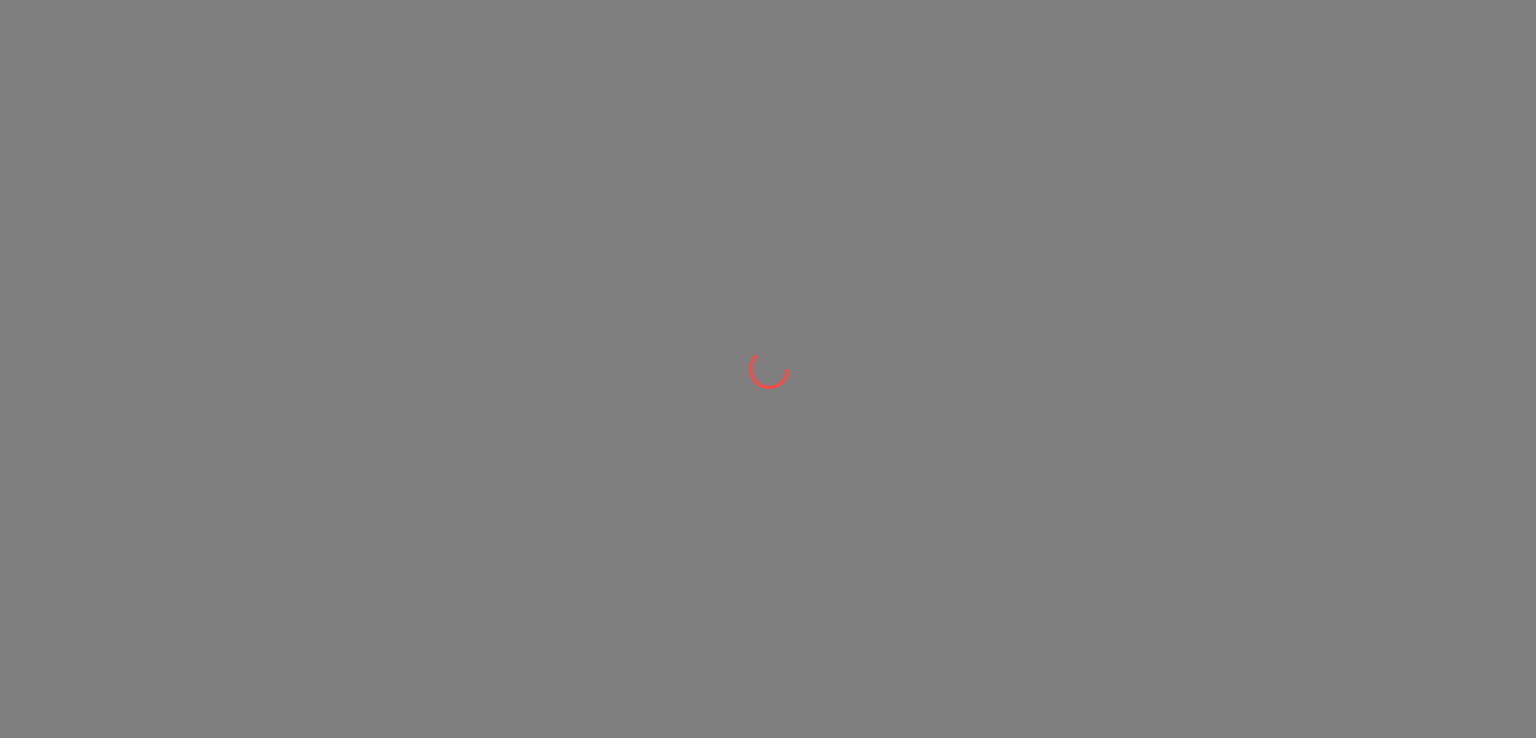 scroll, scrollTop: 0, scrollLeft: 0, axis: both 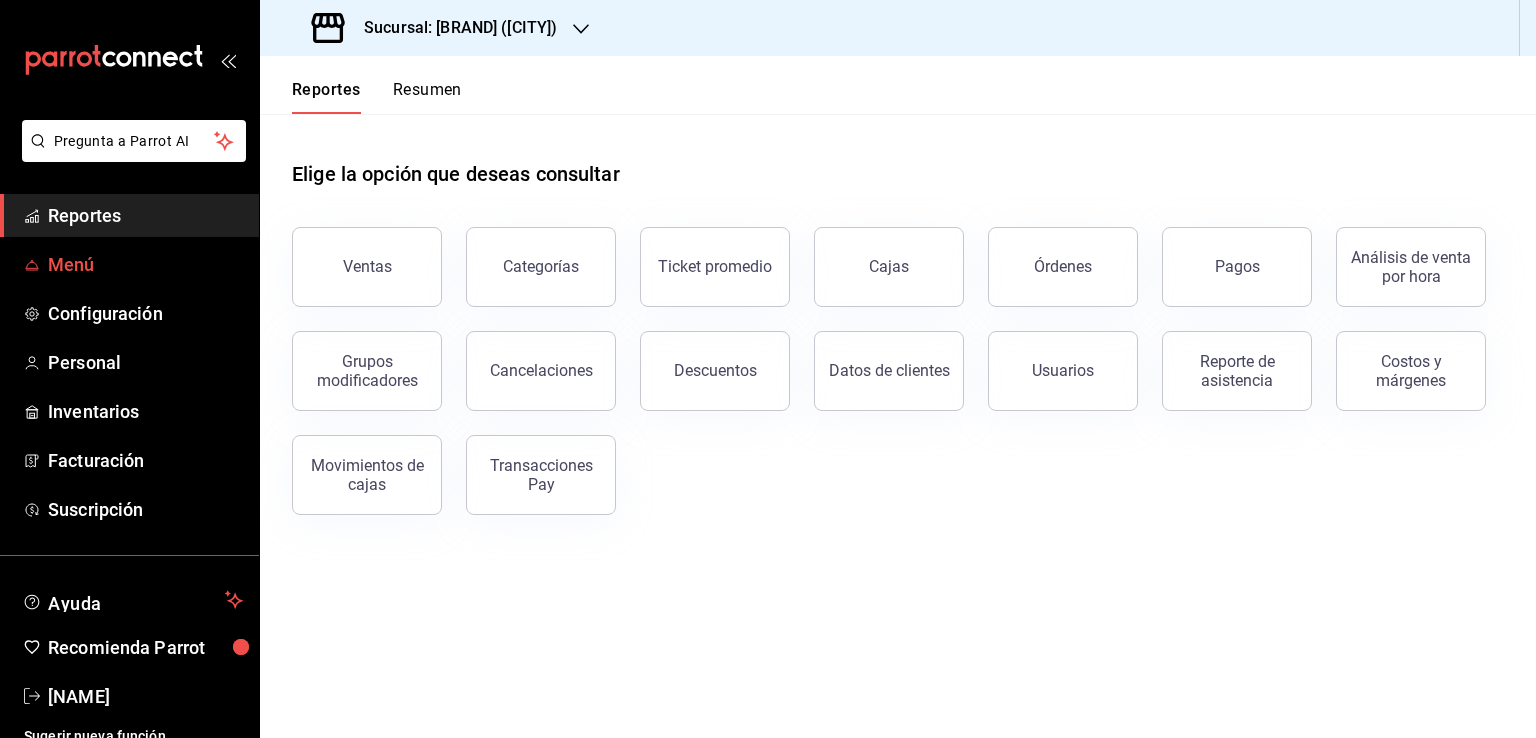 click on "Menú" at bounding box center [145, 264] 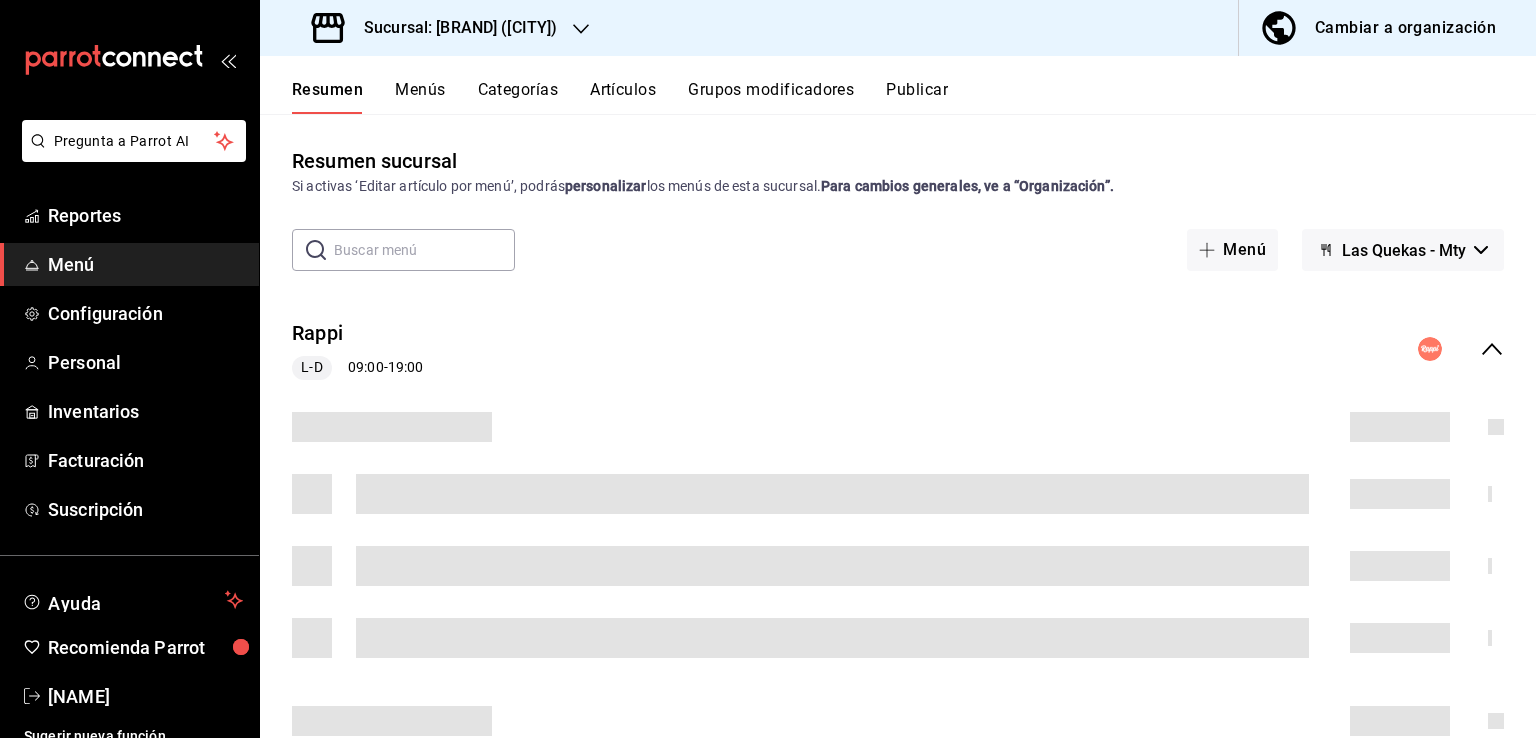 click on "Cambiar a organización" at bounding box center [1405, 28] 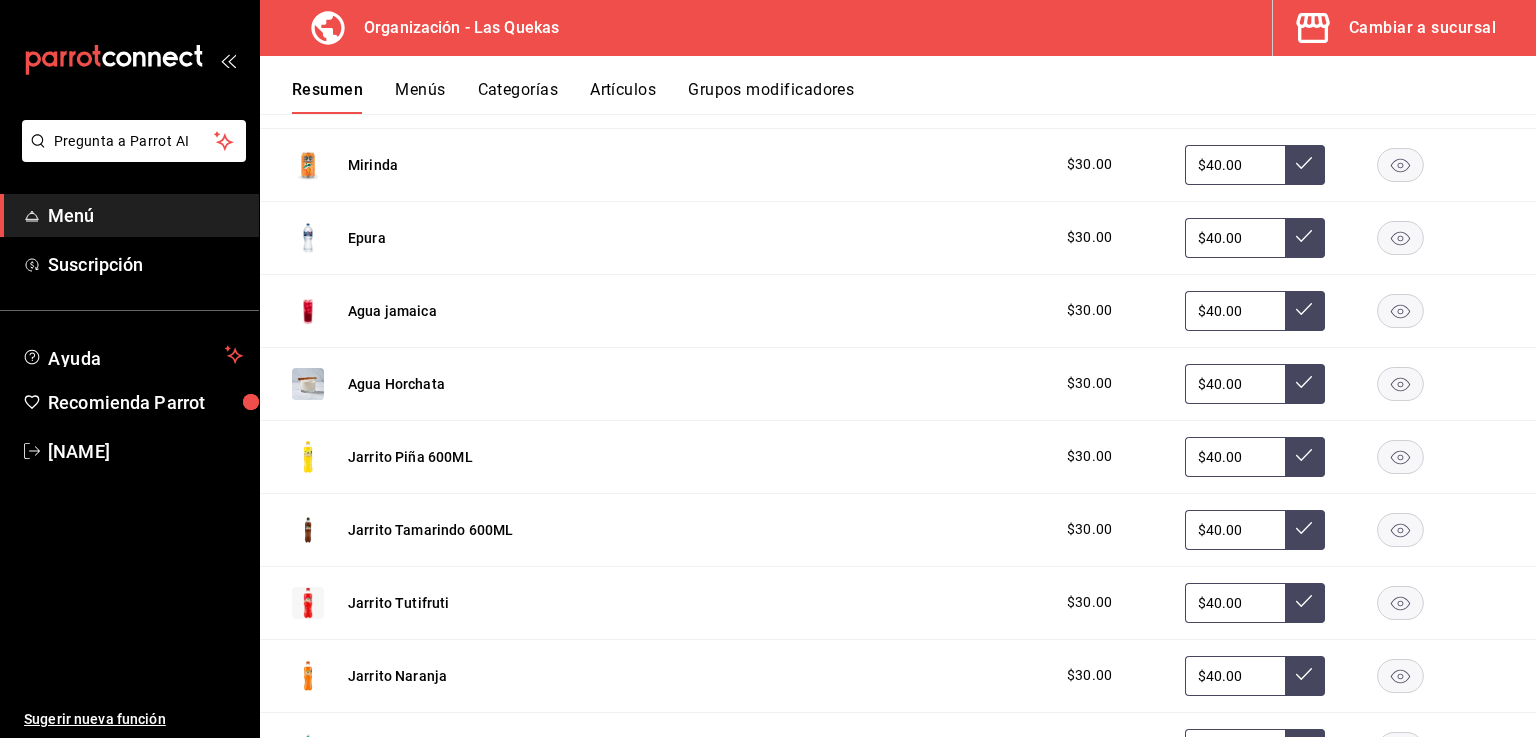 scroll, scrollTop: 700, scrollLeft: 0, axis: vertical 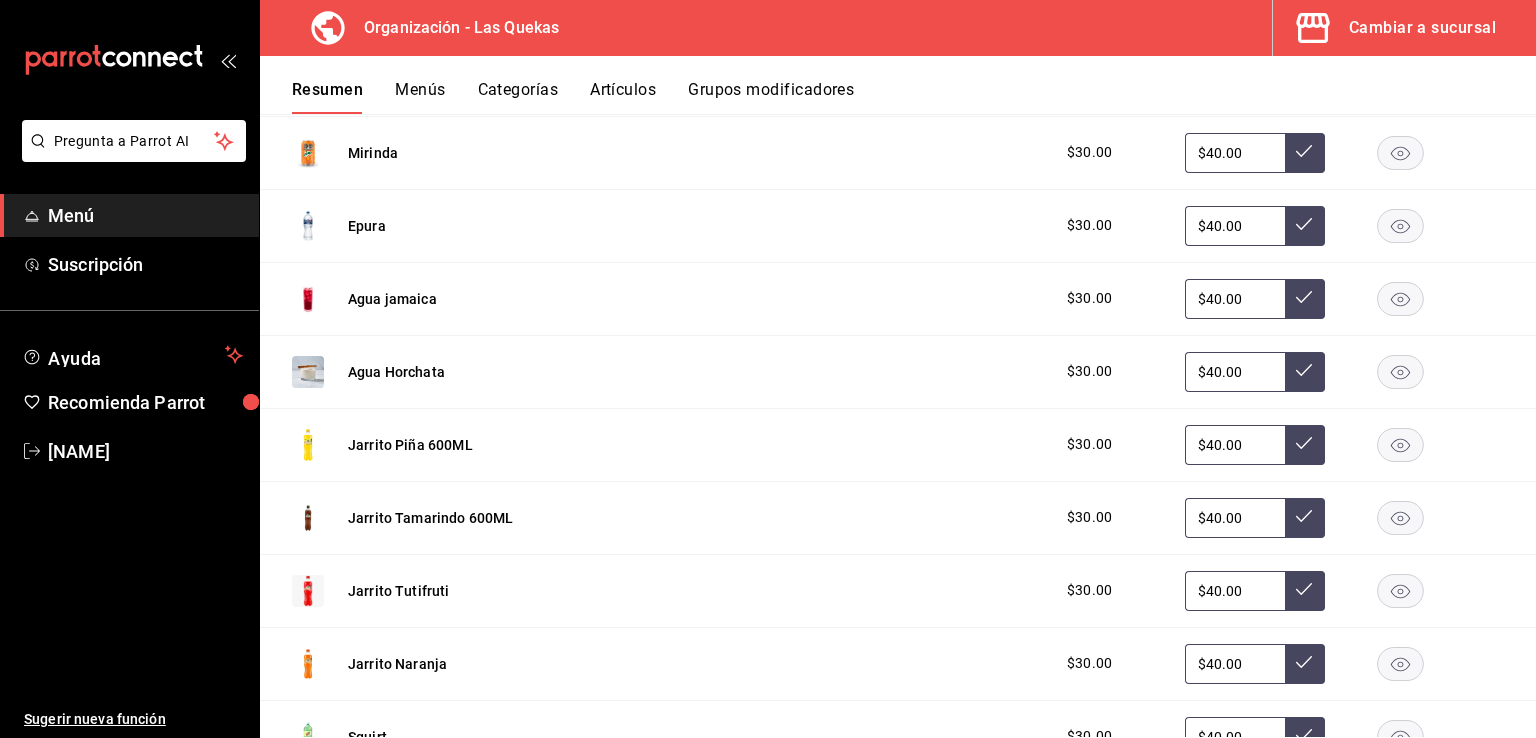 click on "Categorías" at bounding box center [518, 97] 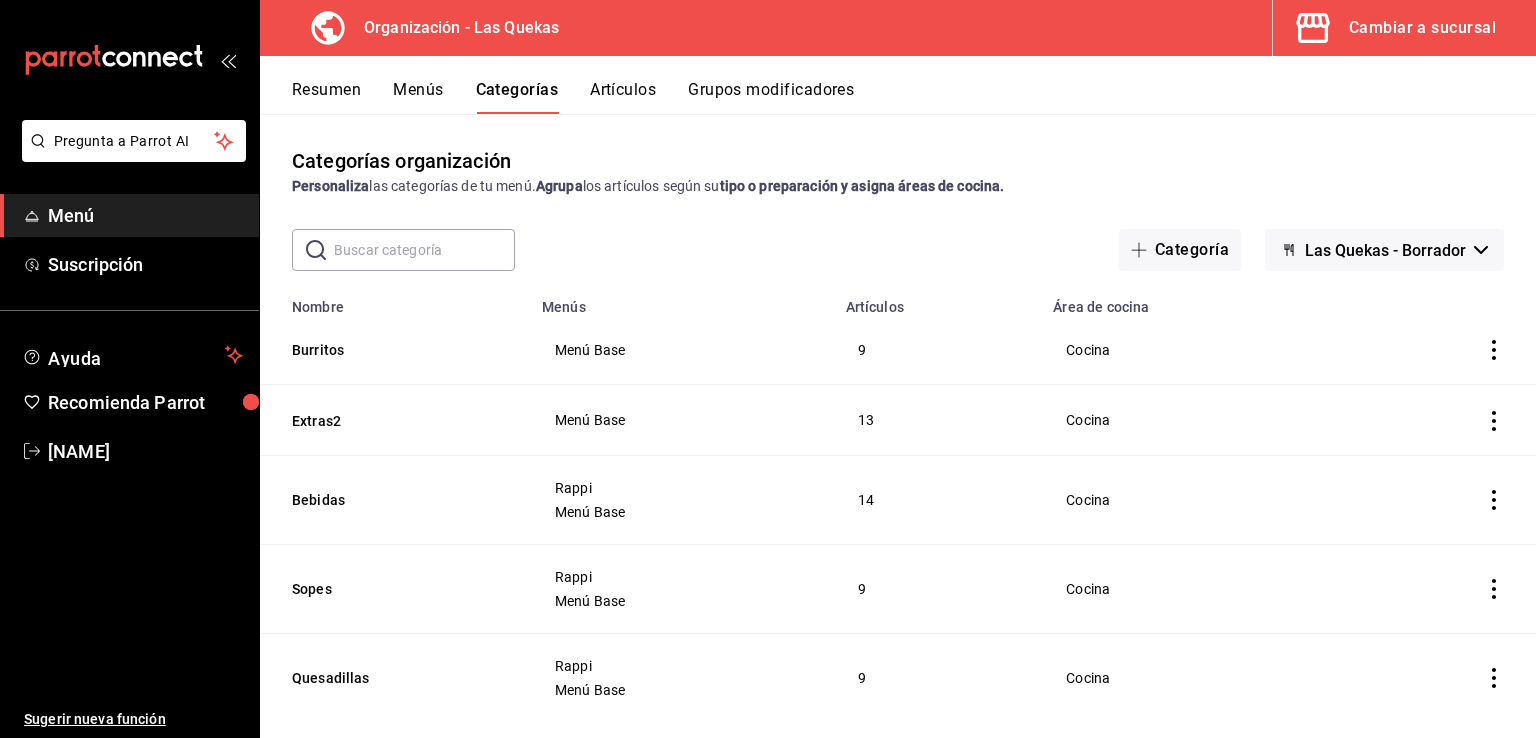 click 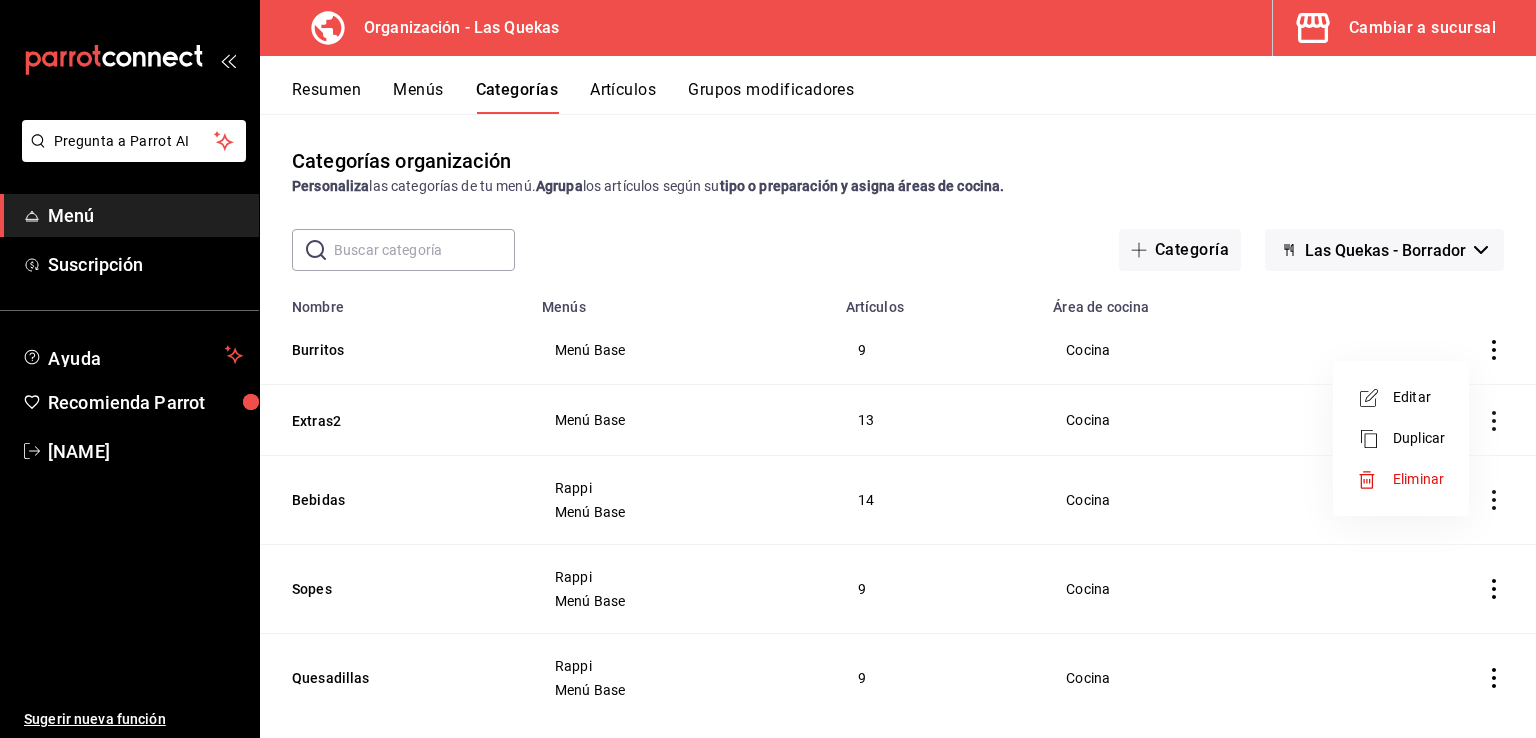 click on "Editar" at bounding box center (1419, 397) 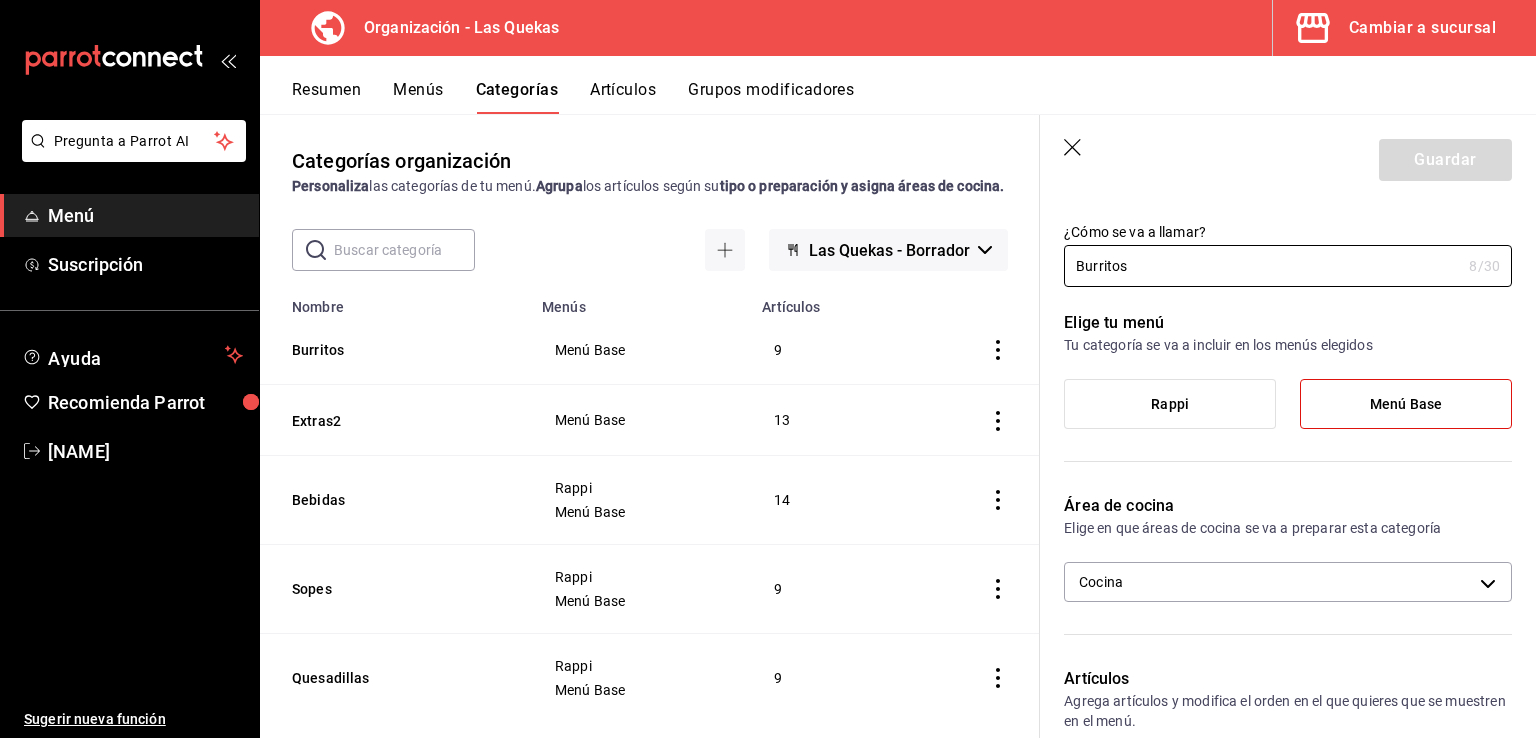 scroll, scrollTop: 100, scrollLeft: 0, axis: vertical 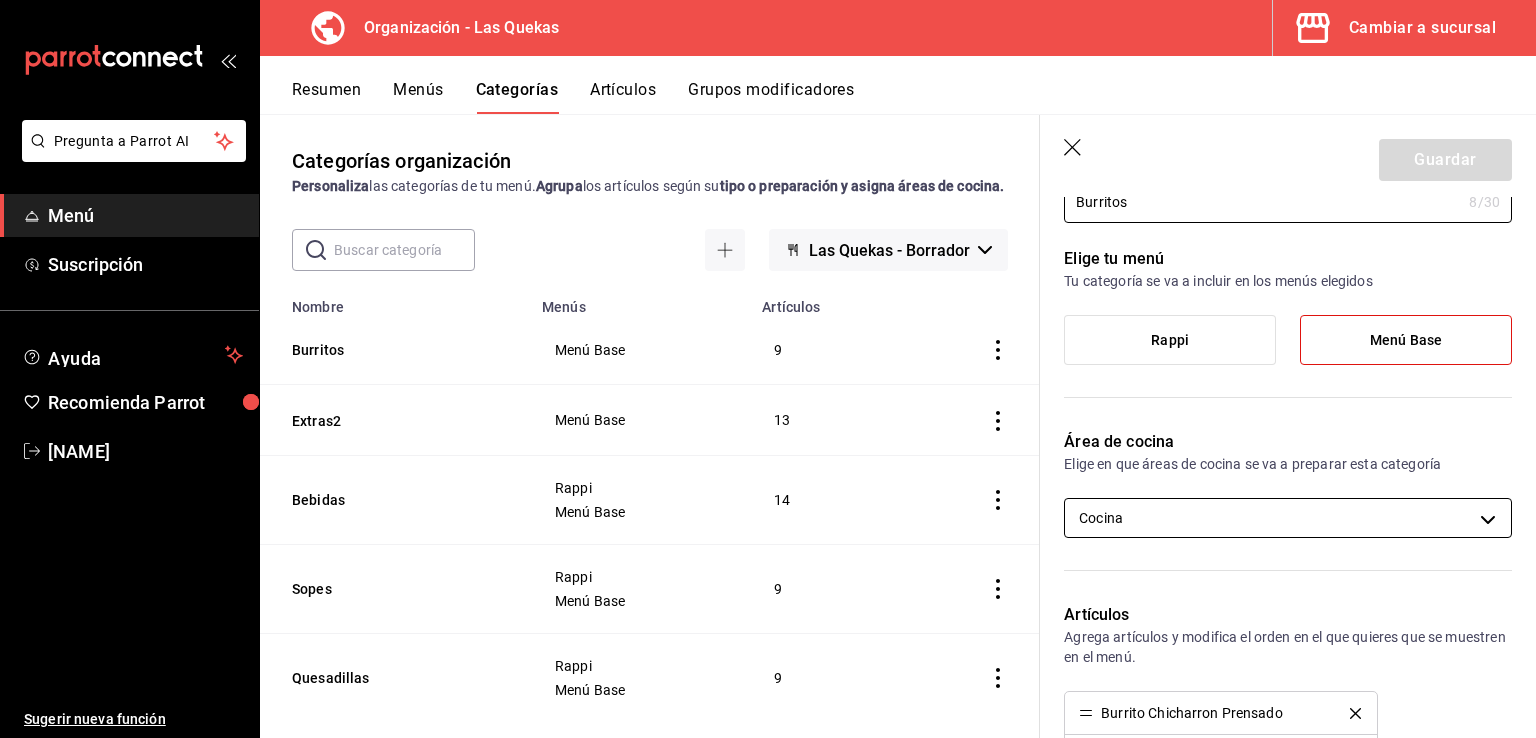 click on "Burritos Menú Base [NUMBER] Extras2 Menú Base [NUMBER] Bebidas Rappi Menú Base [NUMBER] Sopes Rappi Menú Base [NUMBER] Quesadillas Rappi Menú Base [NUMBER] Burrito Chicharron Prensado Burrito Tinga de Res Burrito Rajas Poblanas Color [NUMBER]" at bounding box center [768, 369] 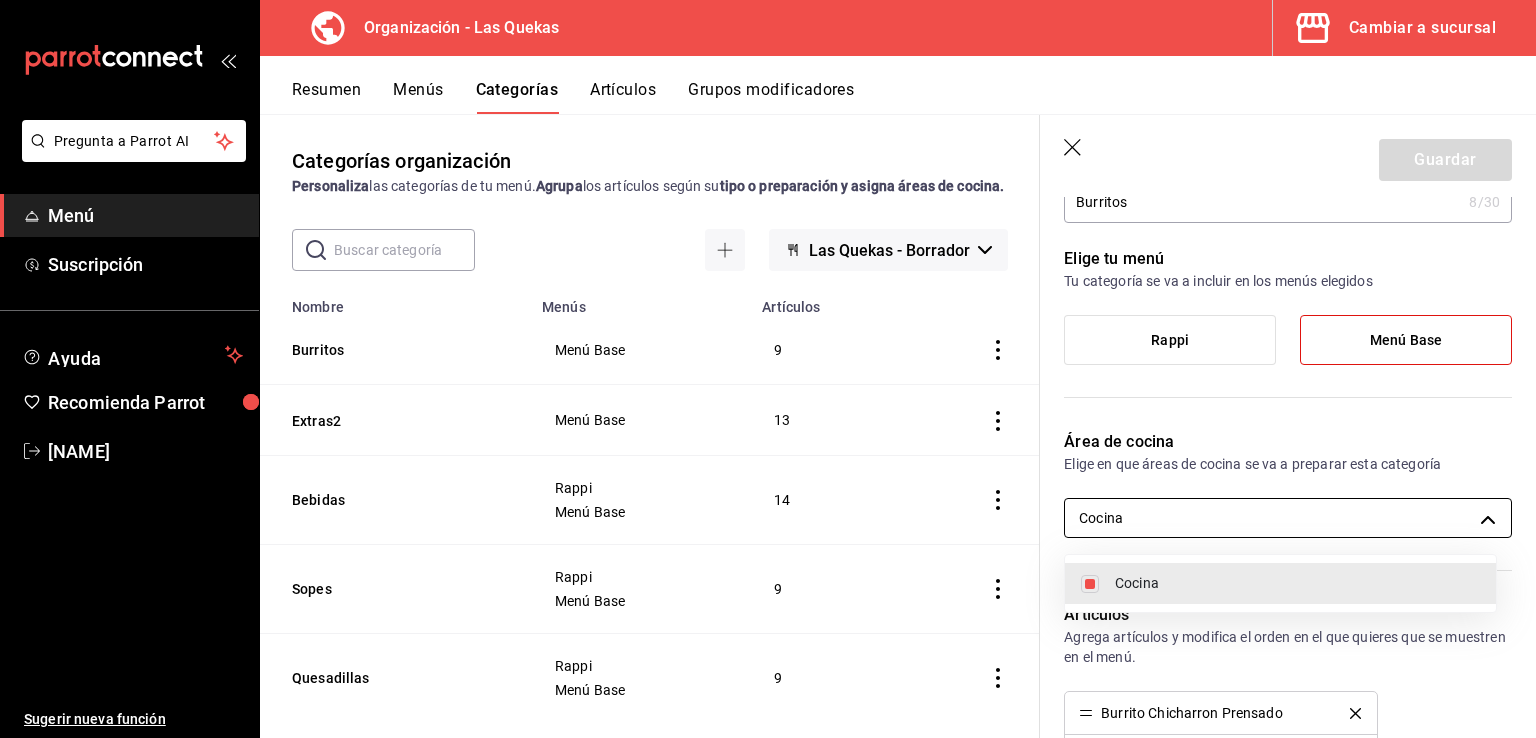 click at bounding box center (768, 369) 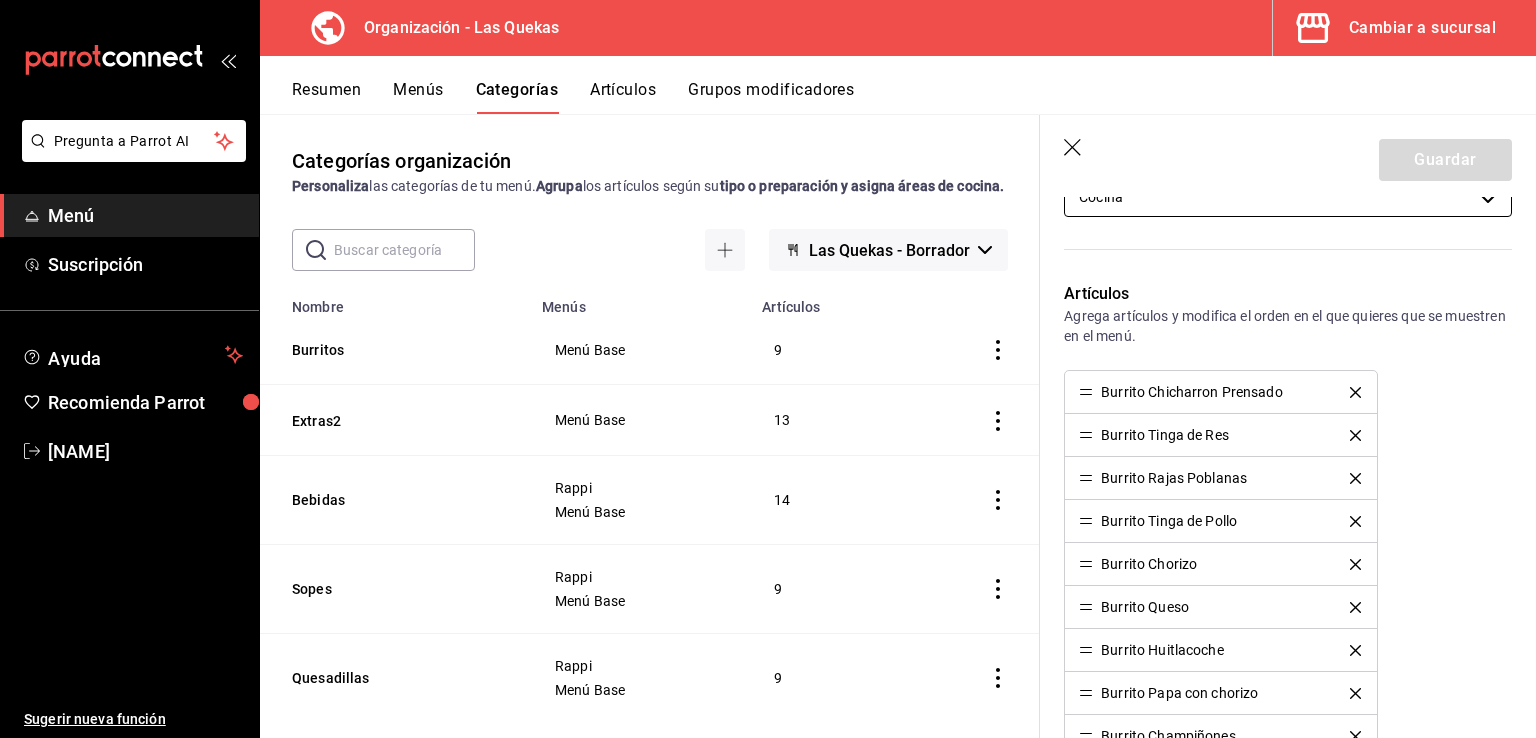 scroll, scrollTop: 384, scrollLeft: 0, axis: vertical 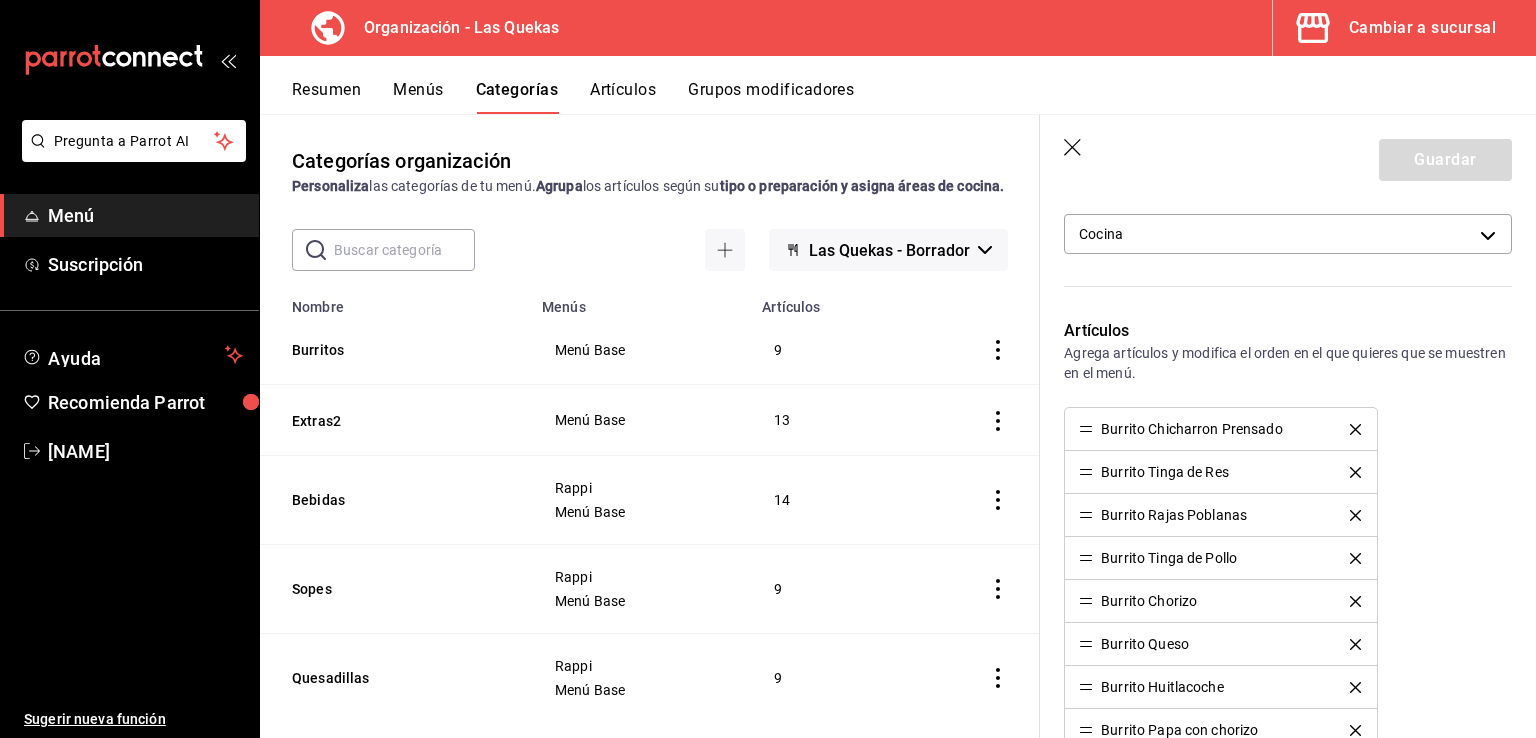 click 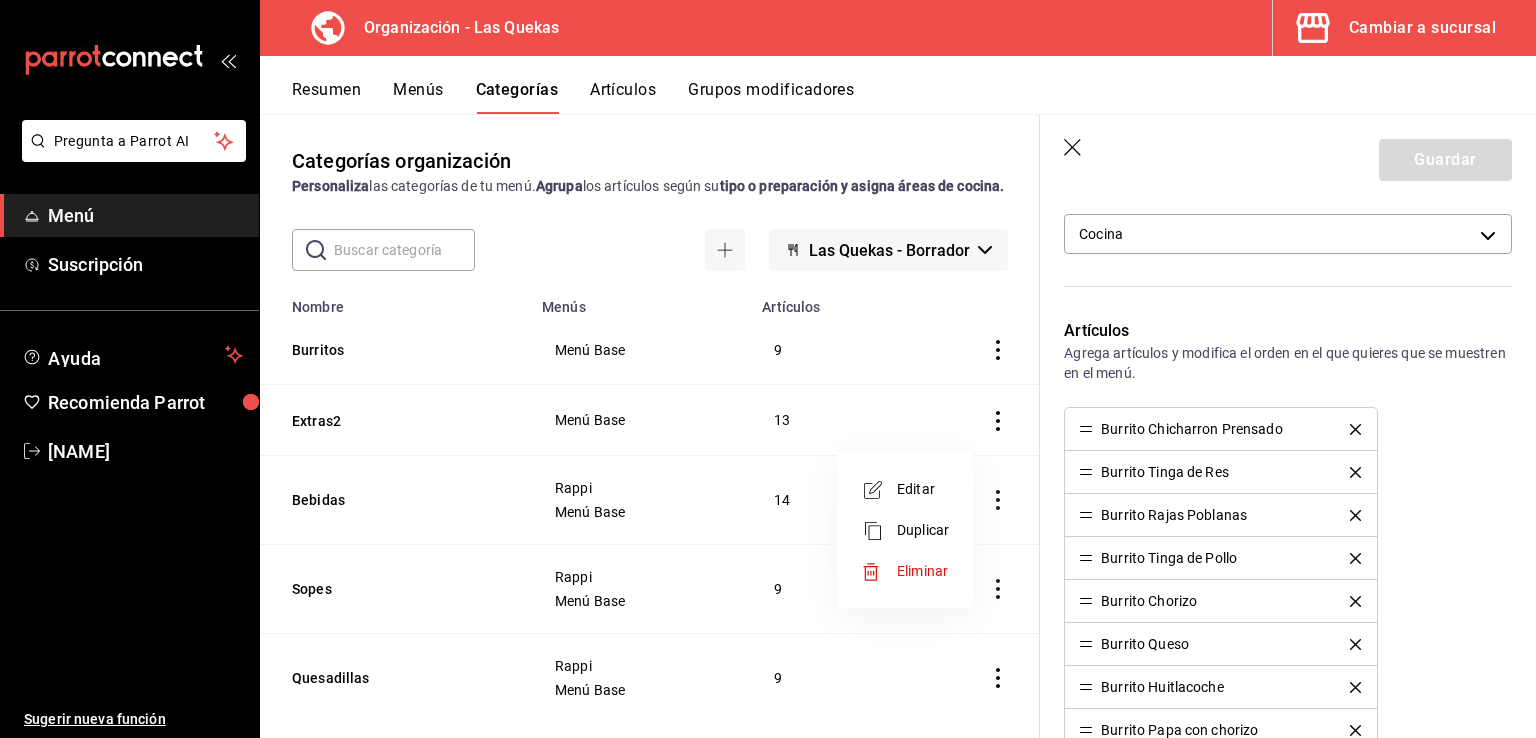 click on "Editar" at bounding box center (923, 489) 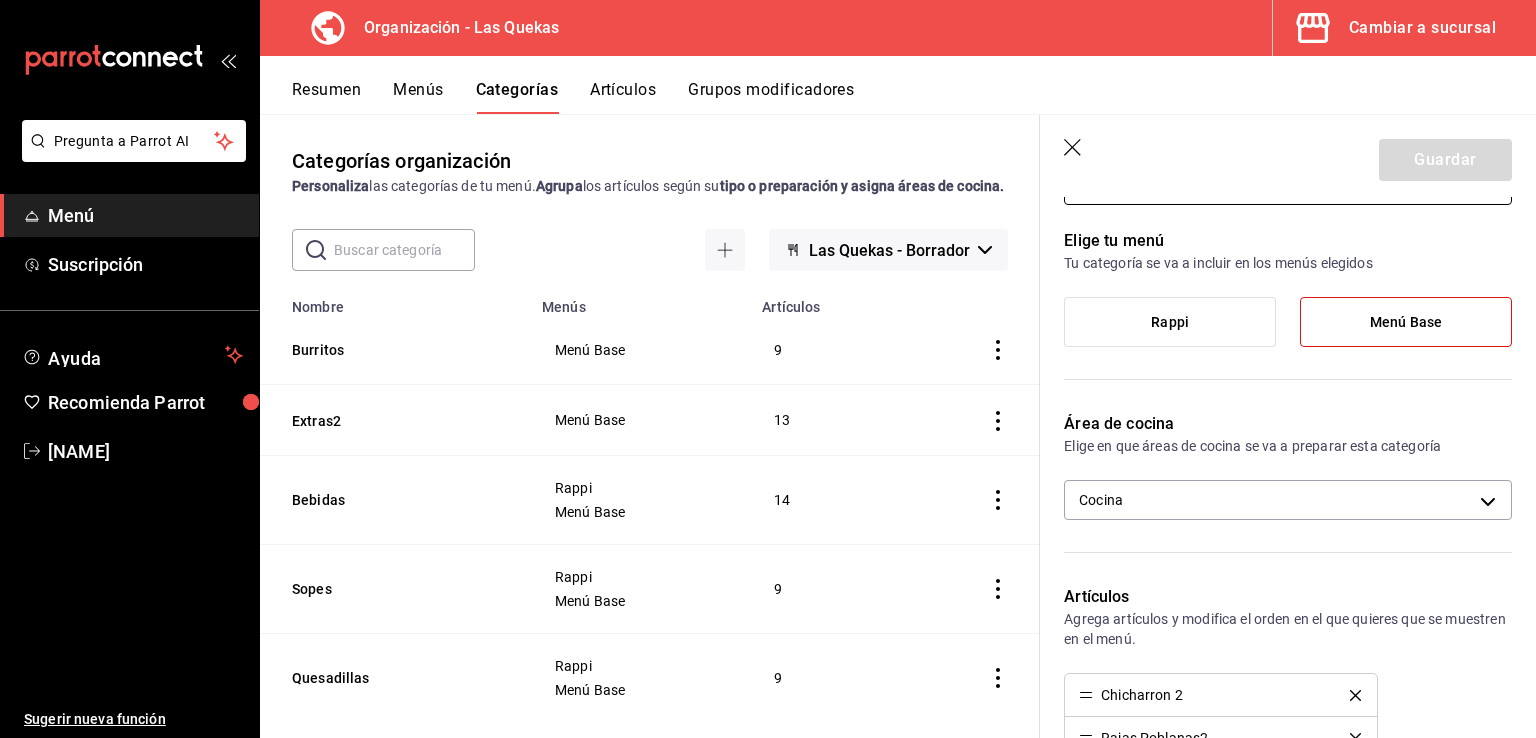 scroll, scrollTop: 0, scrollLeft: 0, axis: both 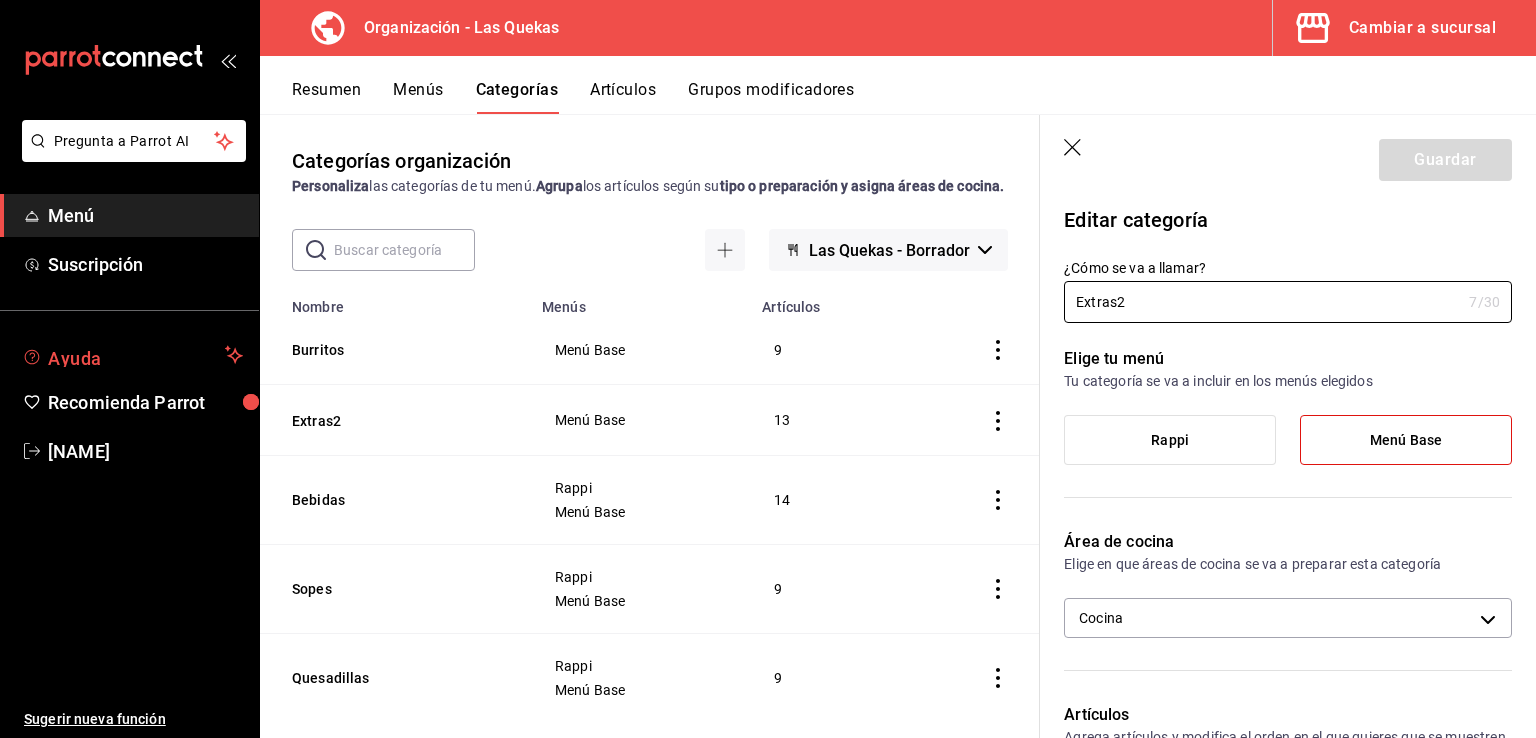click on "Ayuda" at bounding box center (132, 355) 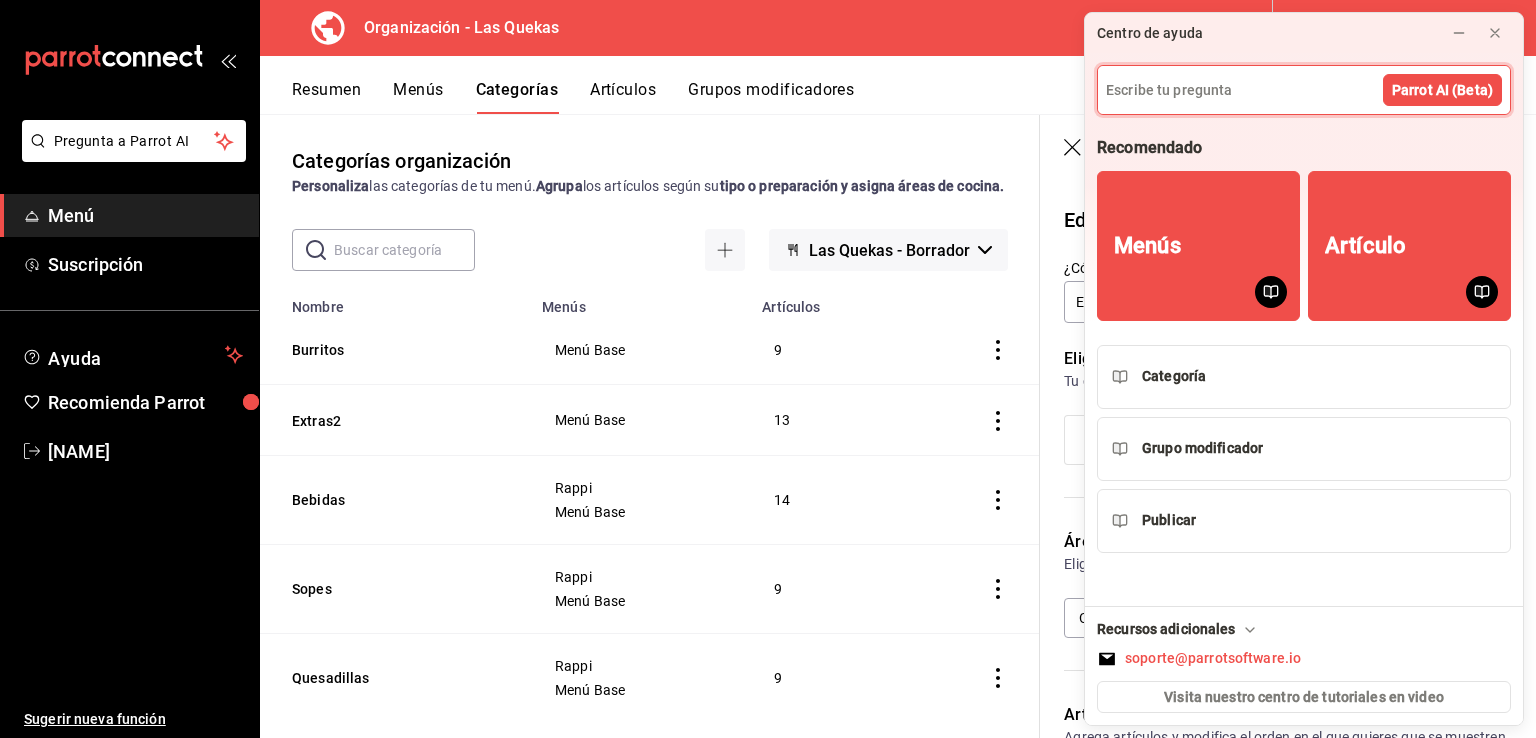 click at bounding box center (1304, 90) 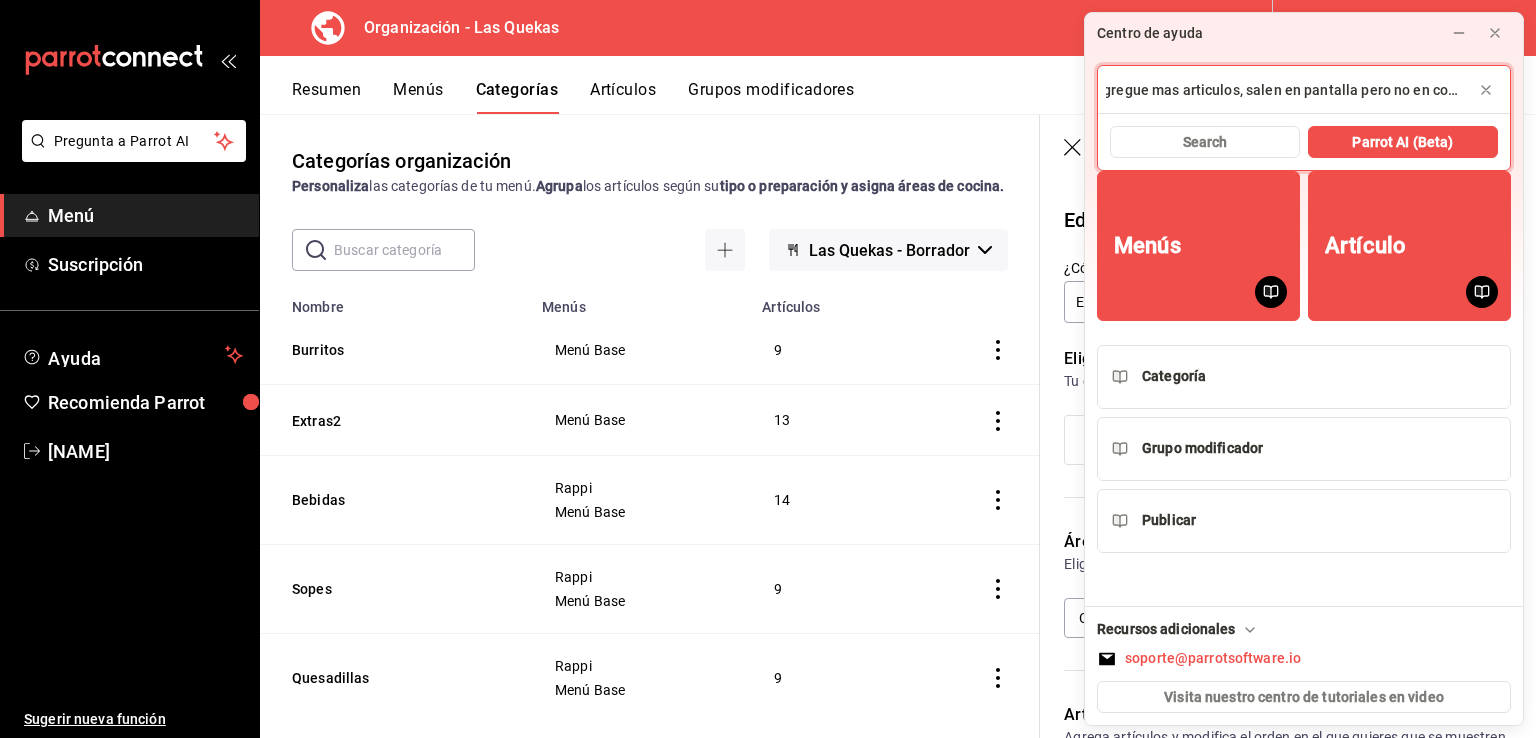scroll, scrollTop: 0, scrollLeft: 27, axis: horizontal 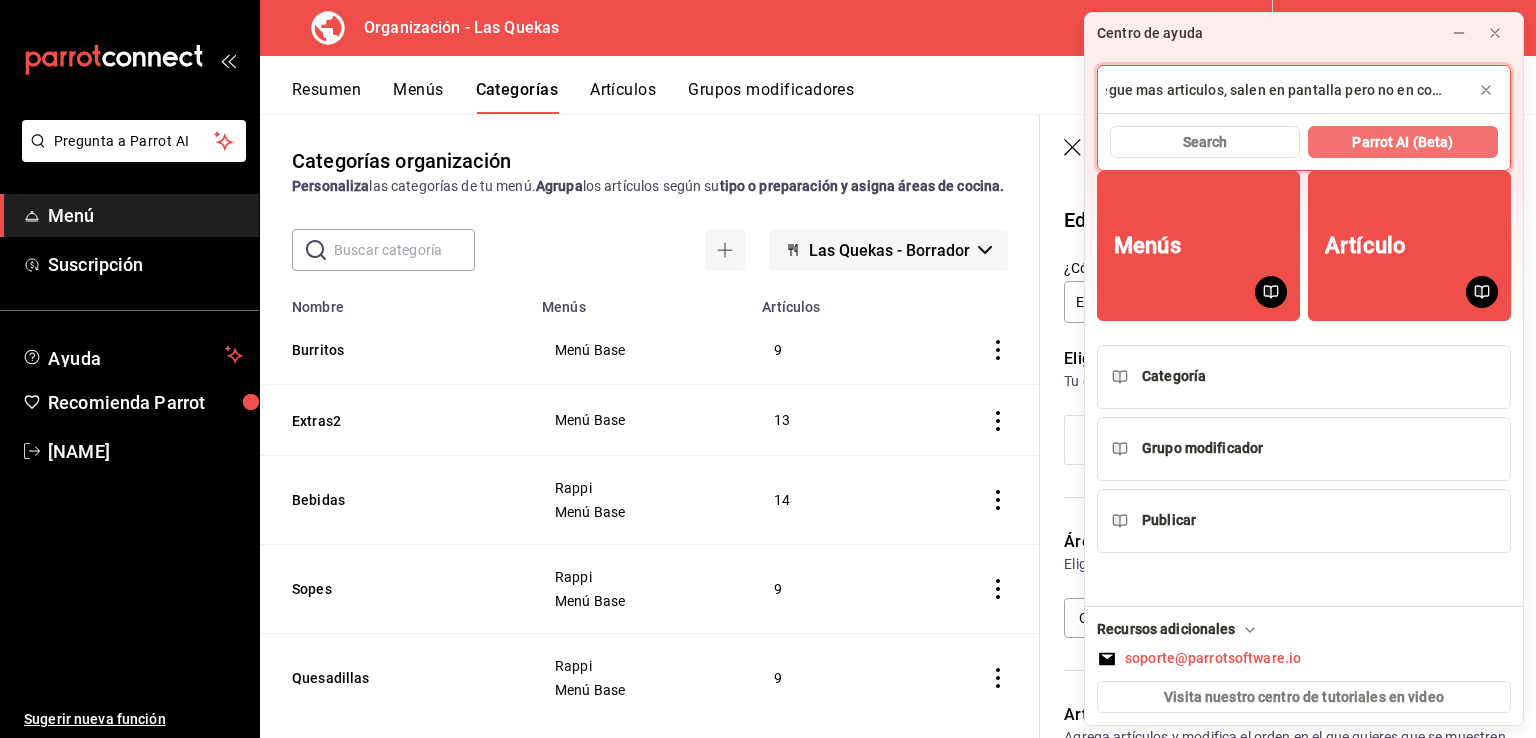 type on "agregue mas articulos, salen en pantalla pero no en comanda" 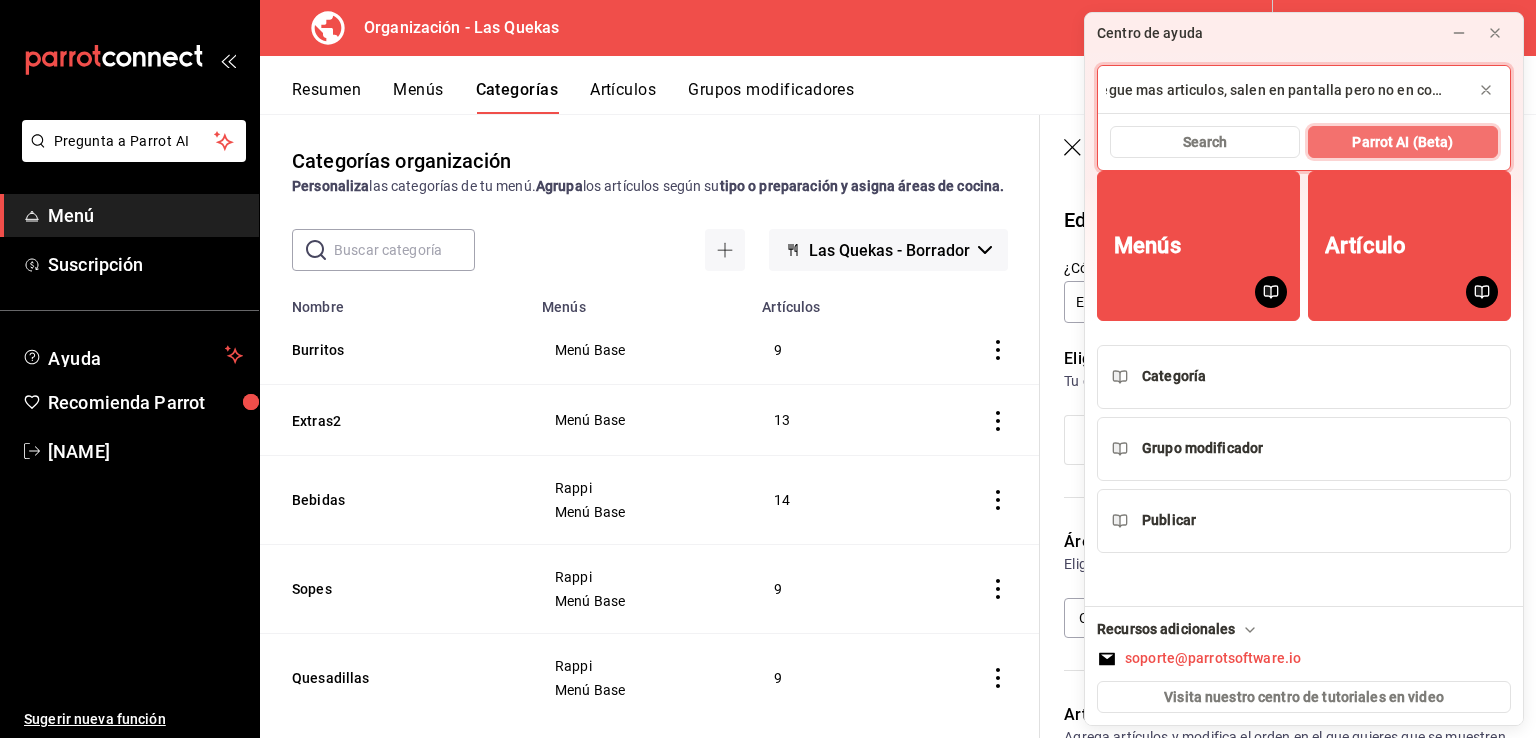 scroll, scrollTop: 0, scrollLeft: 0, axis: both 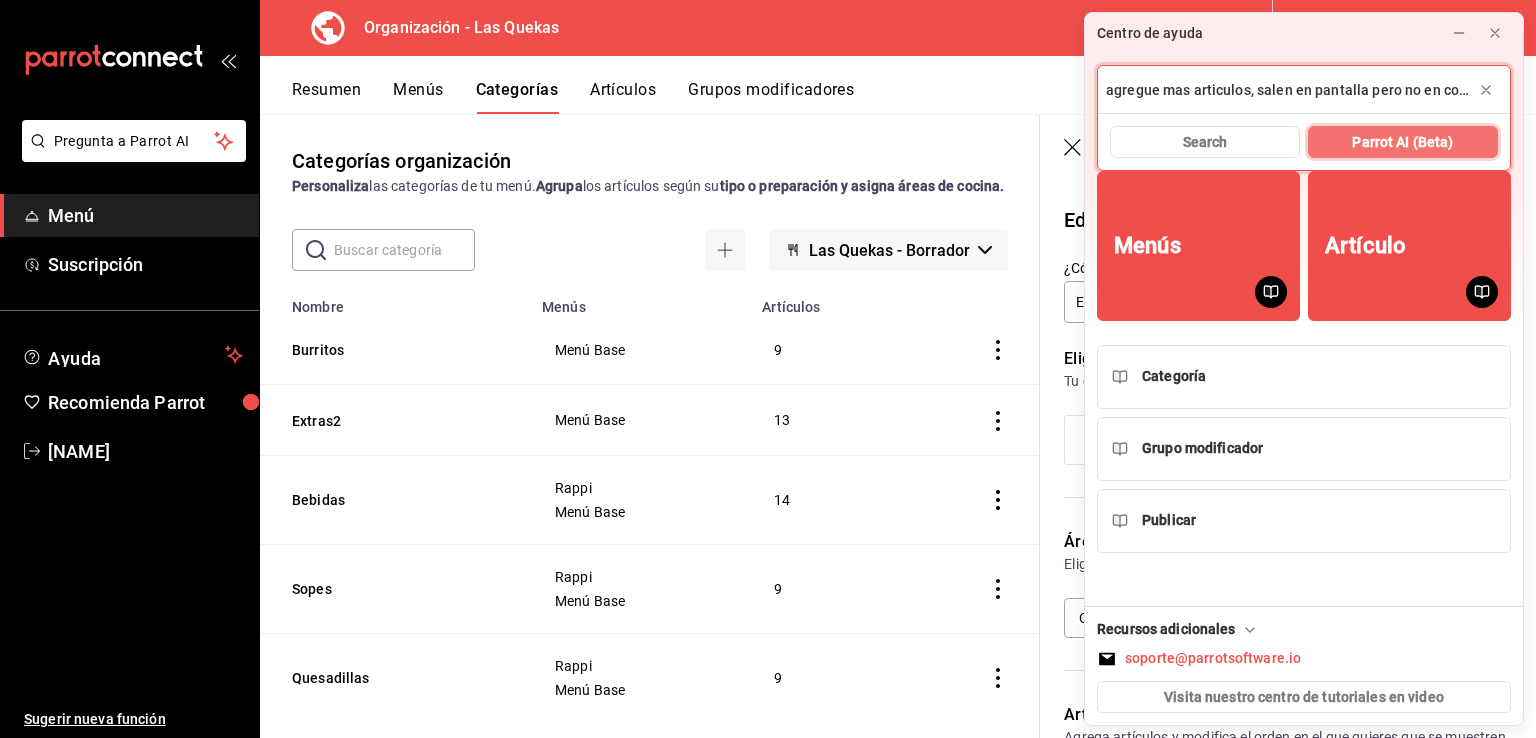 click on "Parrot AI (Beta)" at bounding box center [1402, 142] 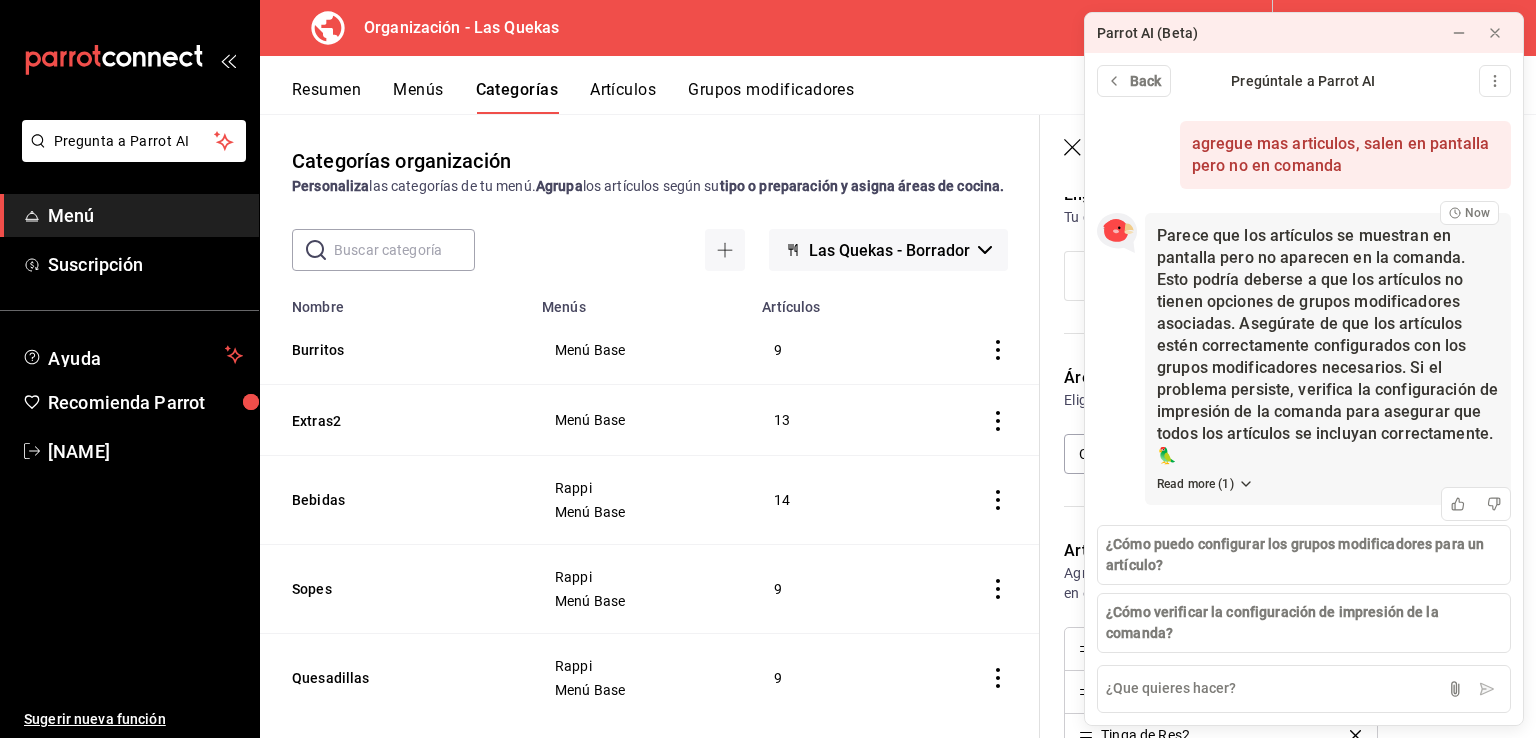 scroll, scrollTop: 200, scrollLeft: 0, axis: vertical 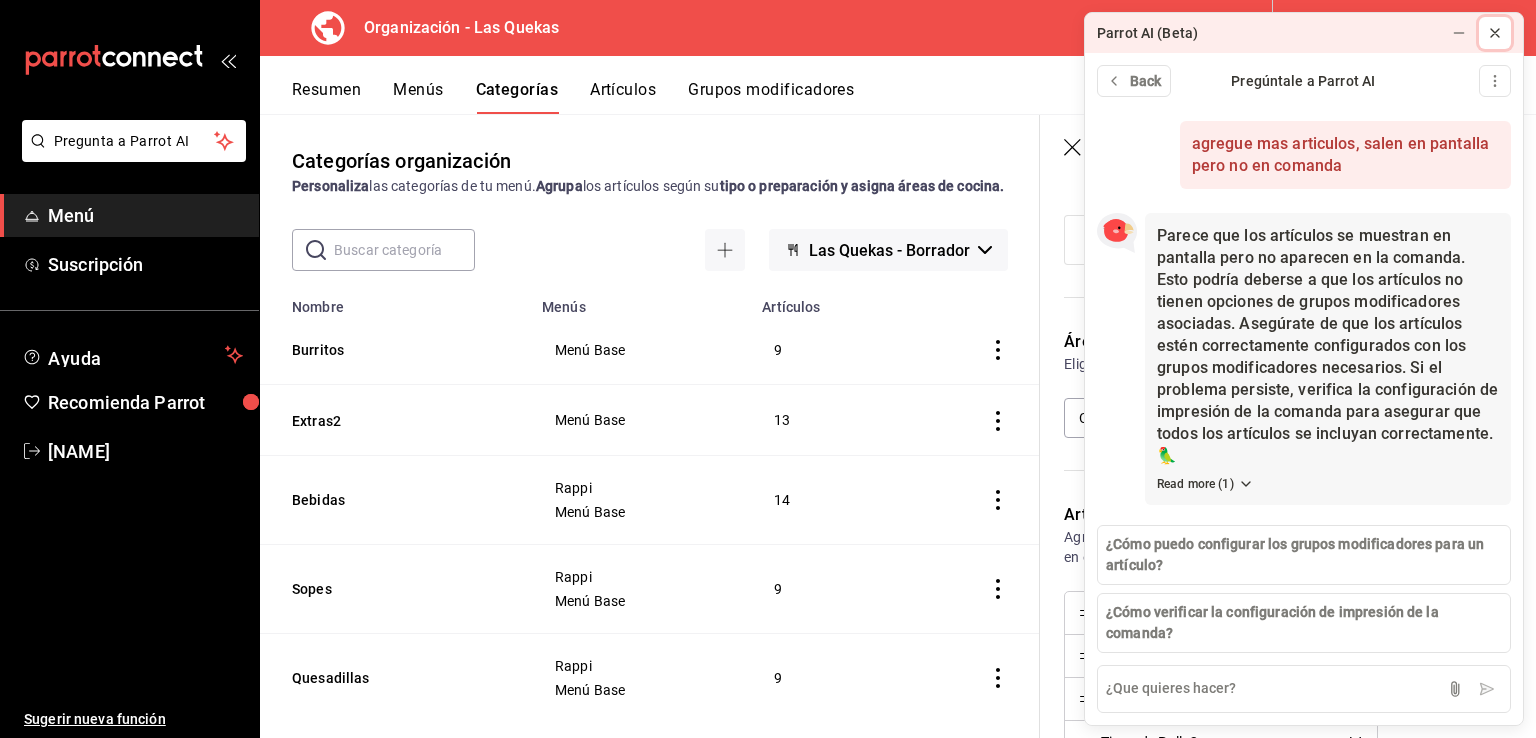 click at bounding box center (1495, 33) 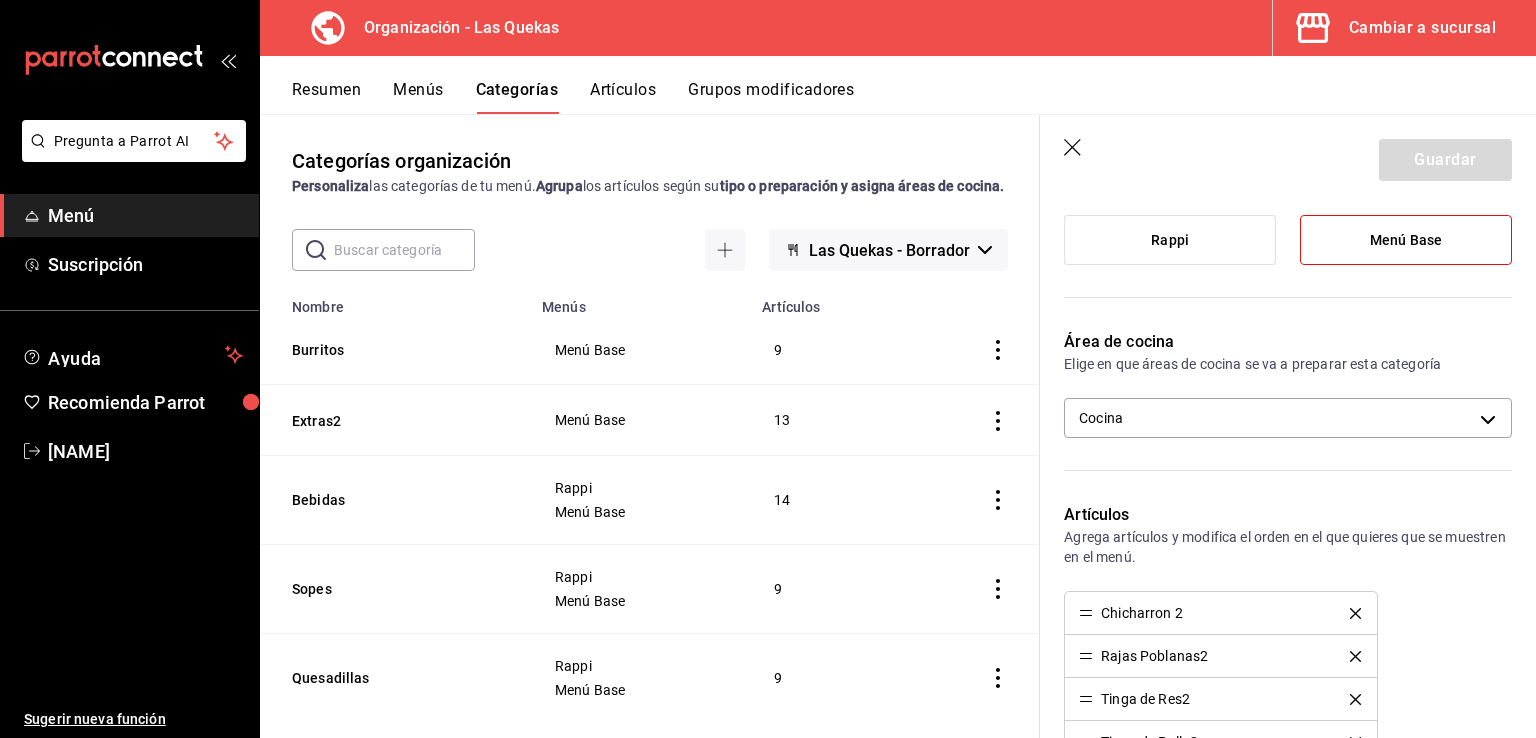 click on "Grupos modificadores" at bounding box center (771, 97) 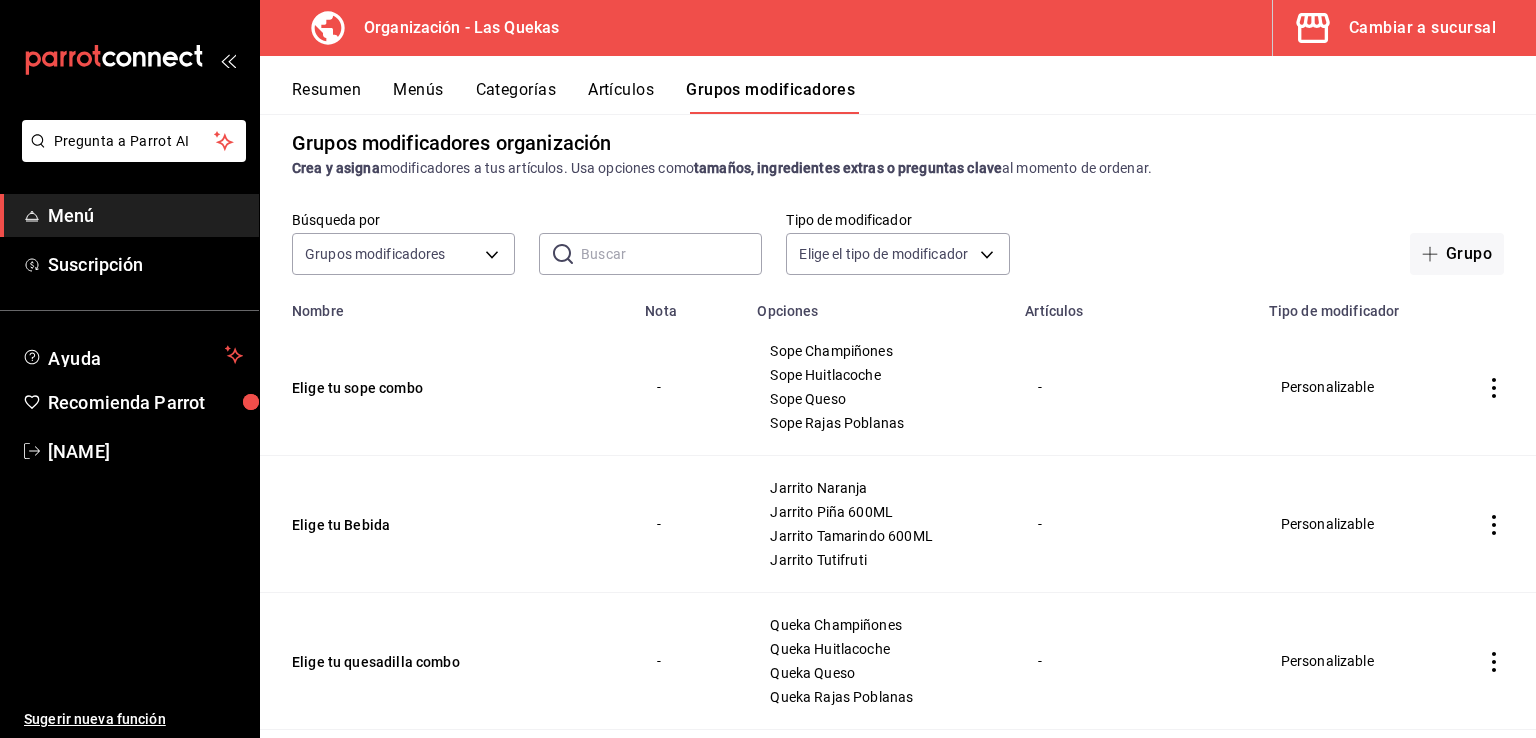 scroll, scrollTop: 0, scrollLeft: 0, axis: both 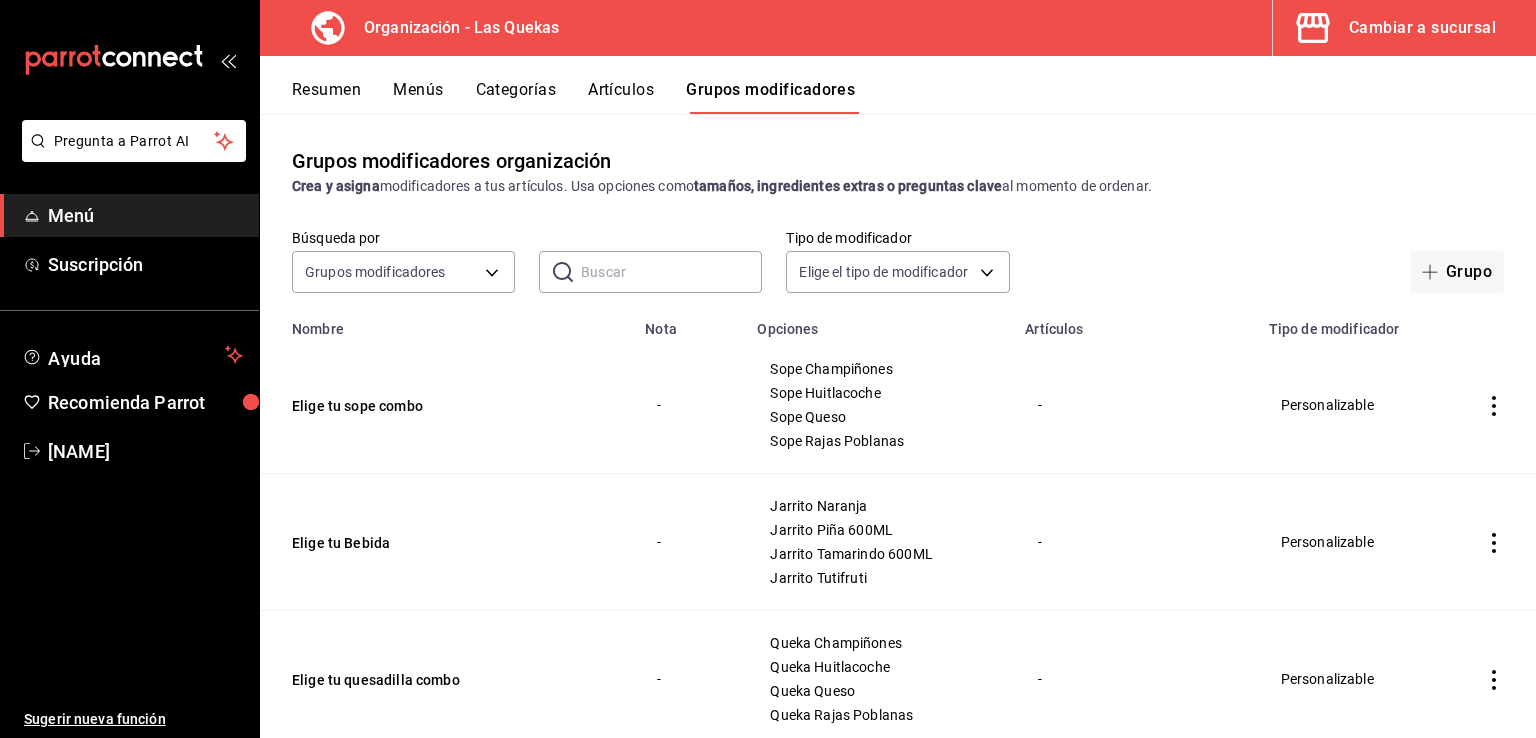 click on "Categorías" at bounding box center [516, 97] 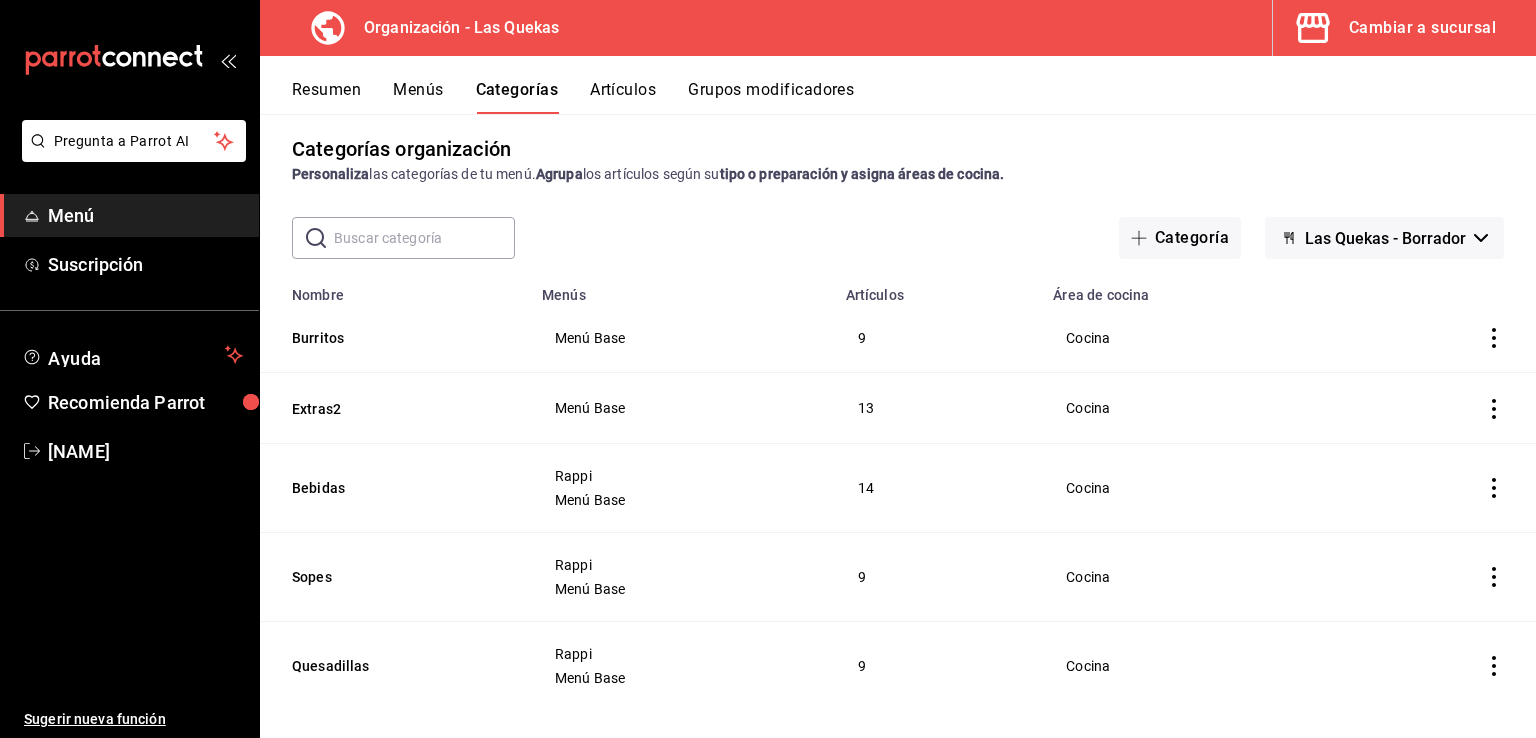 scroll, scrollTop: 33, scrollLeft: 0, axis: vertical 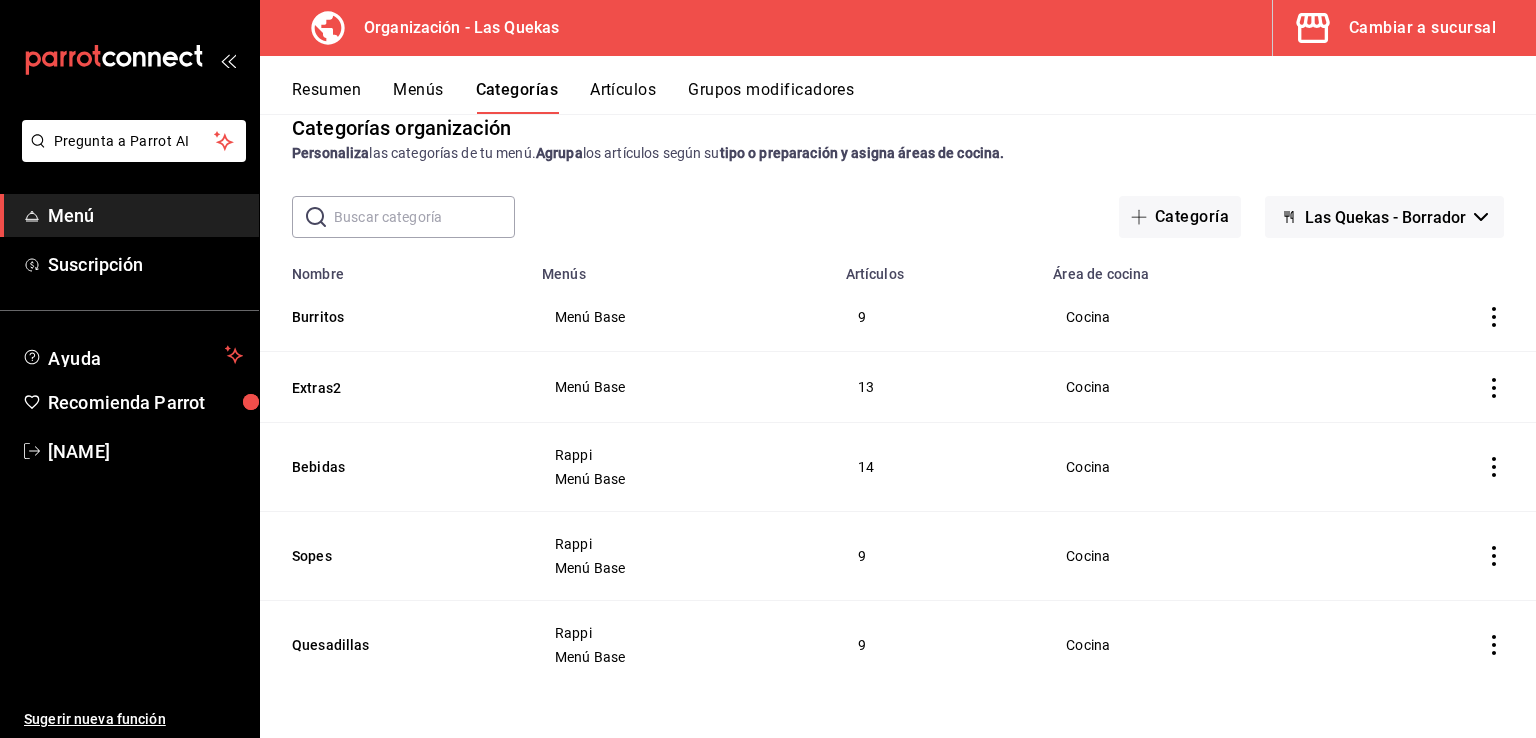 click 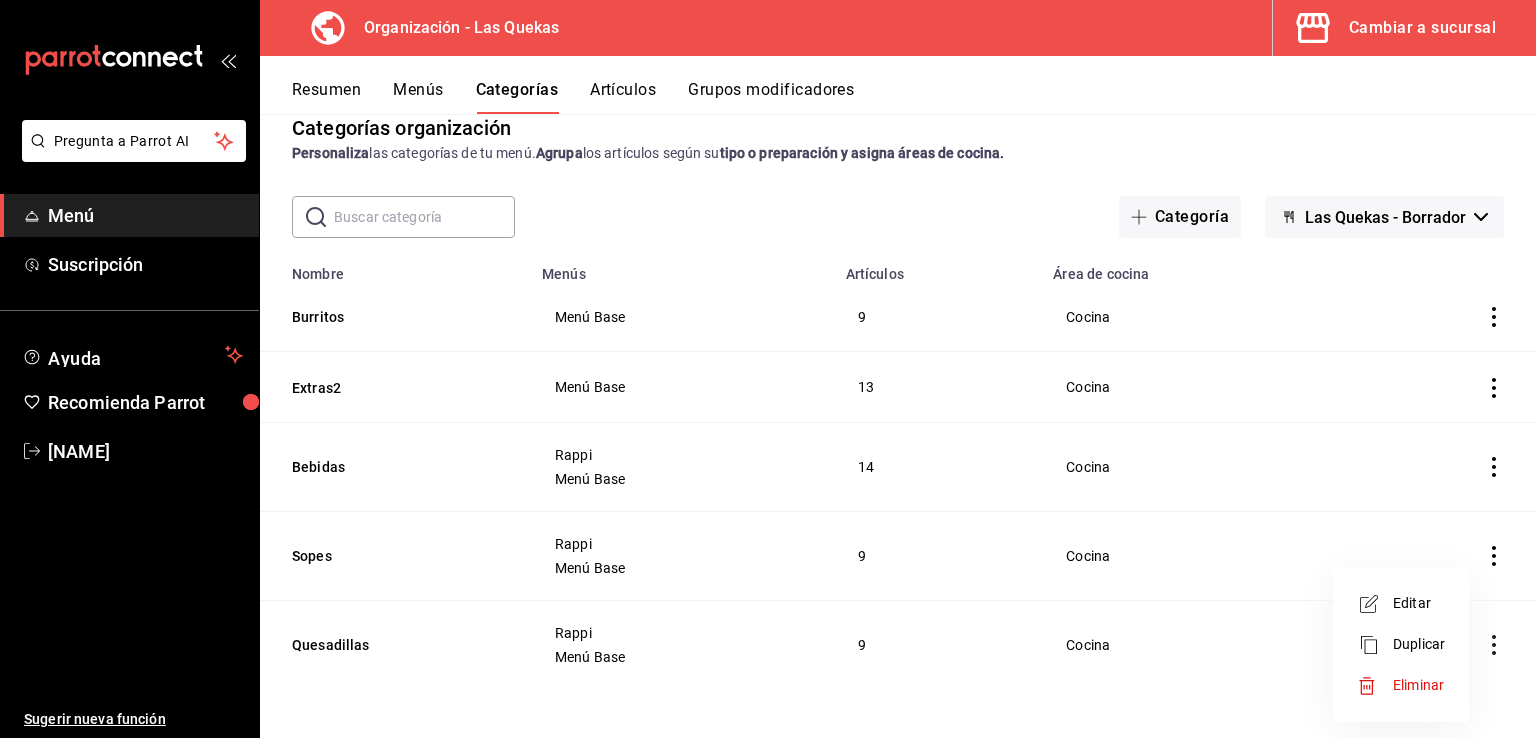 click on "Editar" at bounding box center (1419, 603) 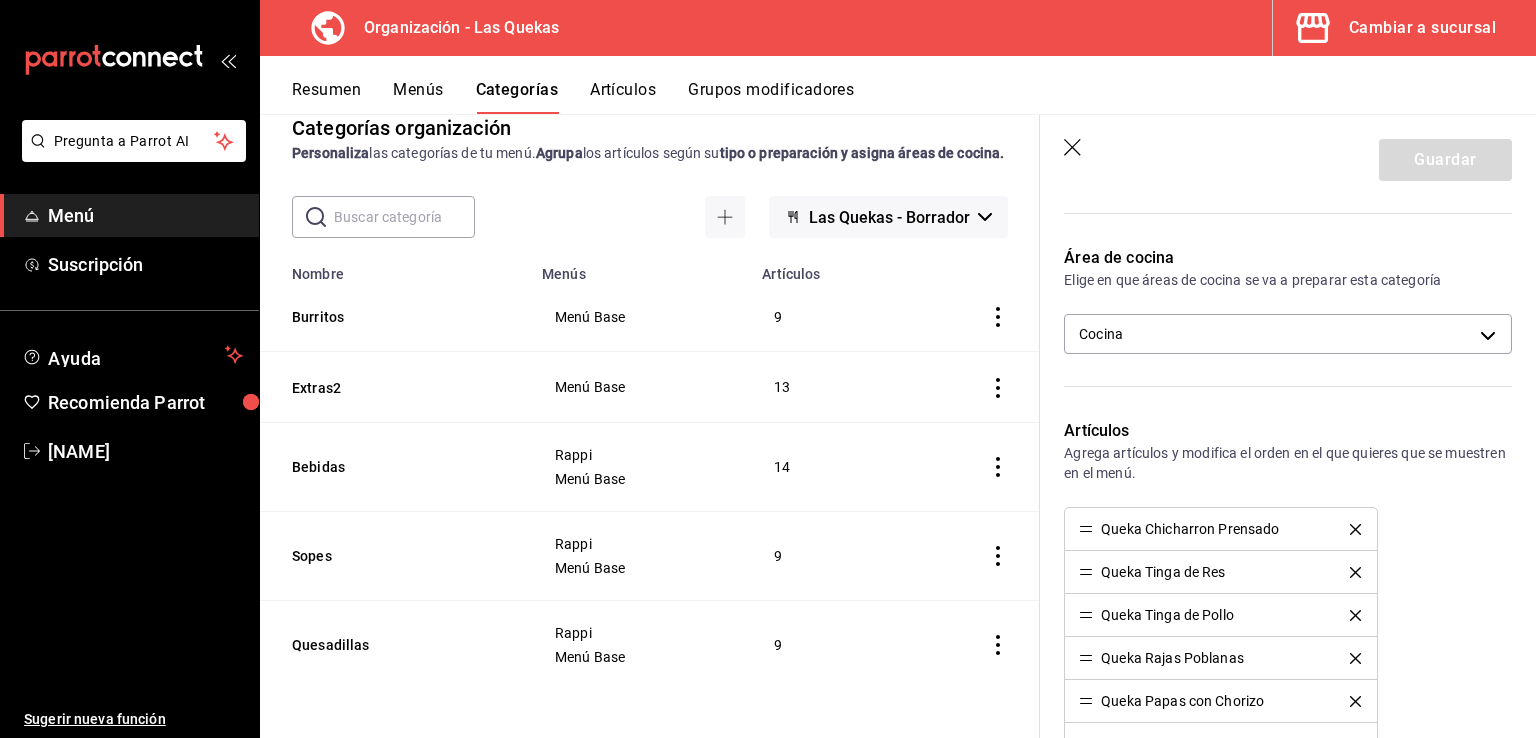 scroll, scrollTop: 0, scrollLeft: 0, axis: both 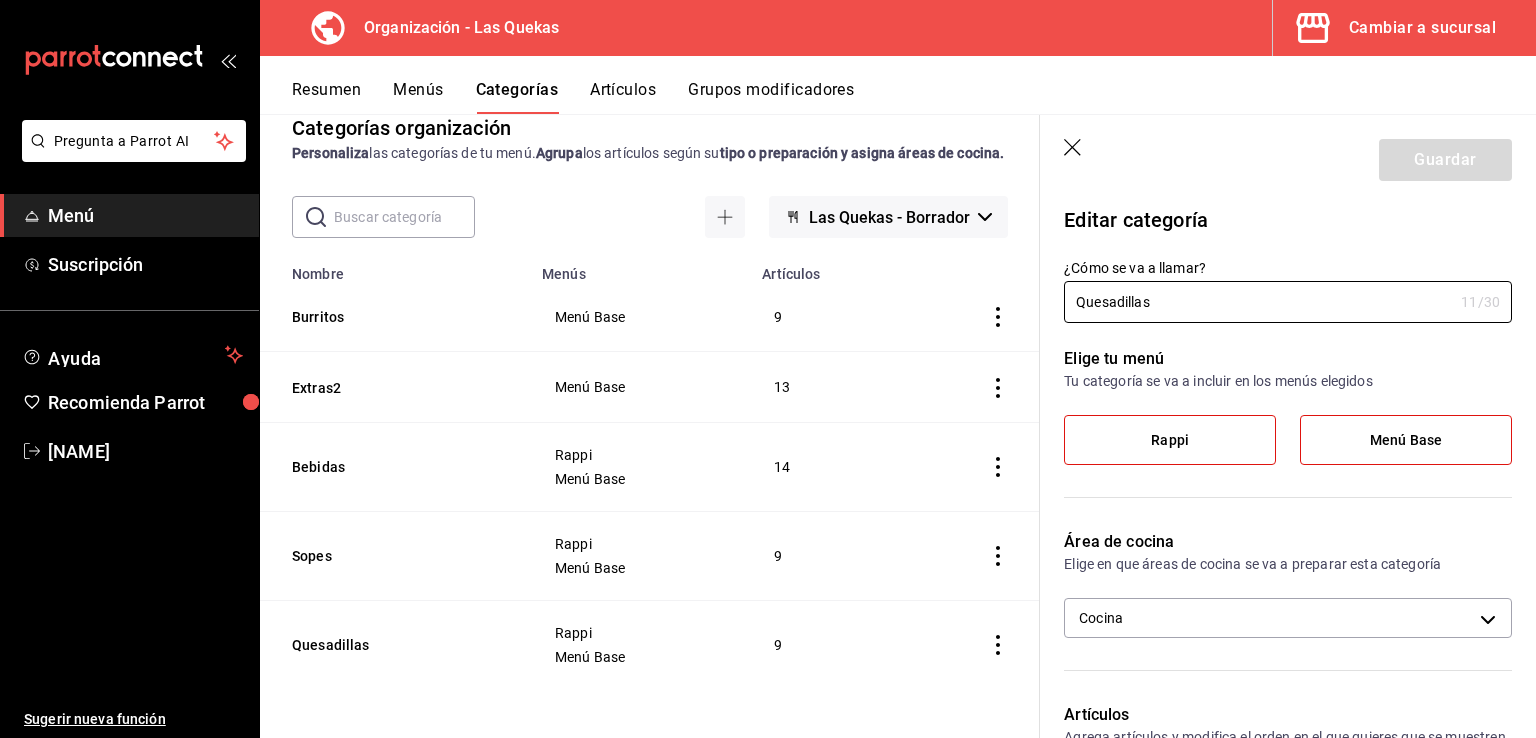 click 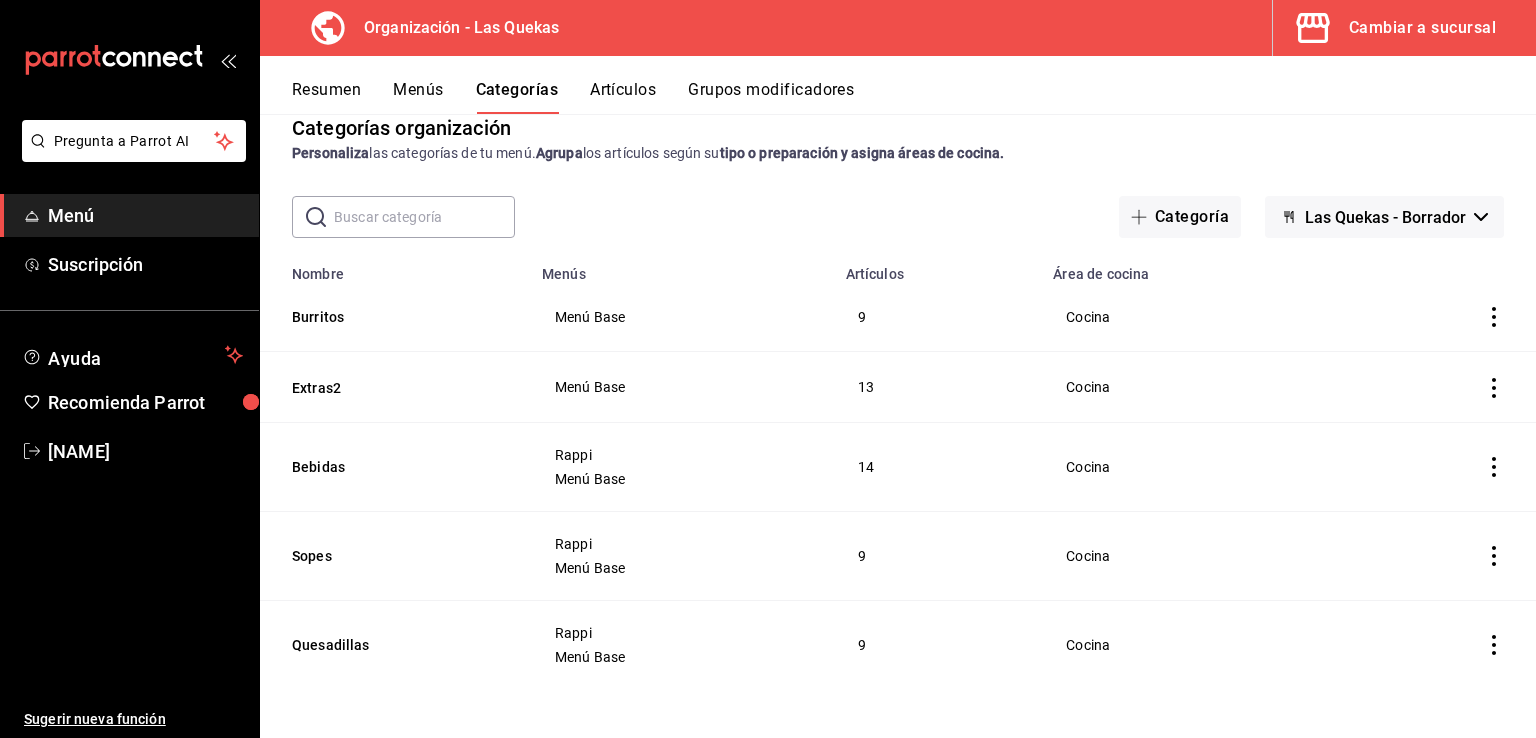 click on "Artículos" at bounding box center (623, 97) 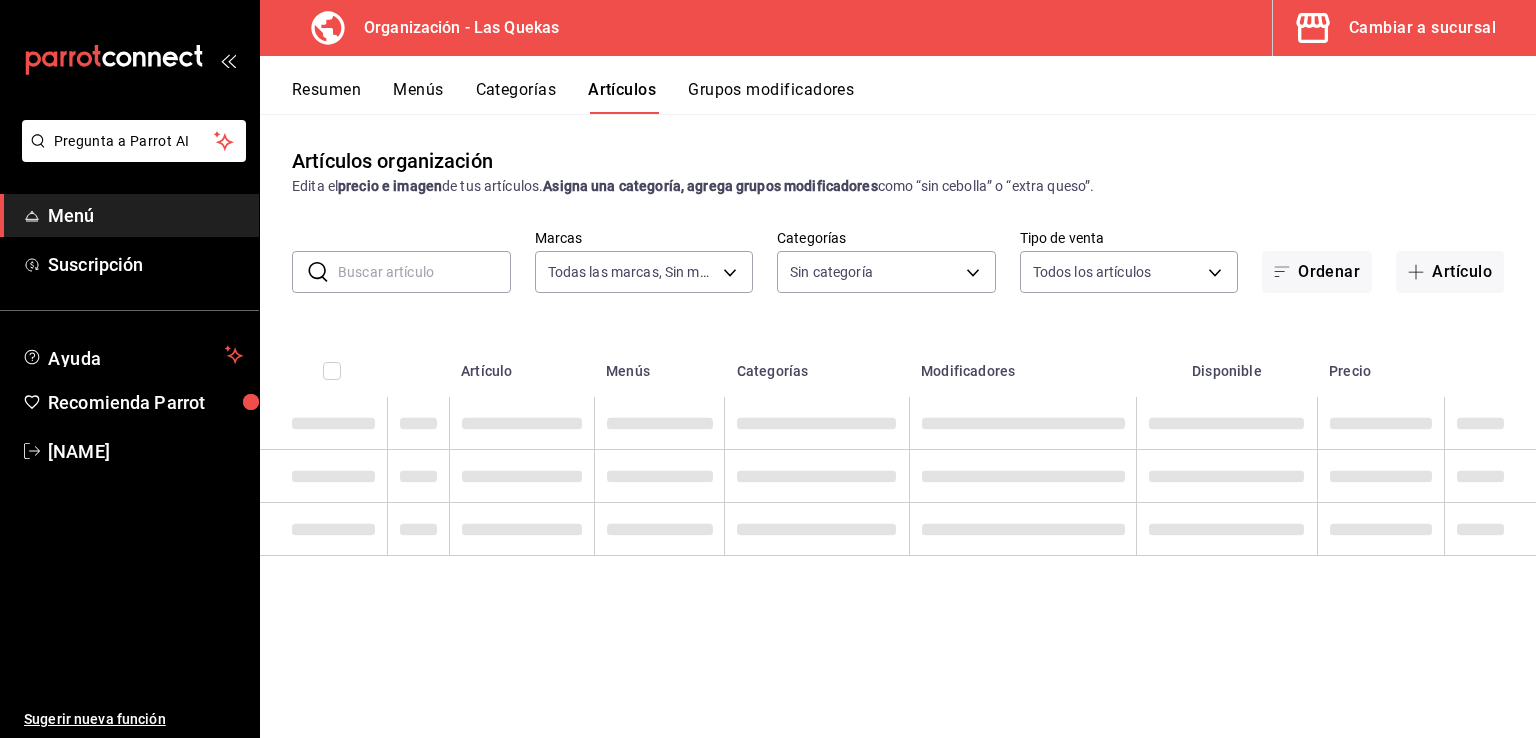 type on "10db9dd2-a01e-4e41-a06a-acad9392e6b8" 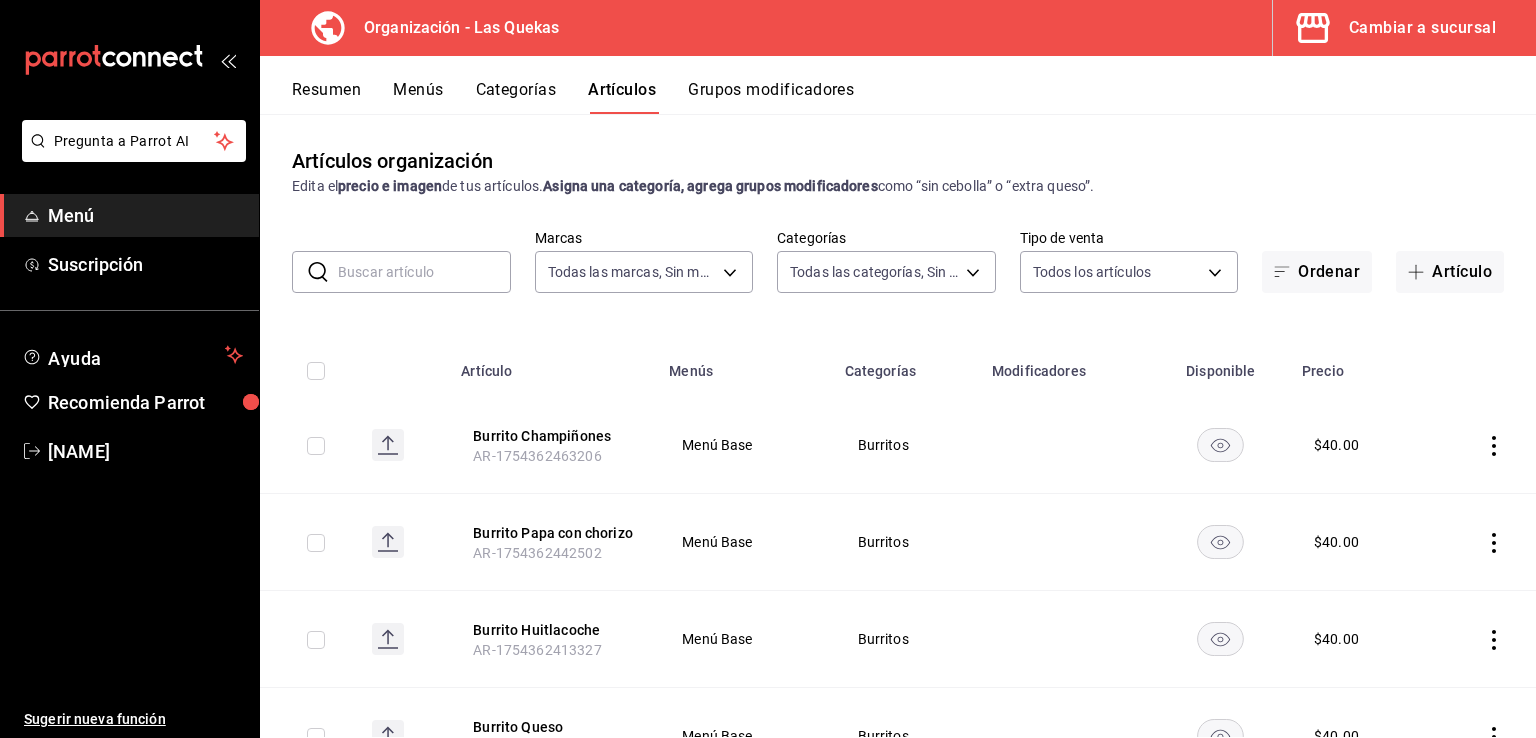 click on "Grupos modificadores" at bounding box center (771, 97) 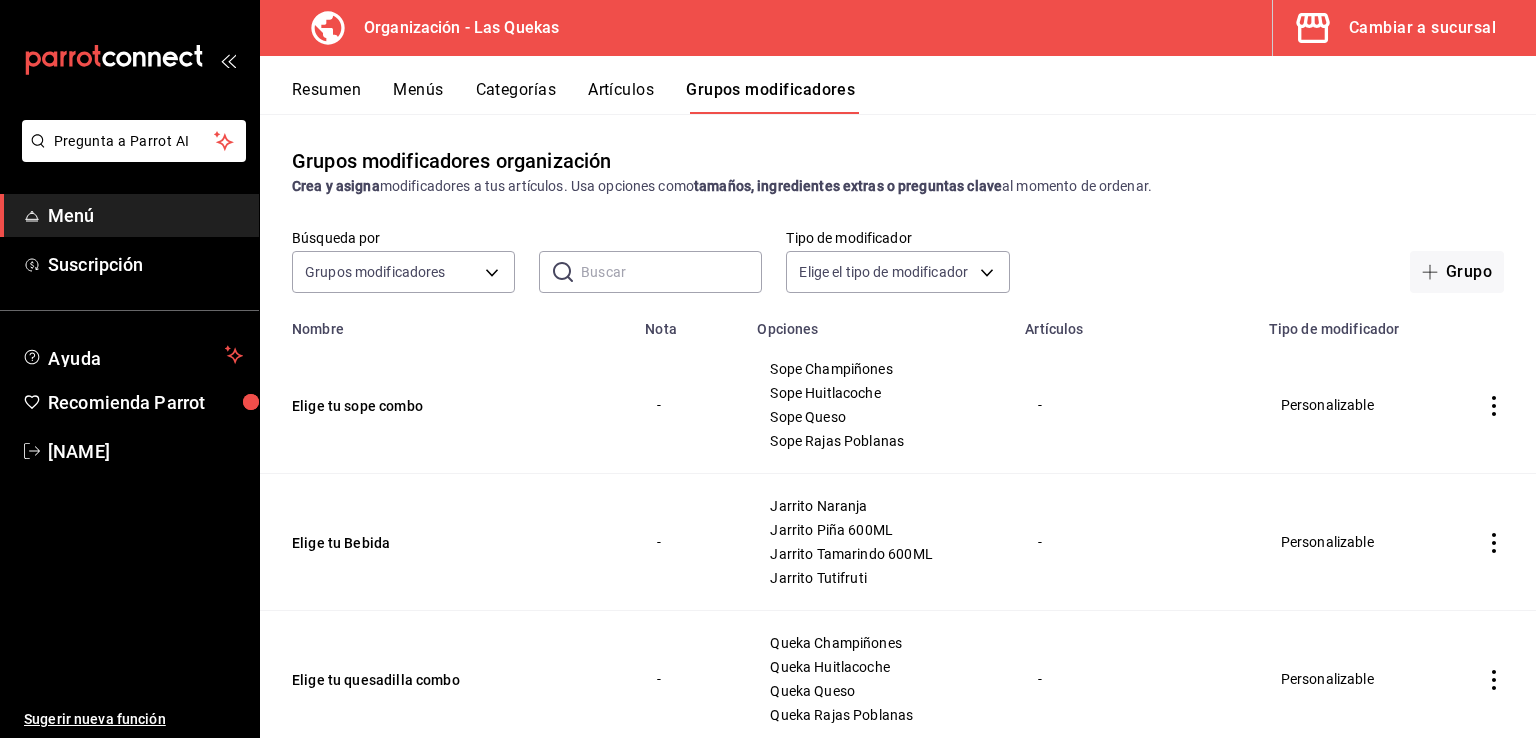 click 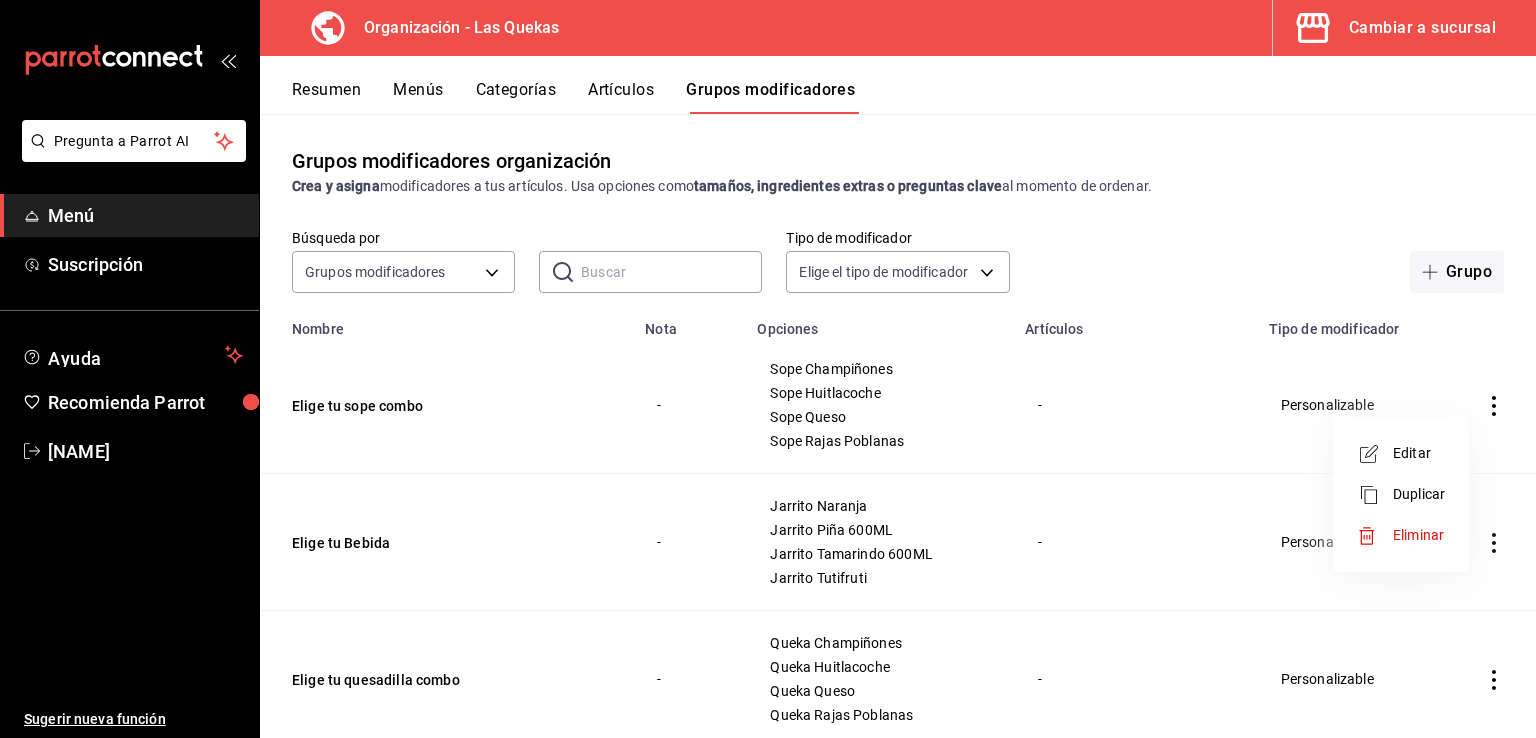click on "Editar" at bounding box center [1419, 453] 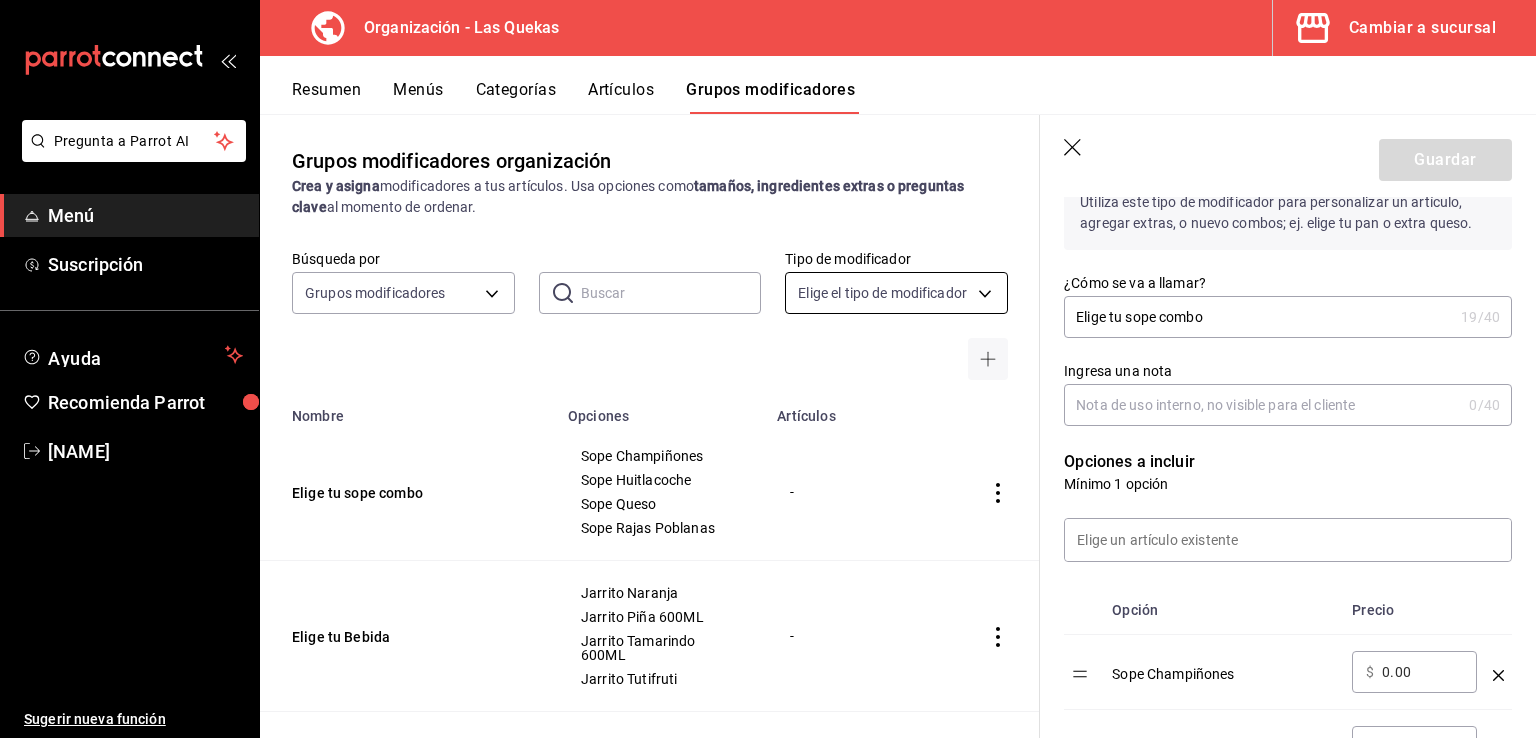 scroll, scrollTop: 99, scrollLeft: 0, axis: vertical 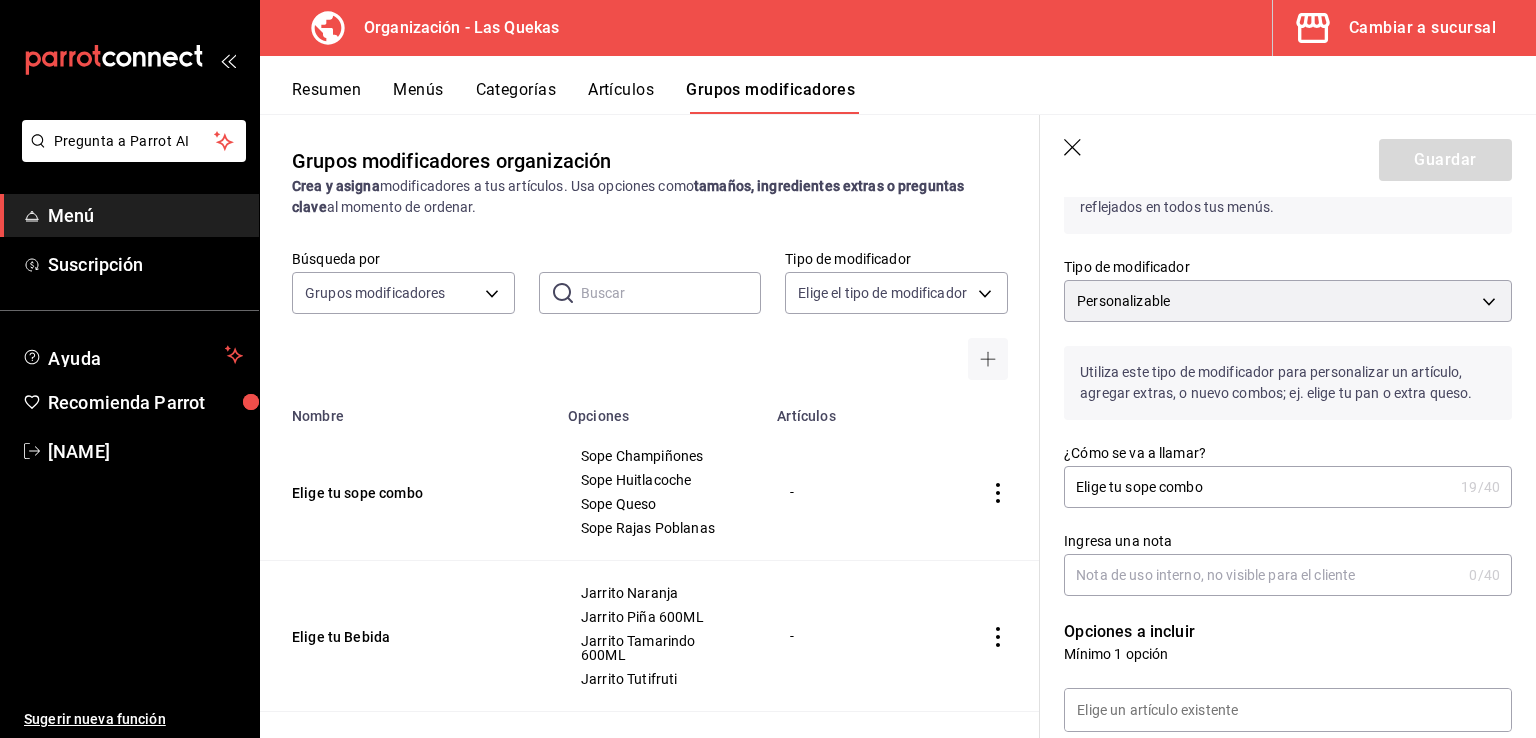 click on "Artículos" at bounding box center (621, 97) 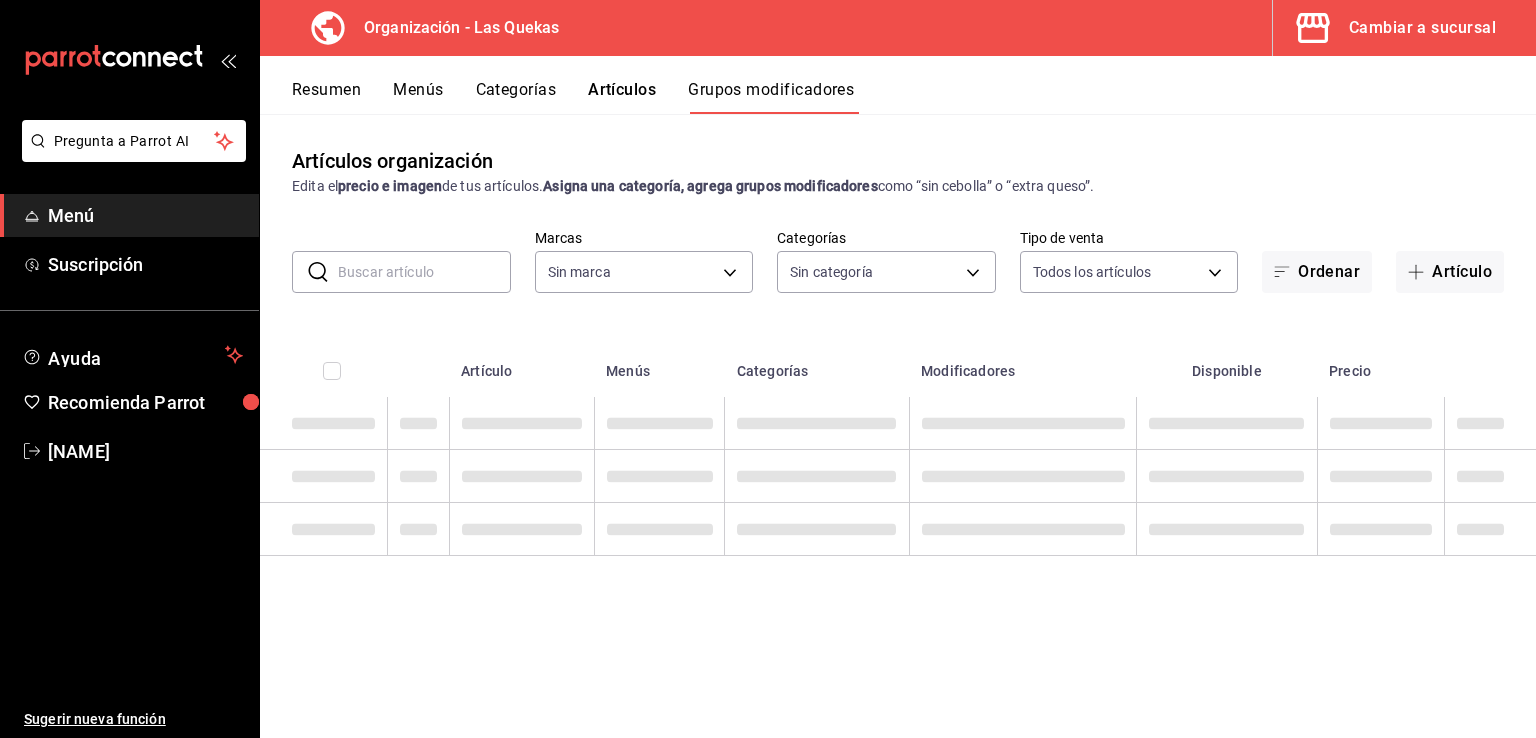 type on "10db9dd2-a01e-4e41-a06a-acad9392e6b8" 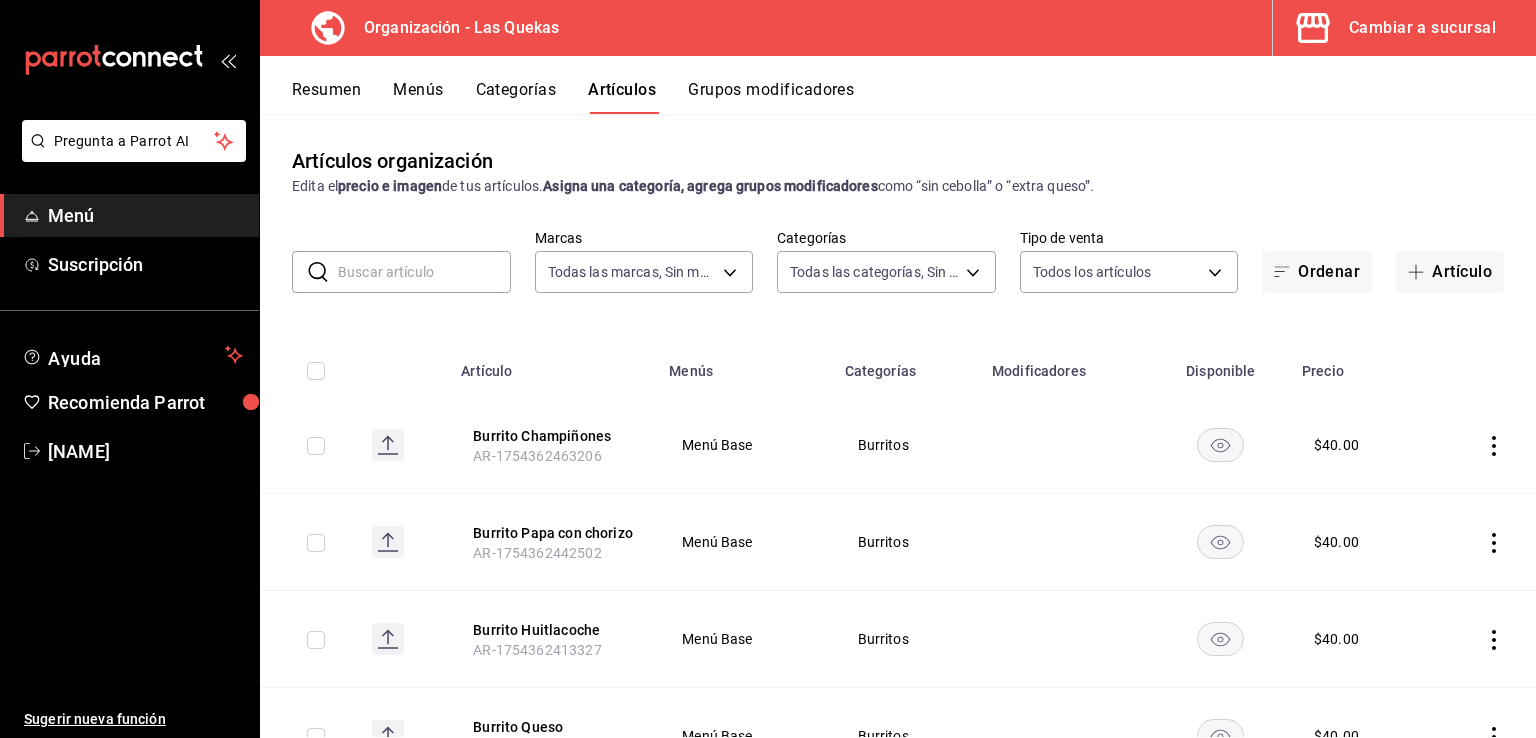 type on "10db9dd2-a01e-4e41-a06a-acad9392e6b8" 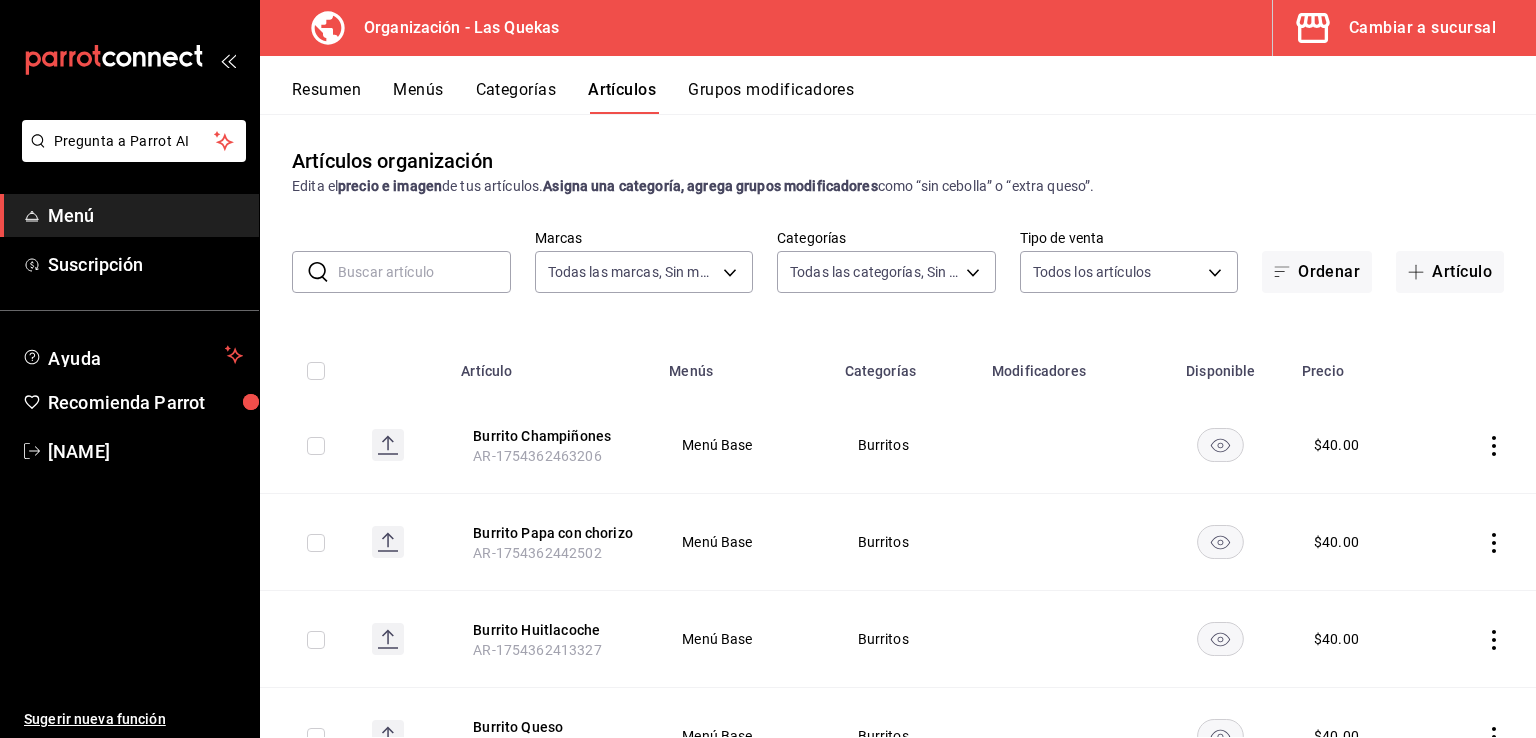 type on "f30465a1-924b-416d-808f-0fdde7a12ce6,790f2478-a427-4185-acbb-ab606dc387bc,f5e40d39-b70a-441c-a82c-bfdd9b60858e,8f57f62c-f680-42c7-9cc3-8708c9d5a8ae,1397b6e8-2d3e-4d94-9867-08ccef00acf5,b3b79d79-a594-4160-bc45-8211c6d6dbbb" 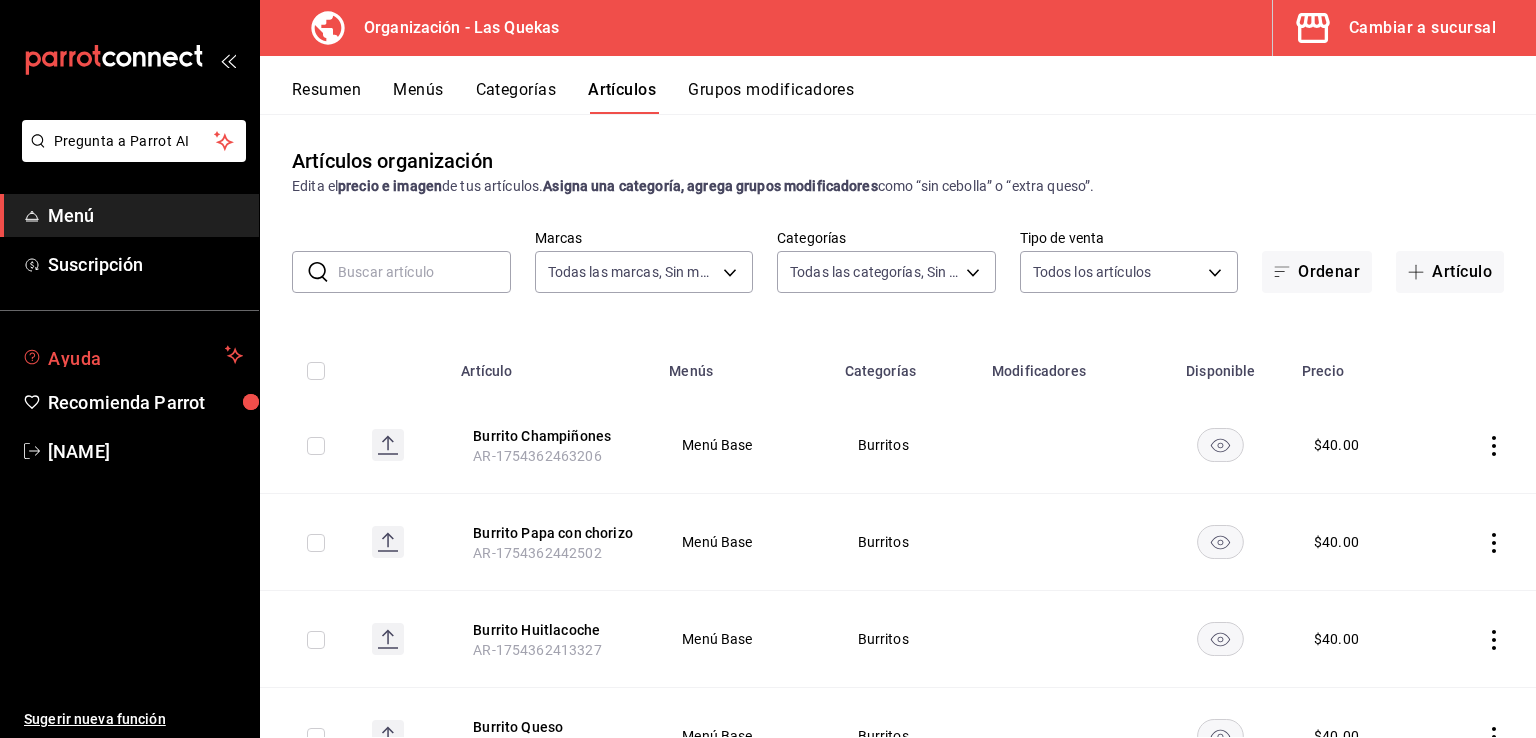 click on "Ayuda" at bounding box center [129, 355] 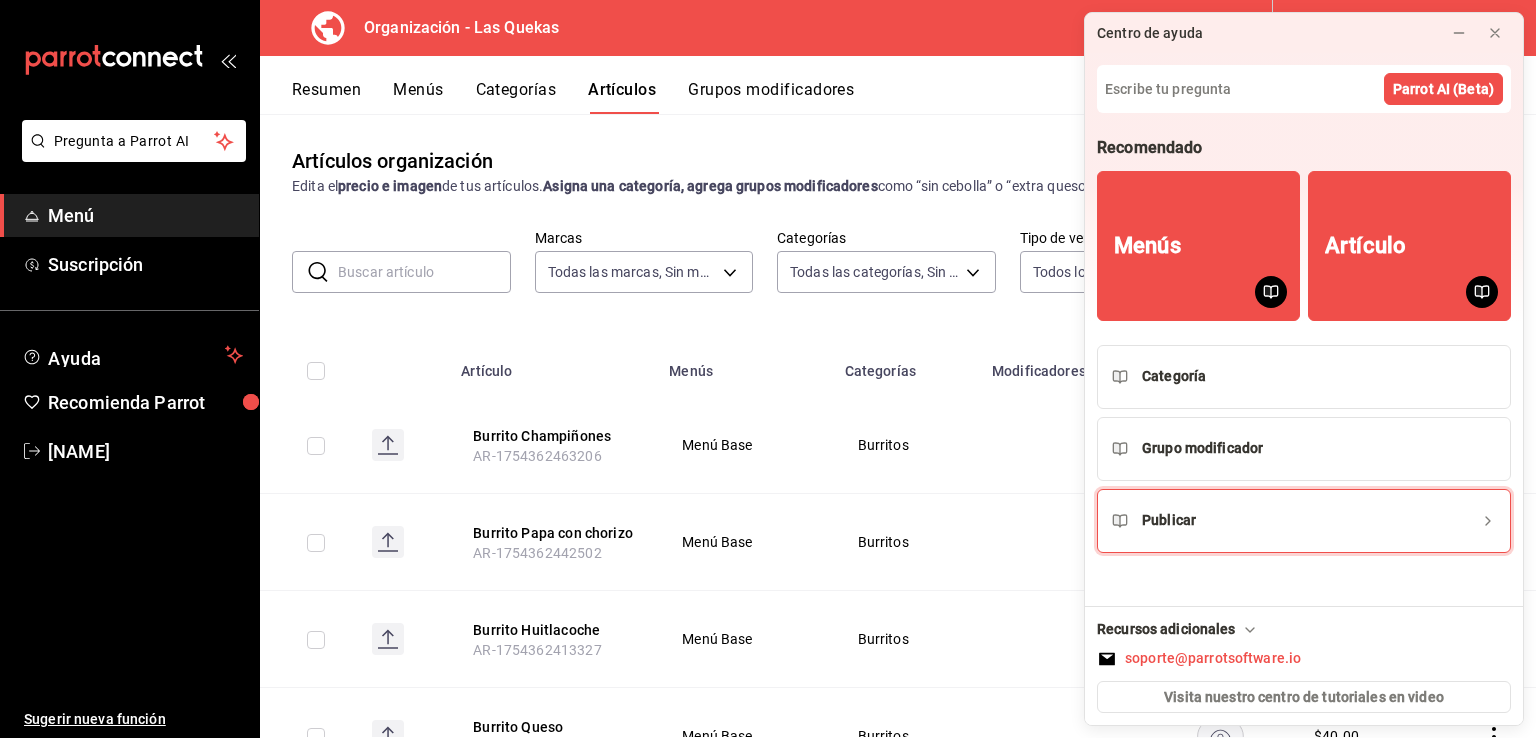 click on "Publicar" at bounding box center (1169, 520) 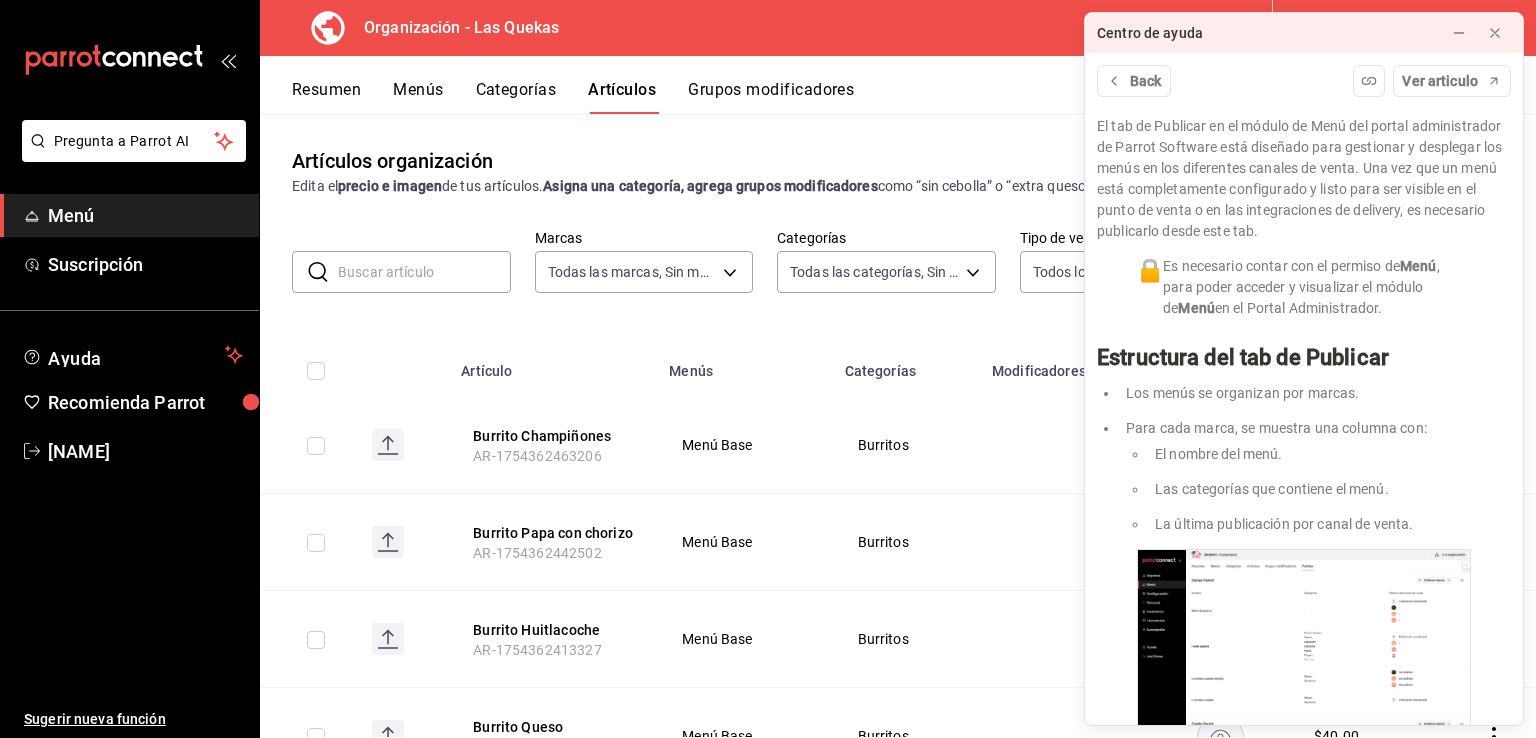 scroll, scrollTop: 0, scrollLeft: 0, axis: both 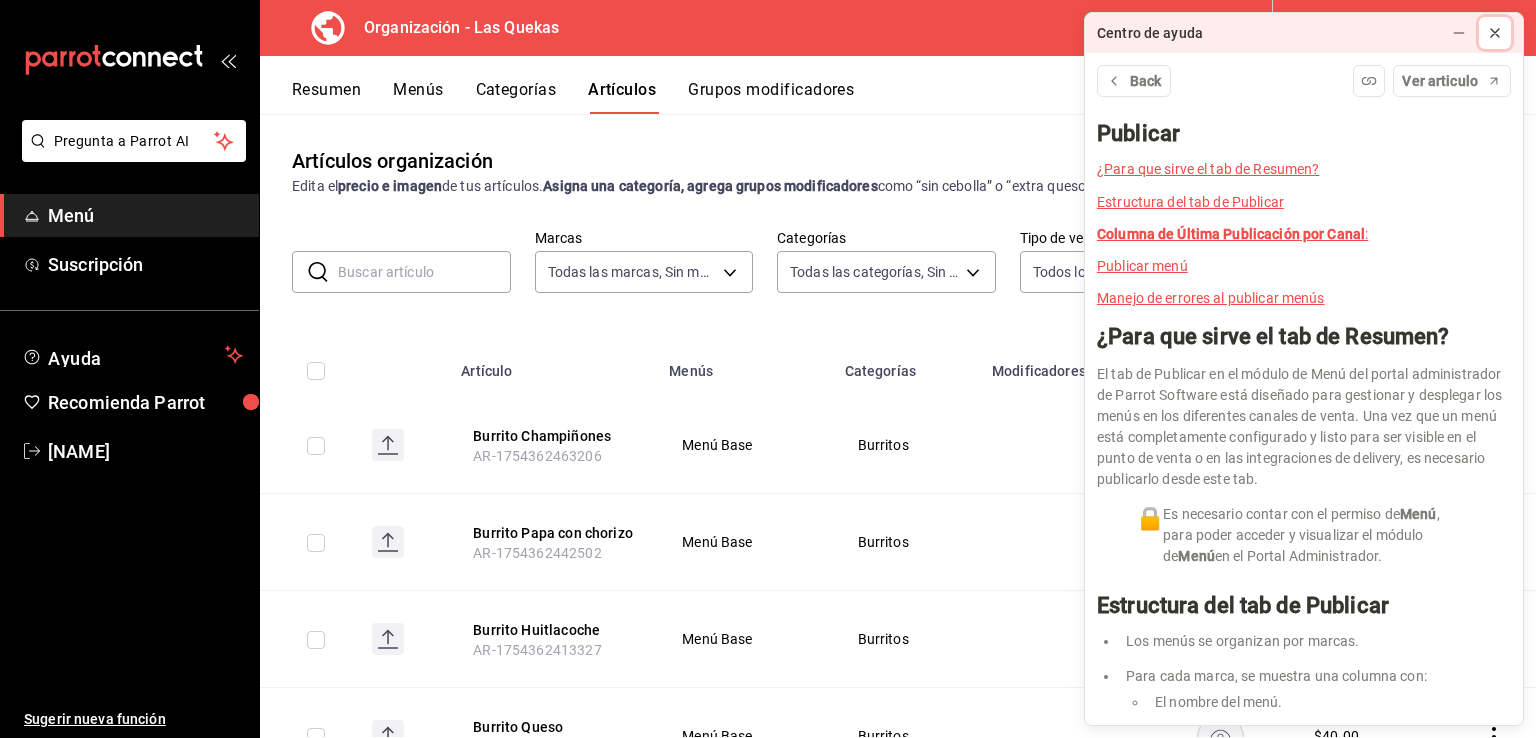 click 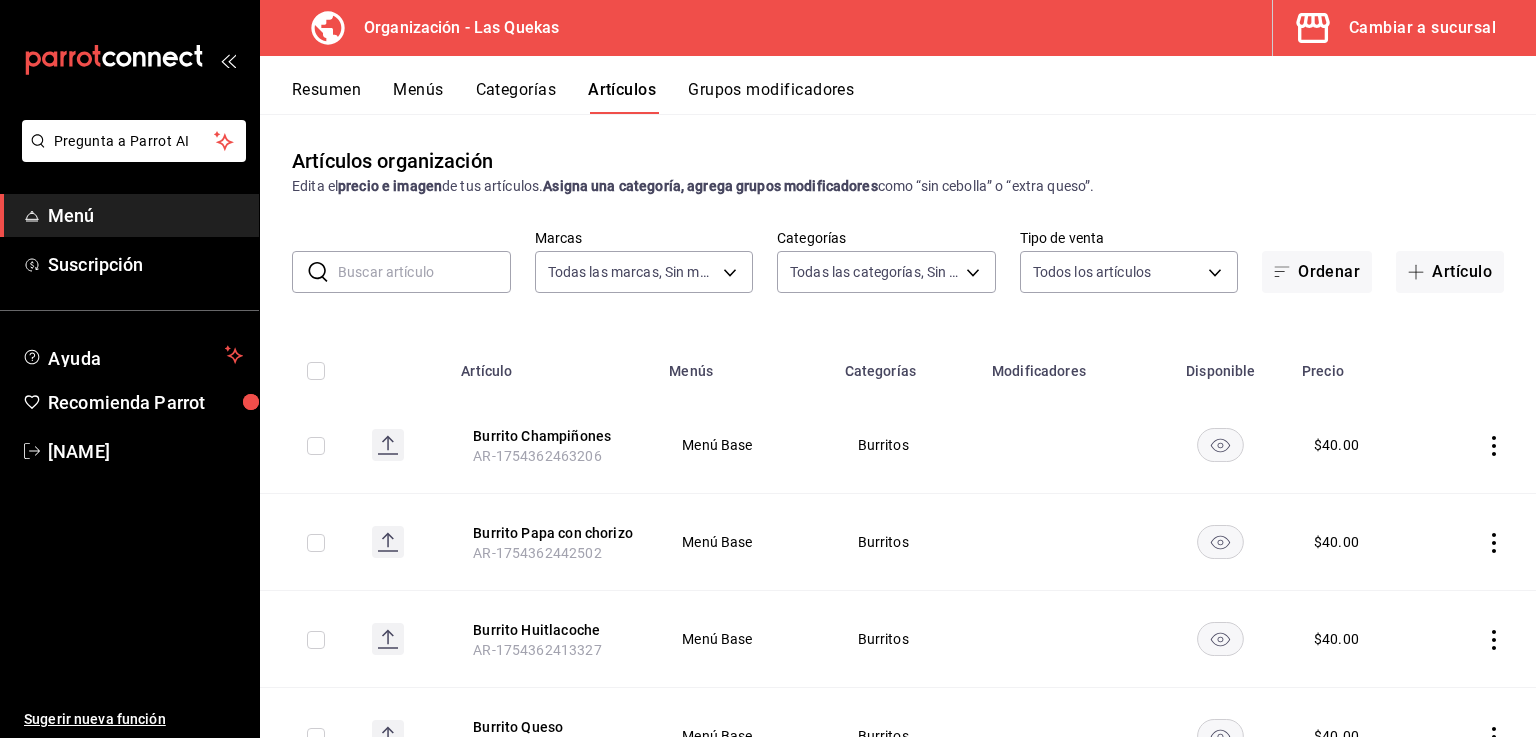 click on "Categorías" at bounding box center [516, 97] 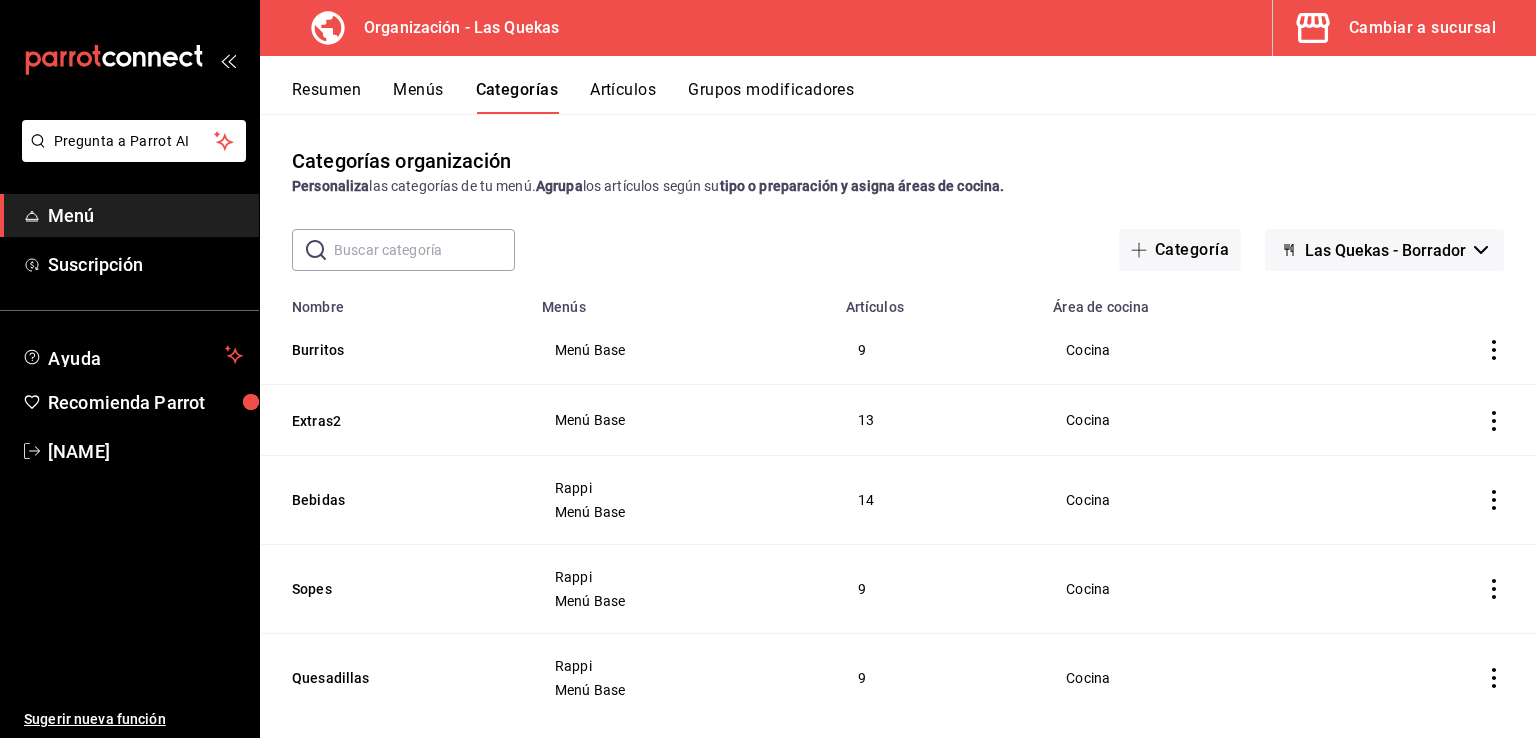 click on "Las Quekas - Borrador" at bounding box center (1385, 250) 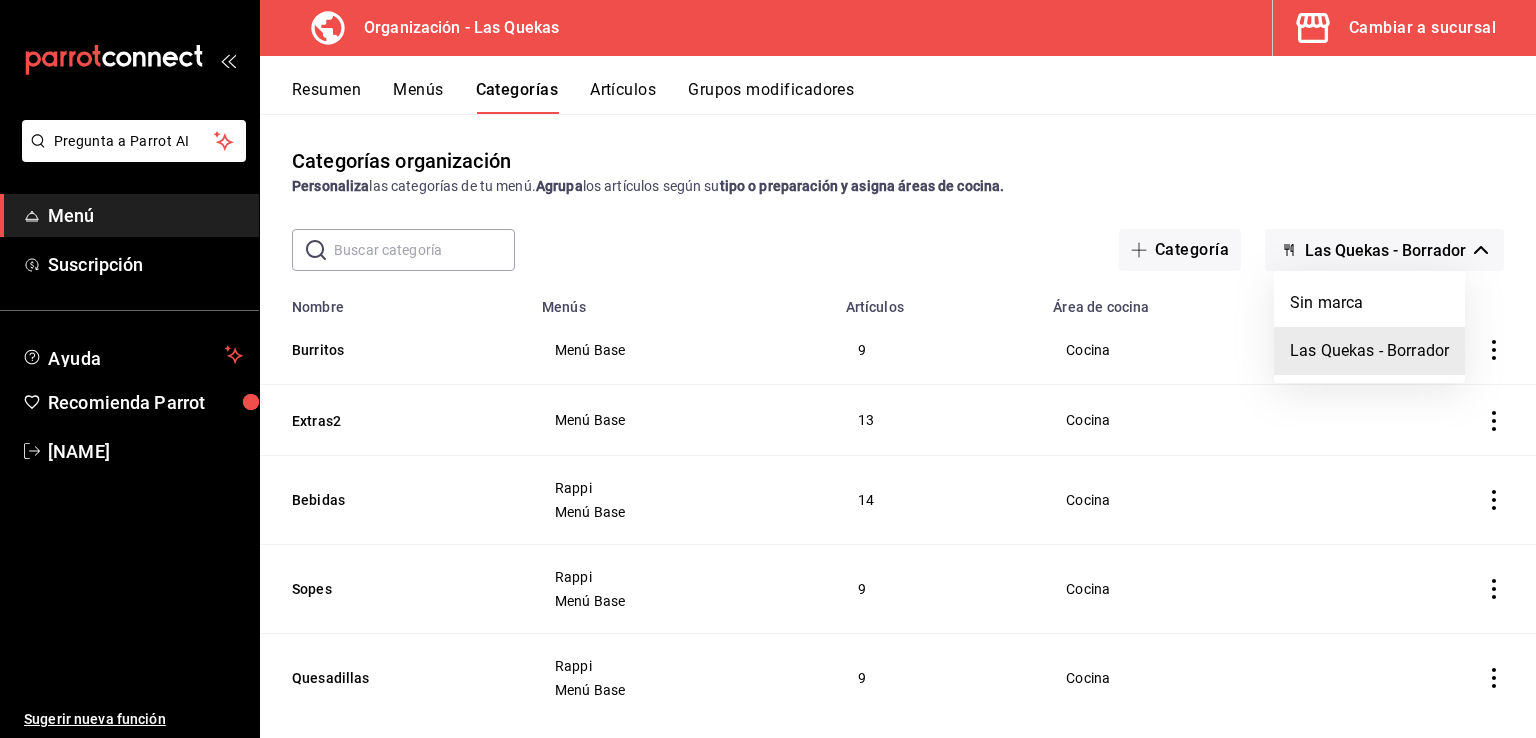 click at bounding box center (768, 369) 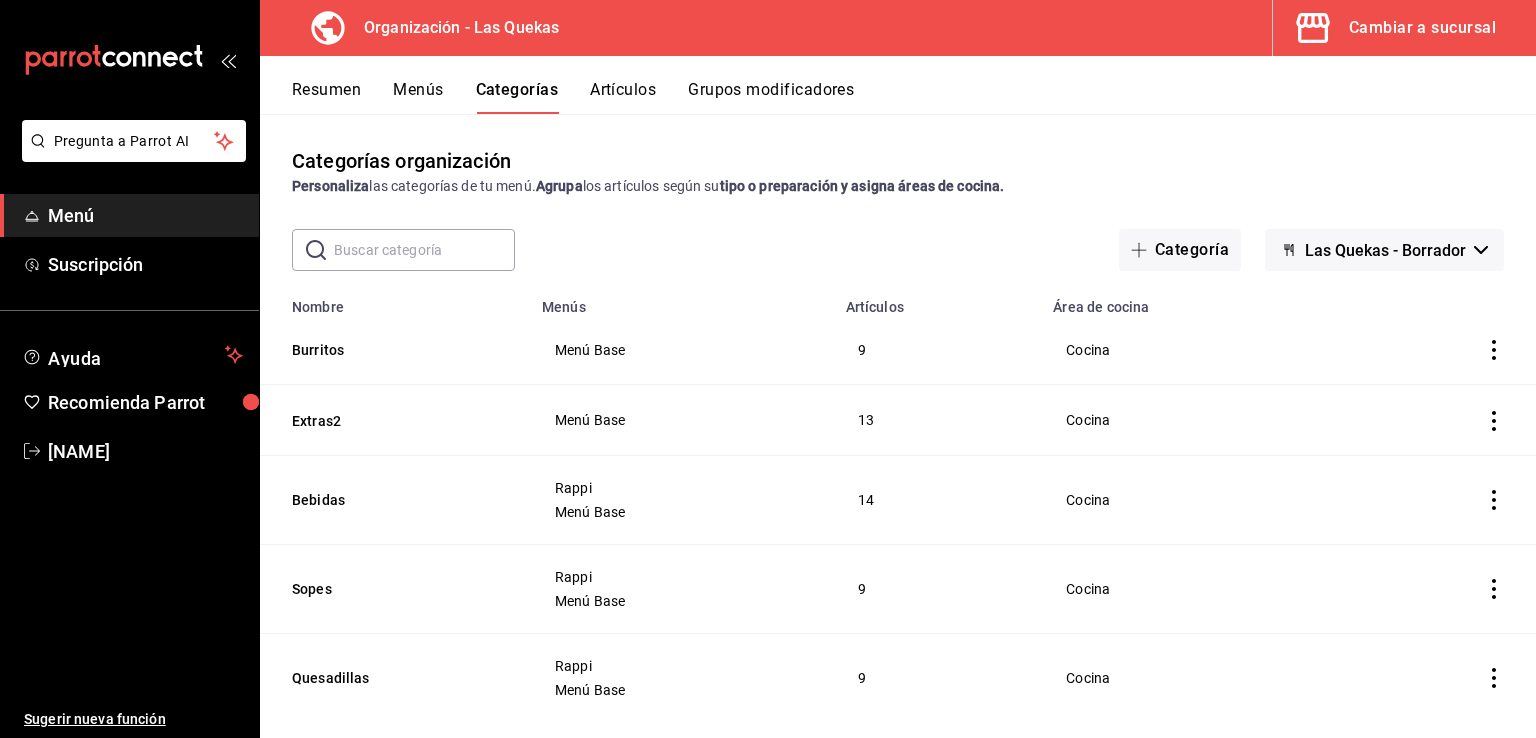 click on "Menús" at bounding box center (418, 97) 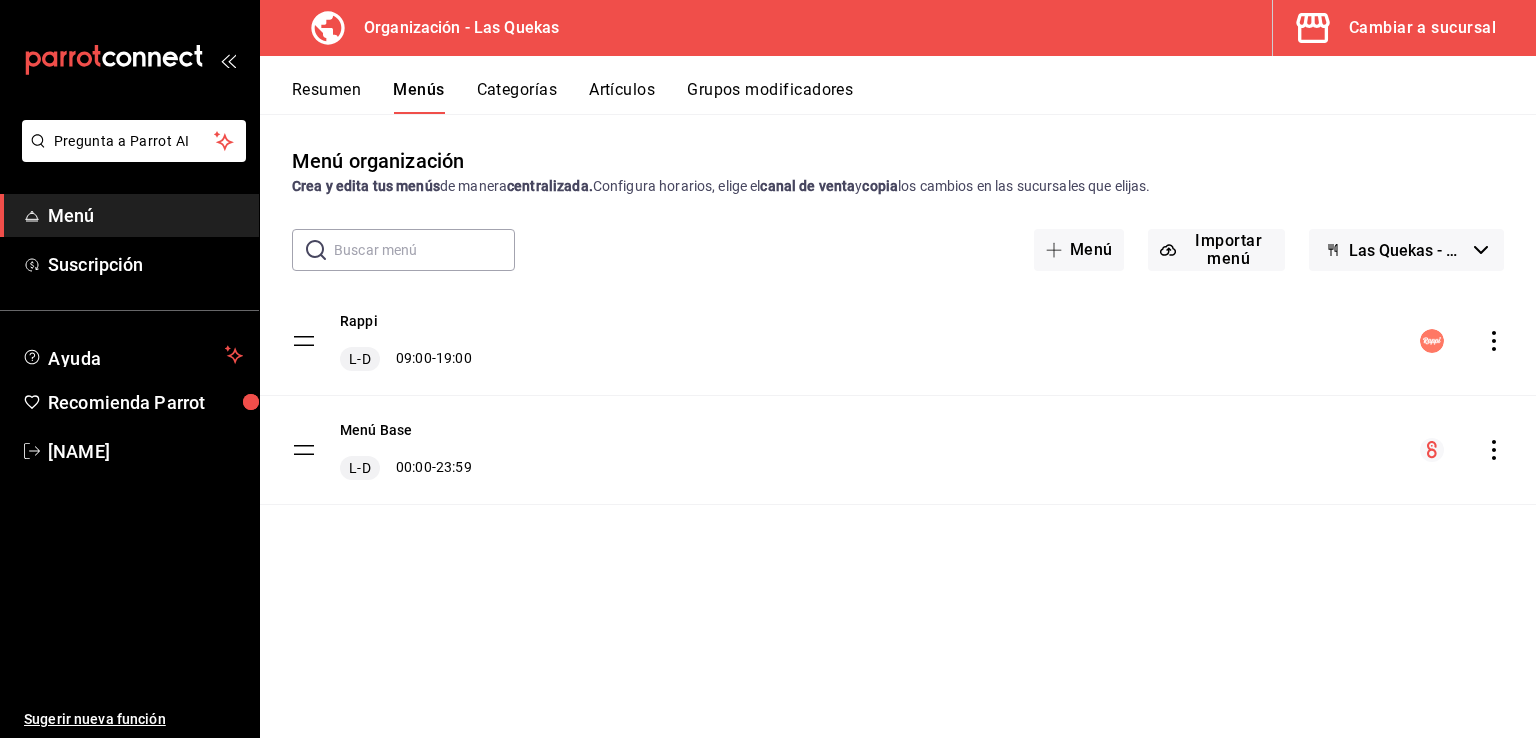 click 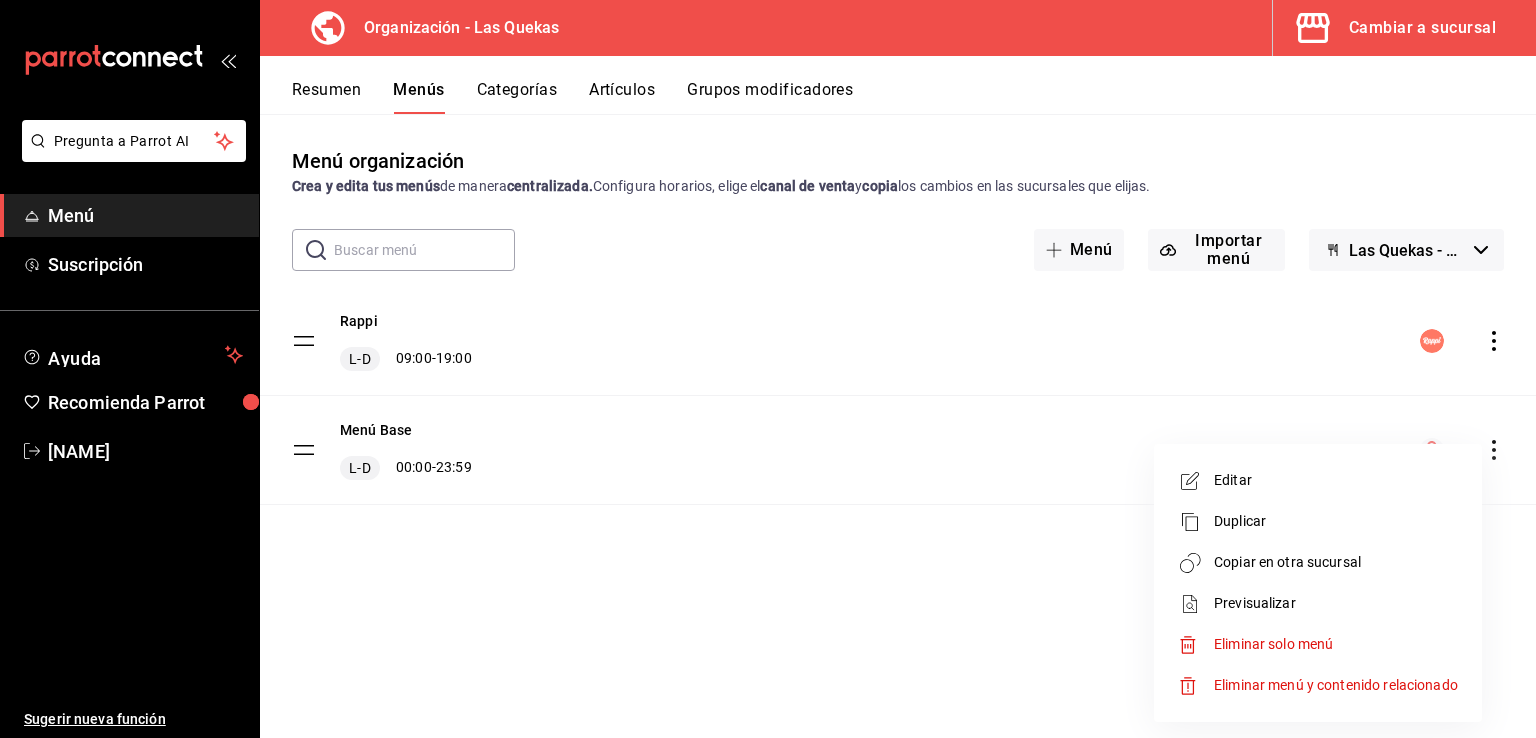 click on "Editar" at bounding box center (1336, 480) 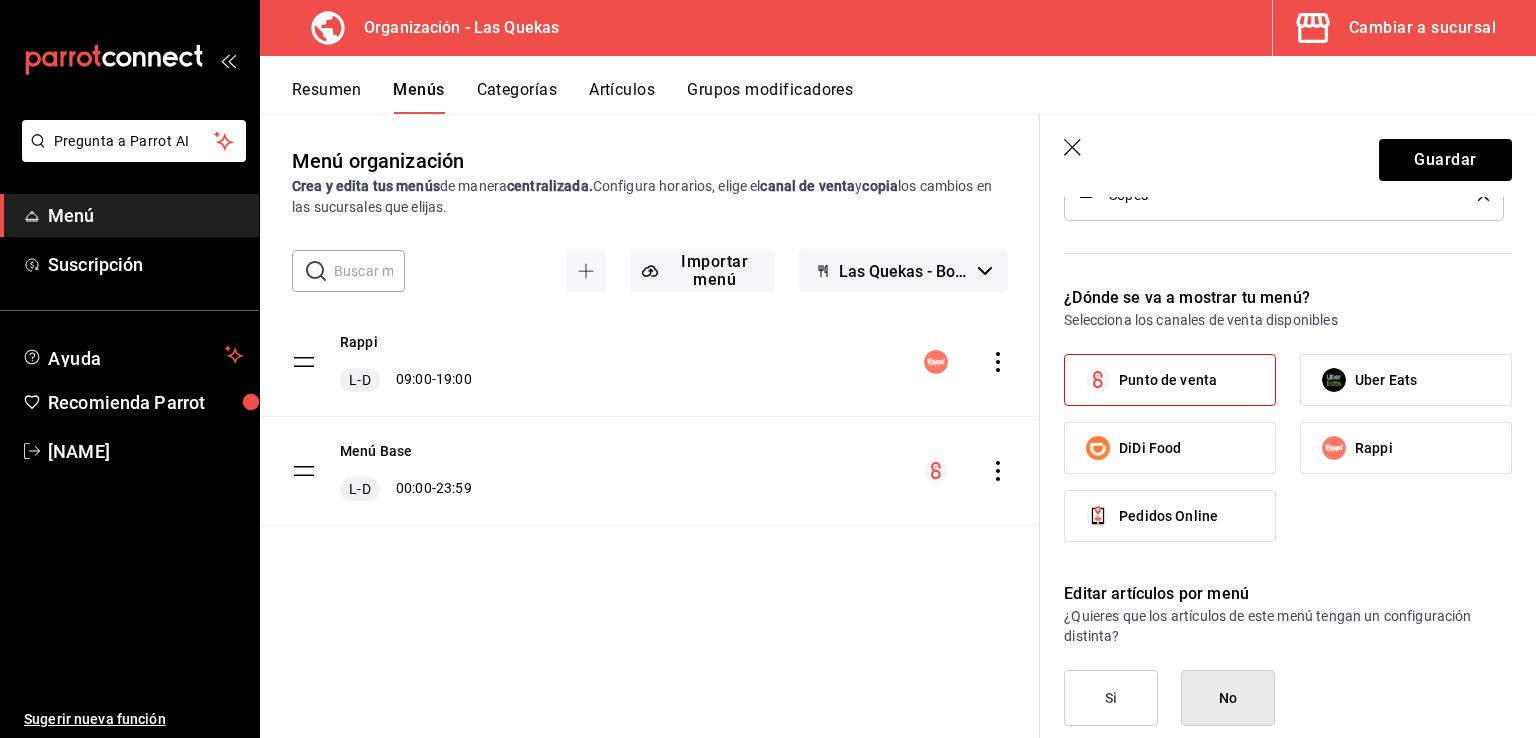 scroll, scrollTop: 912, scrollLeft: 0, axis: vertical 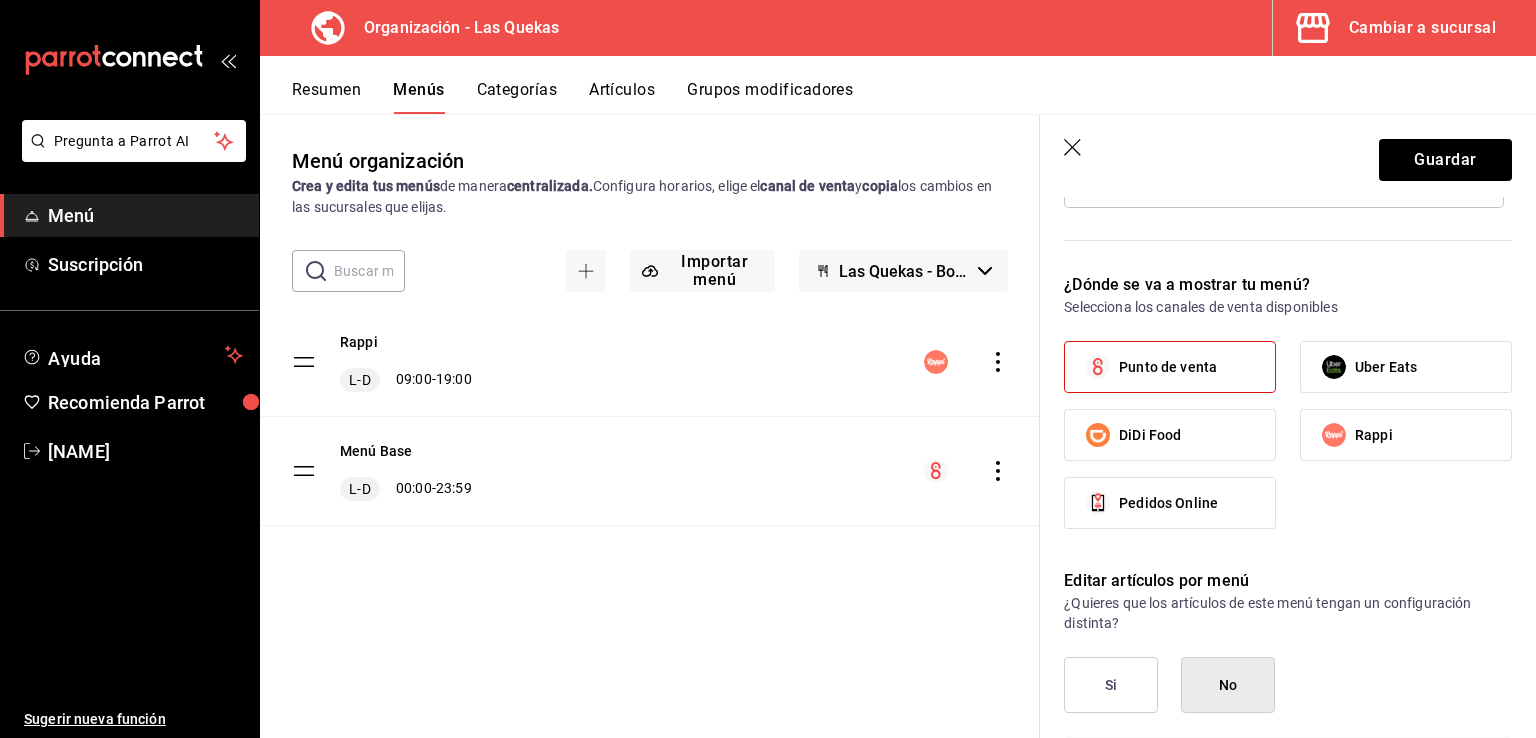 click on "Resumen" at bounding box center [326, 97] 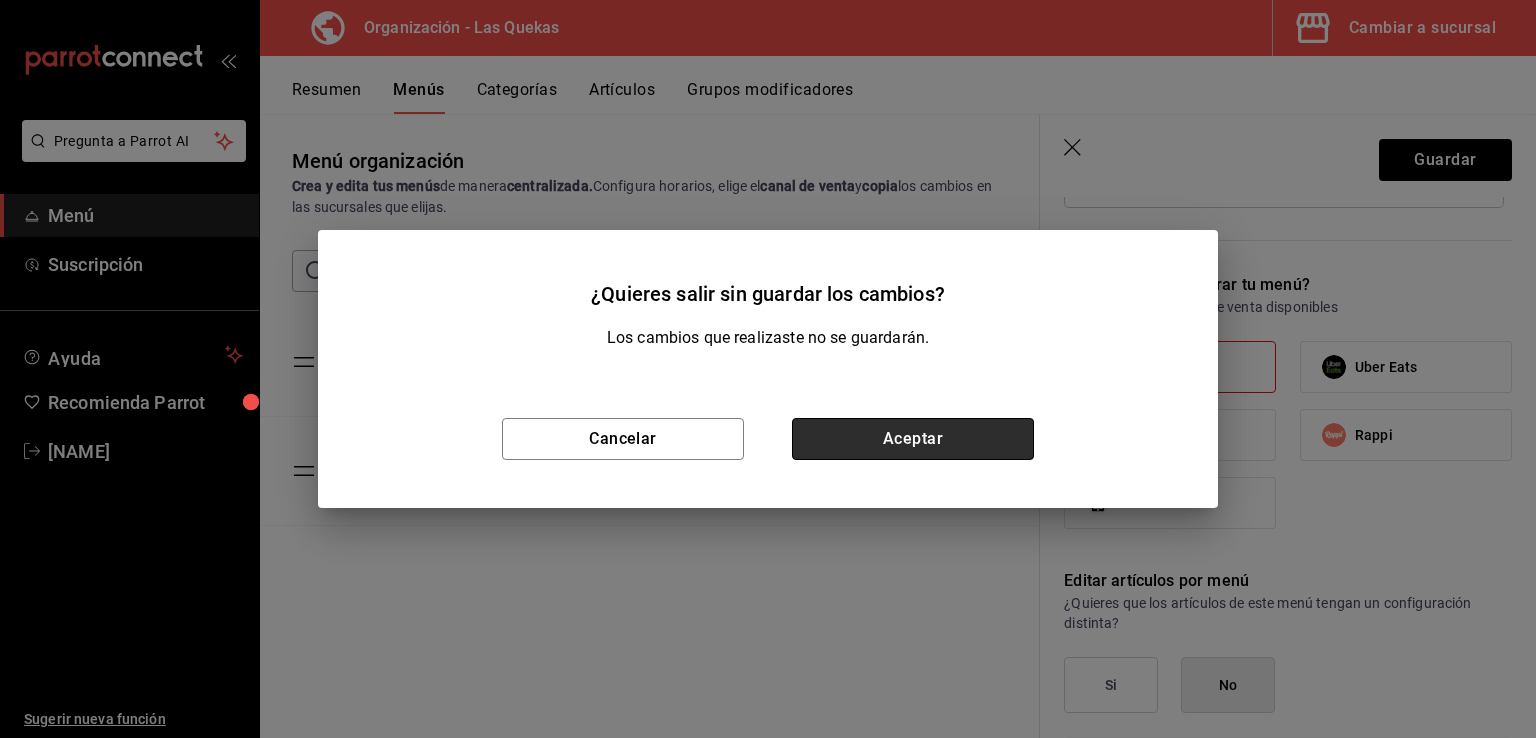 click on "Aceptar" at bounding box center [913, 439] 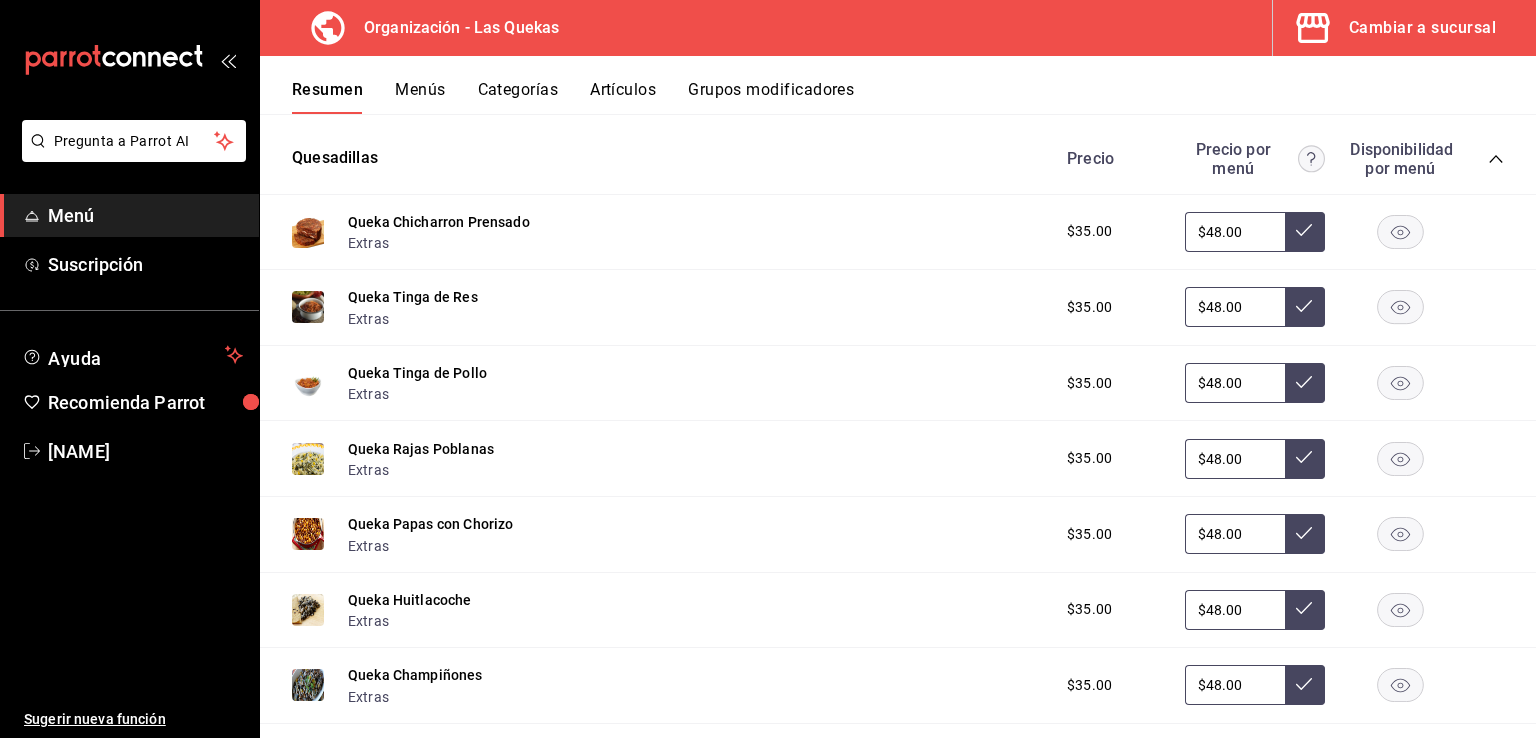 scroll, scrollTop: 1994, scrollLeft: 0, axis: vertical 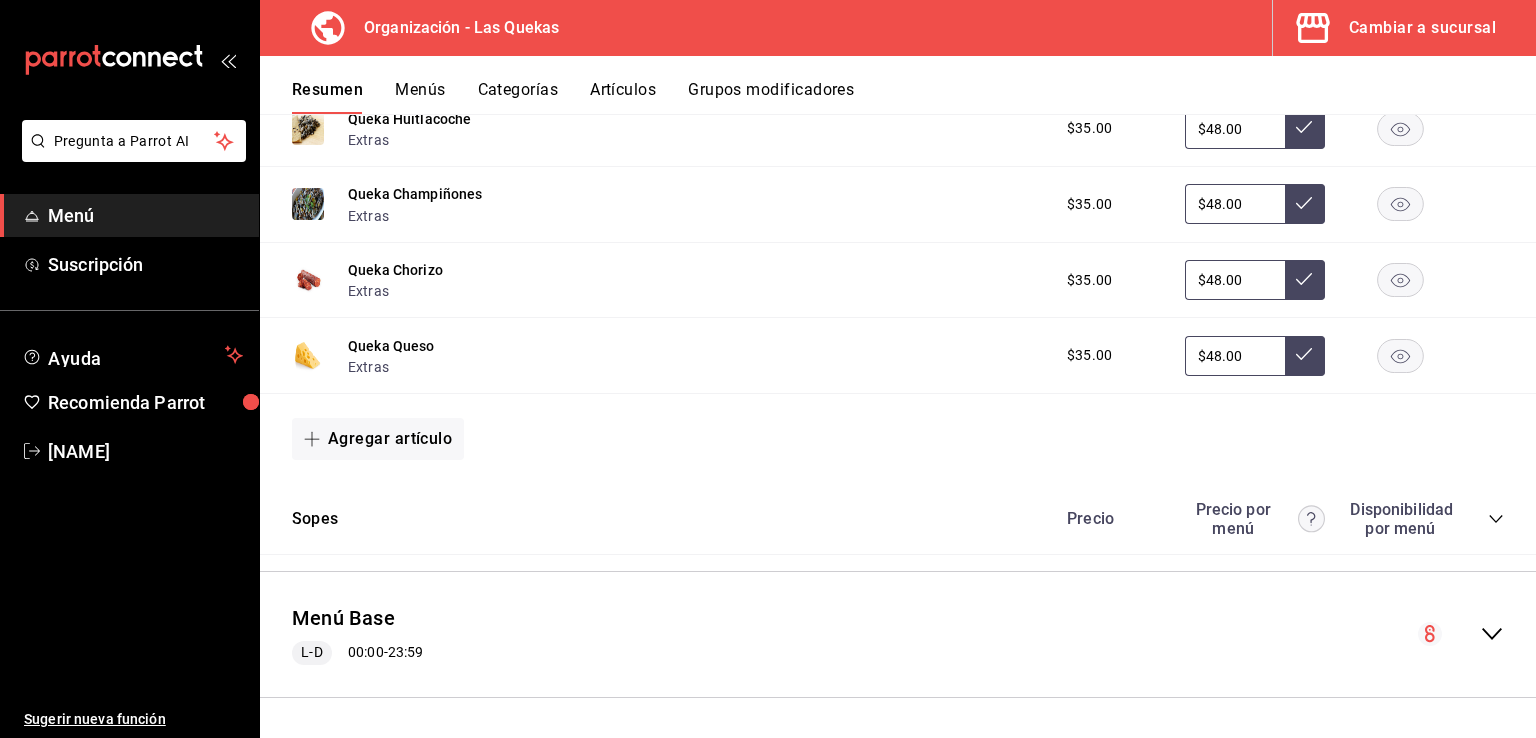 click 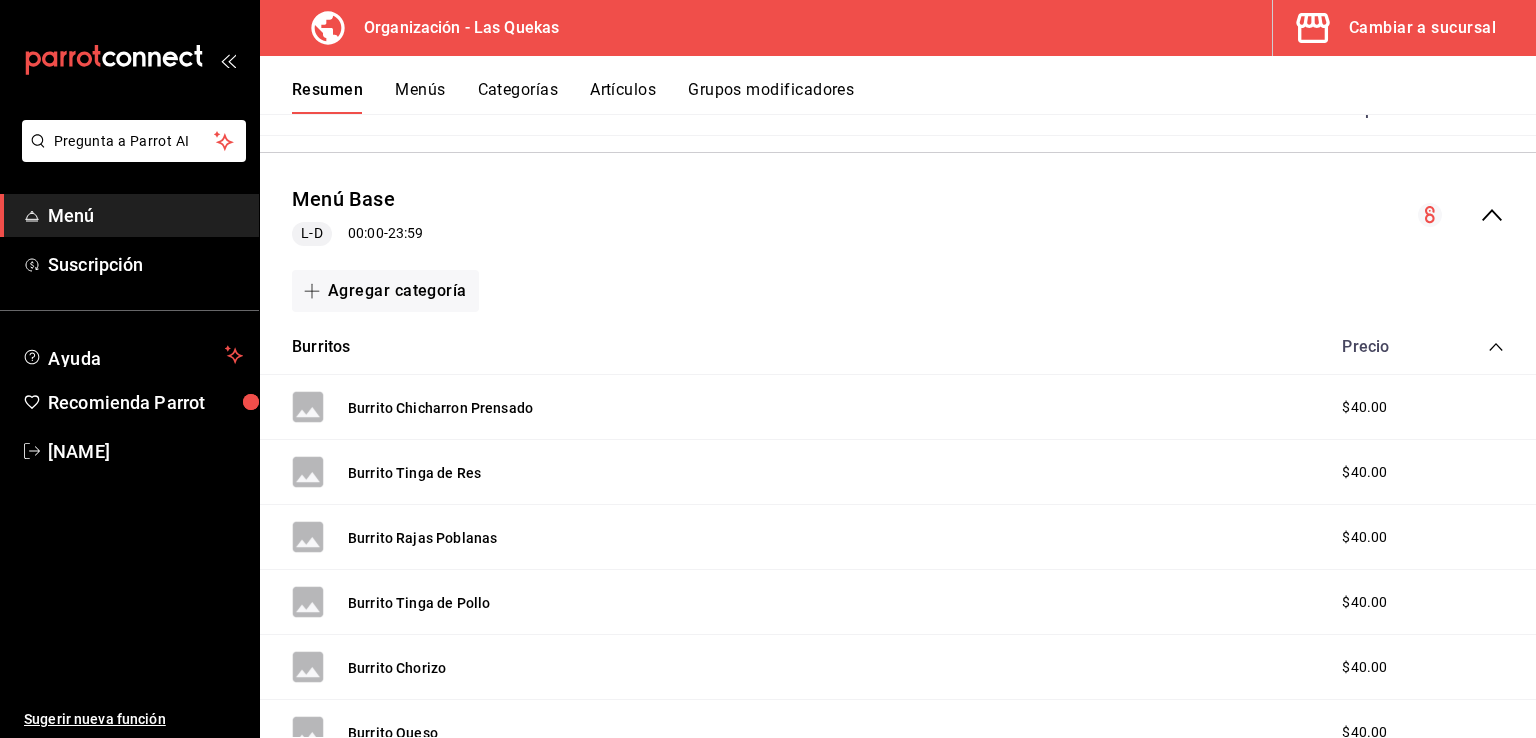 scroll, scrollTop: 2394, scrollLeft: 0, axis: vertical 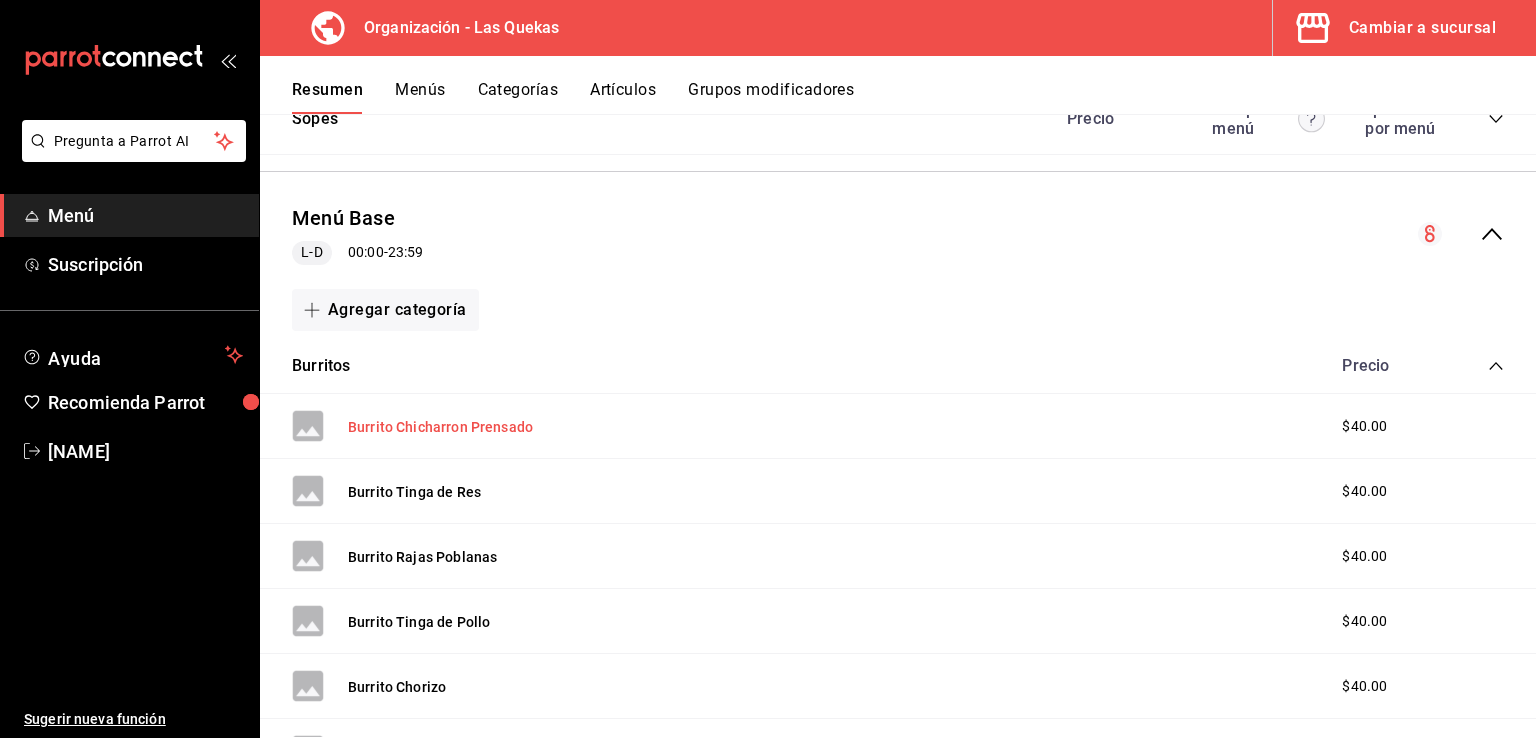 click on "Burrito Chicharron Prensado" at bounding box center (440, 427) 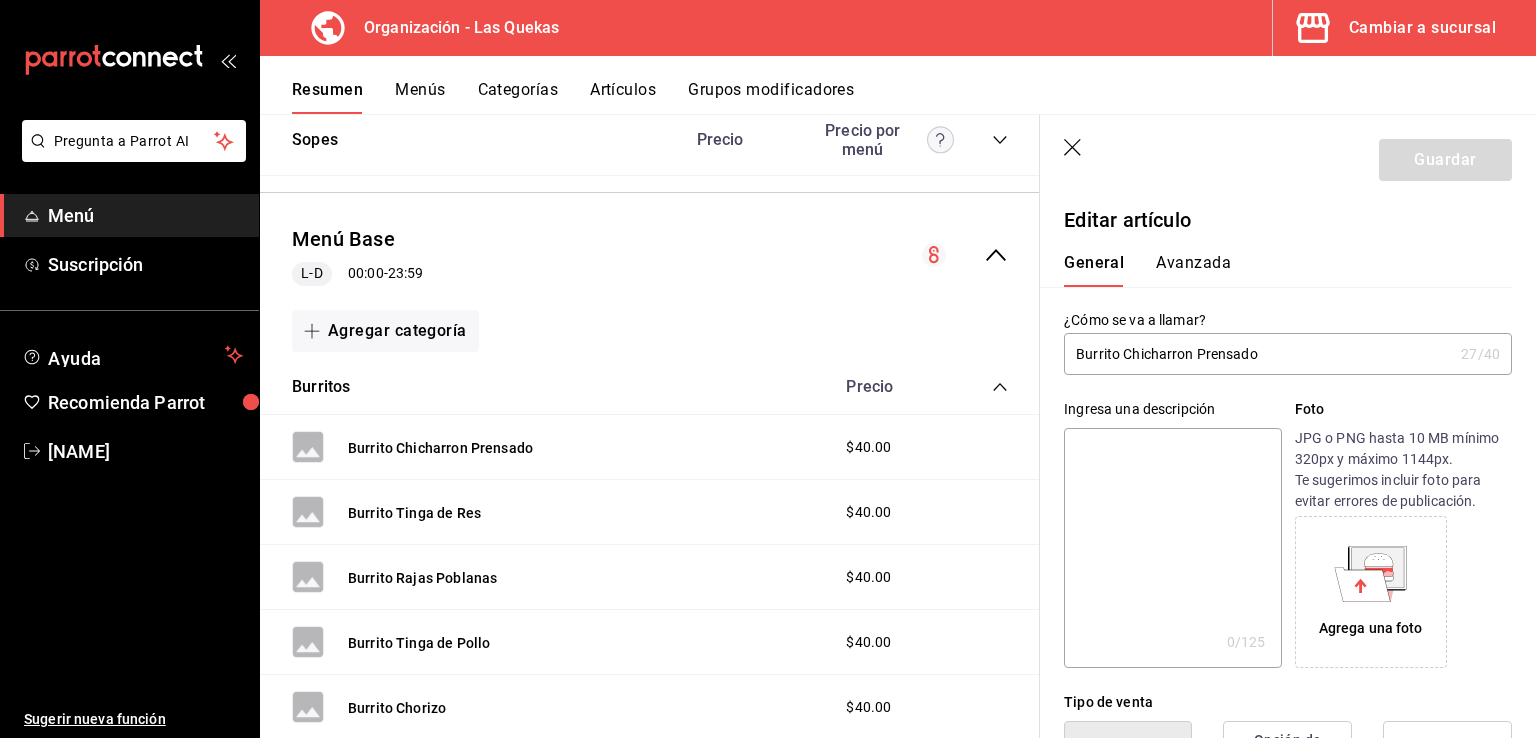 click on "Avanzada" at bounding box center (1193, 270) 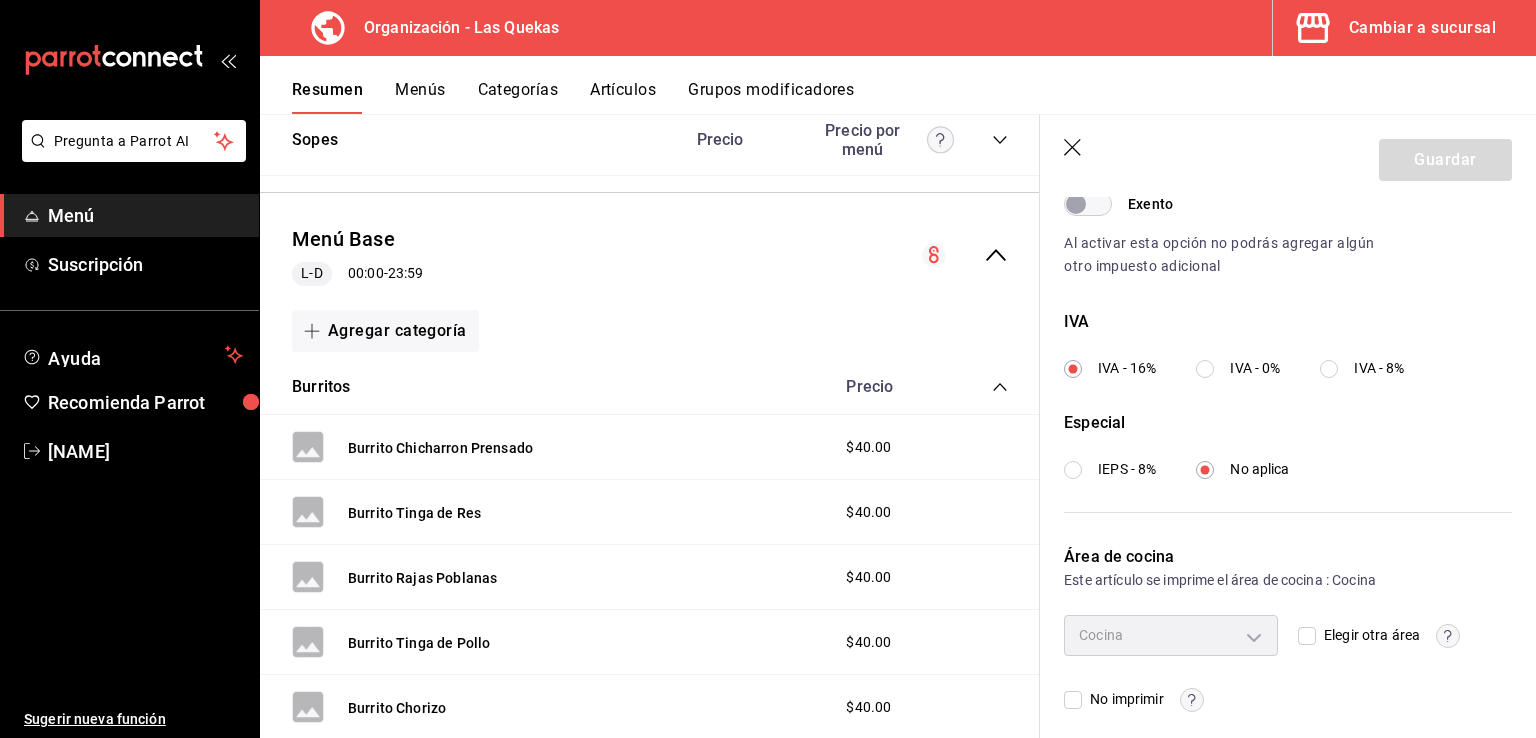 scroll, scrollTop: 674, scrollLeft: 0, axis: vertical 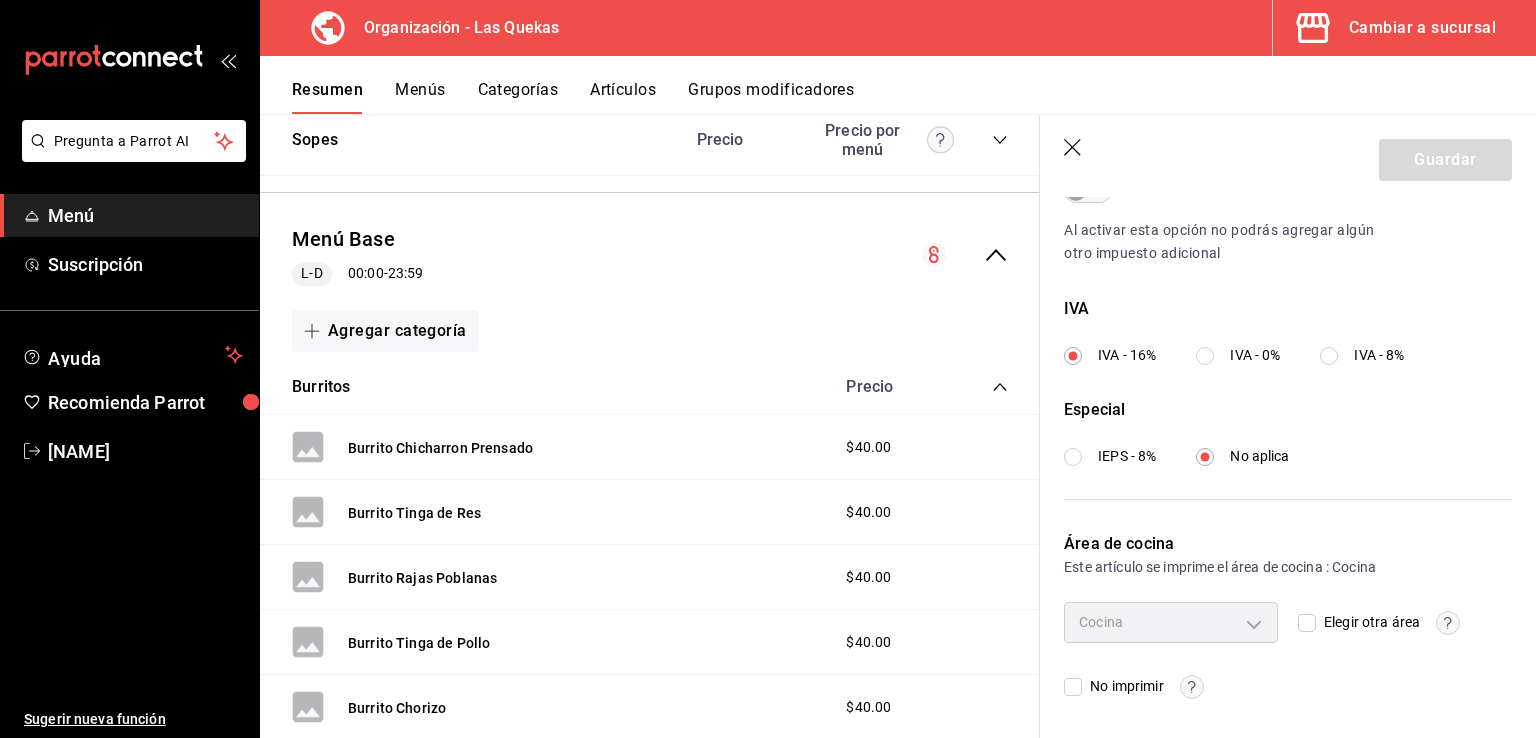 click 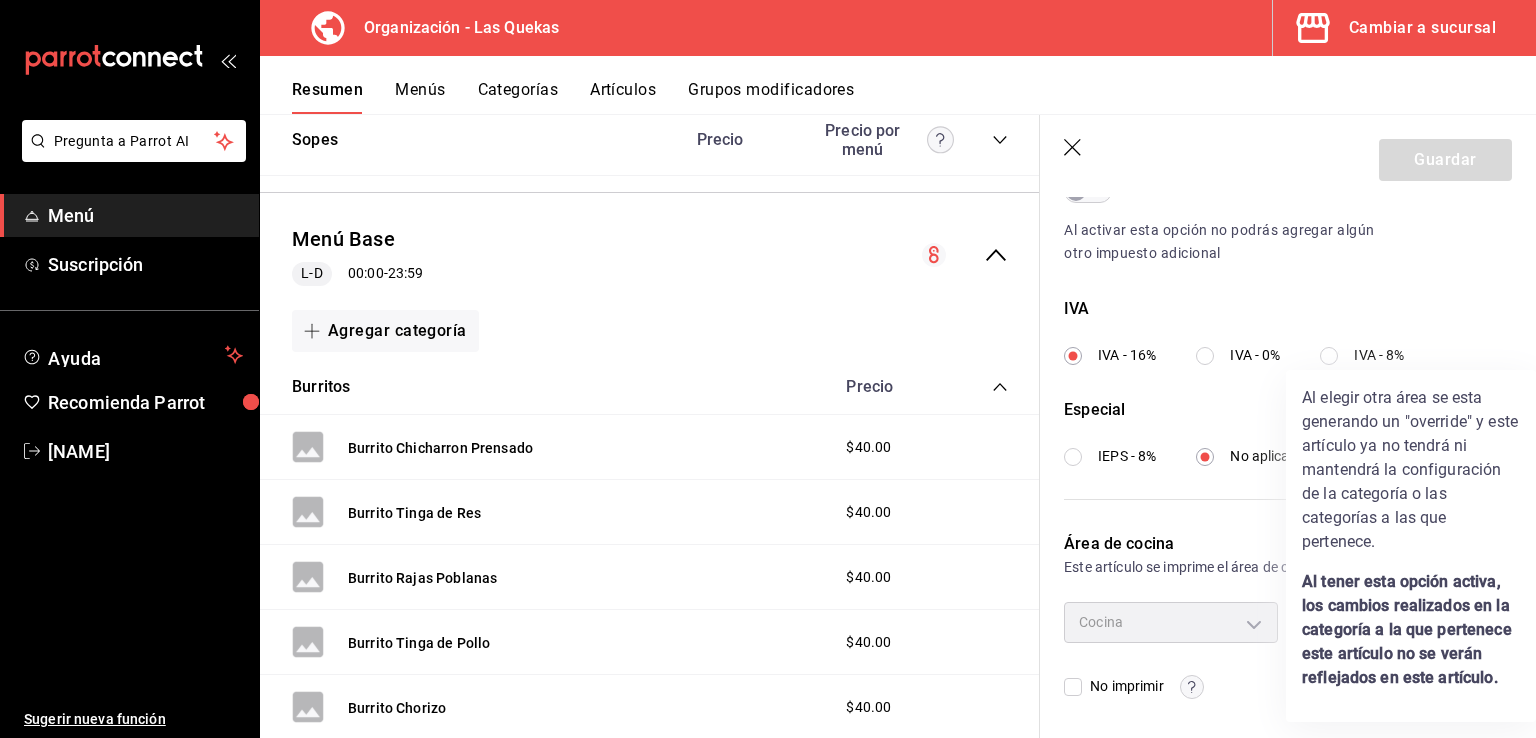 click at bounding box center [768, 369] 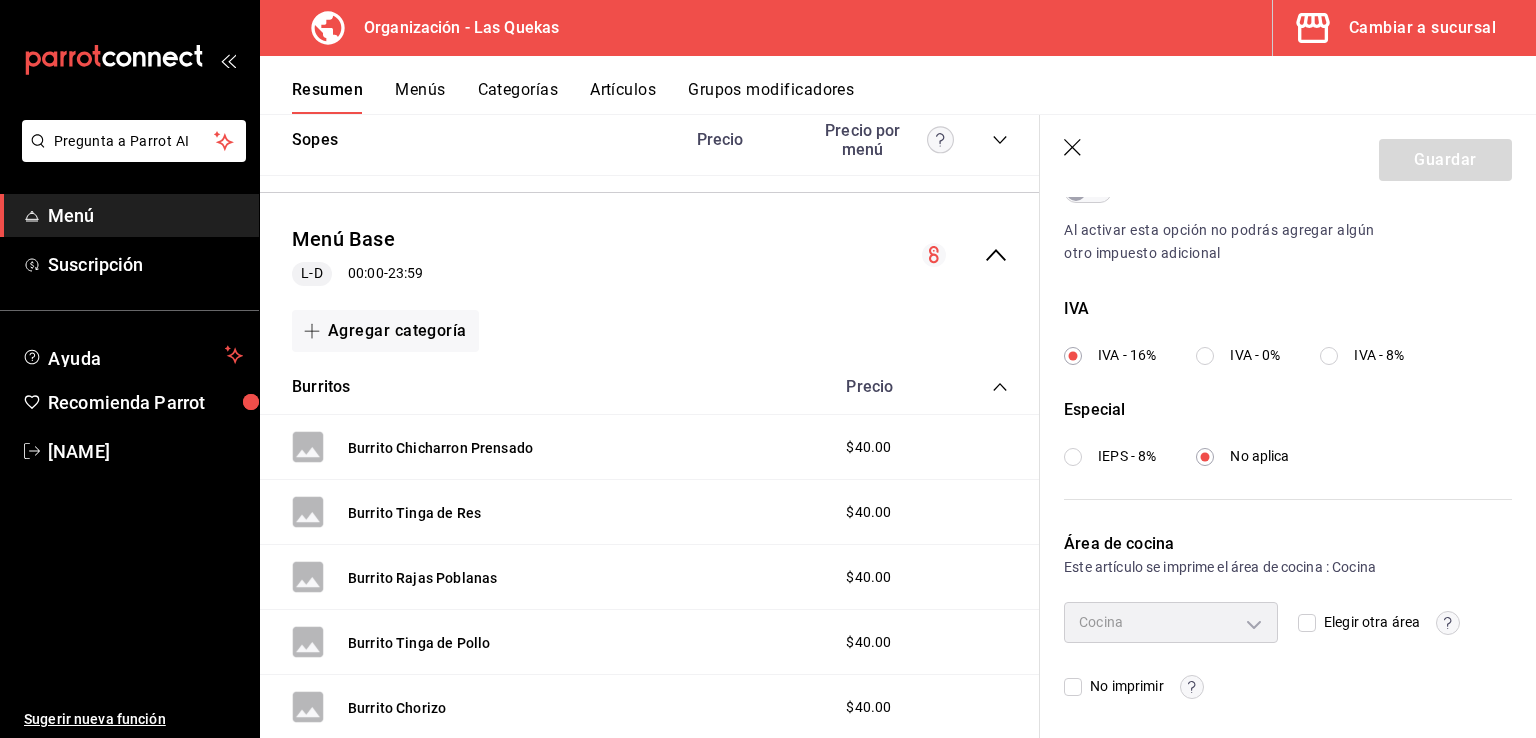 click 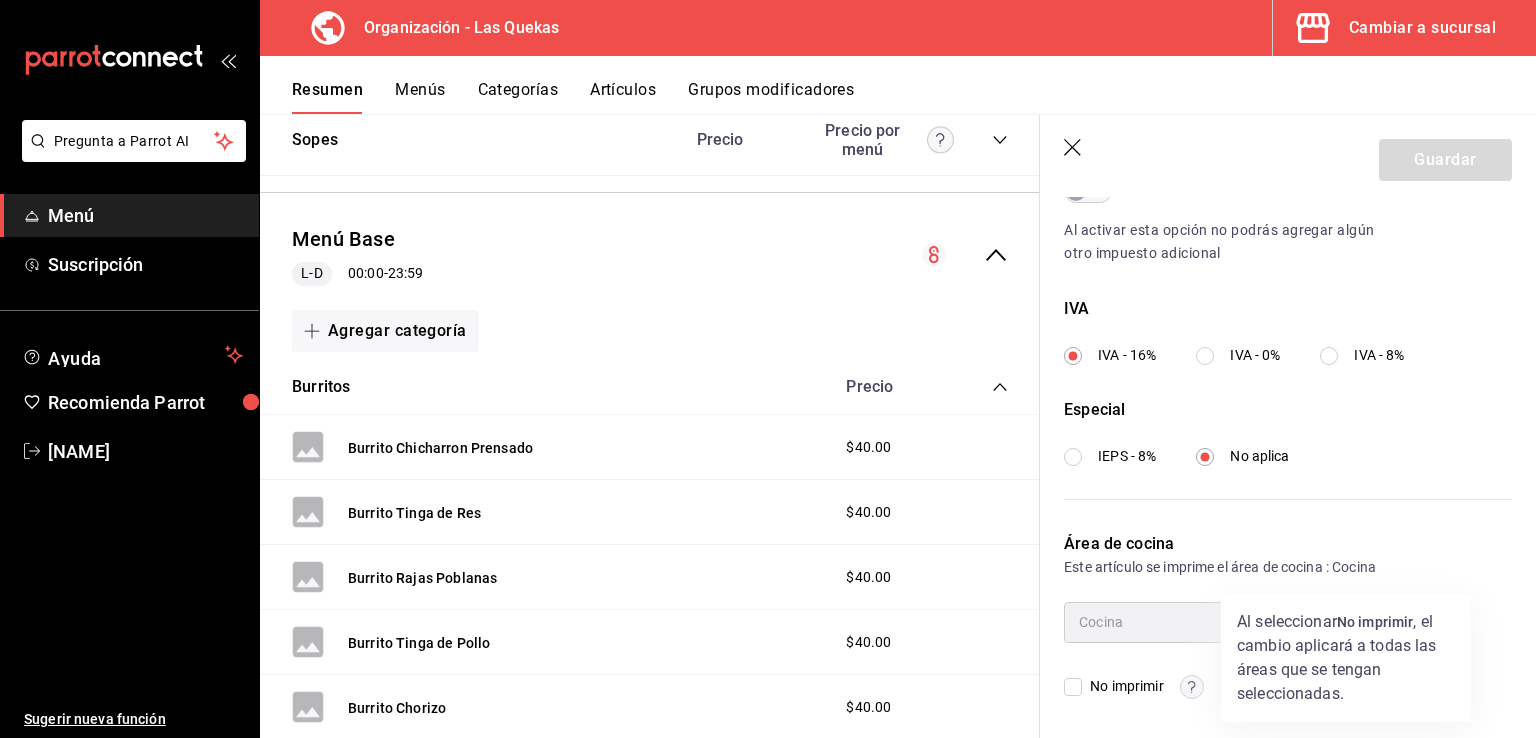 click at bounding box center [768, 369] 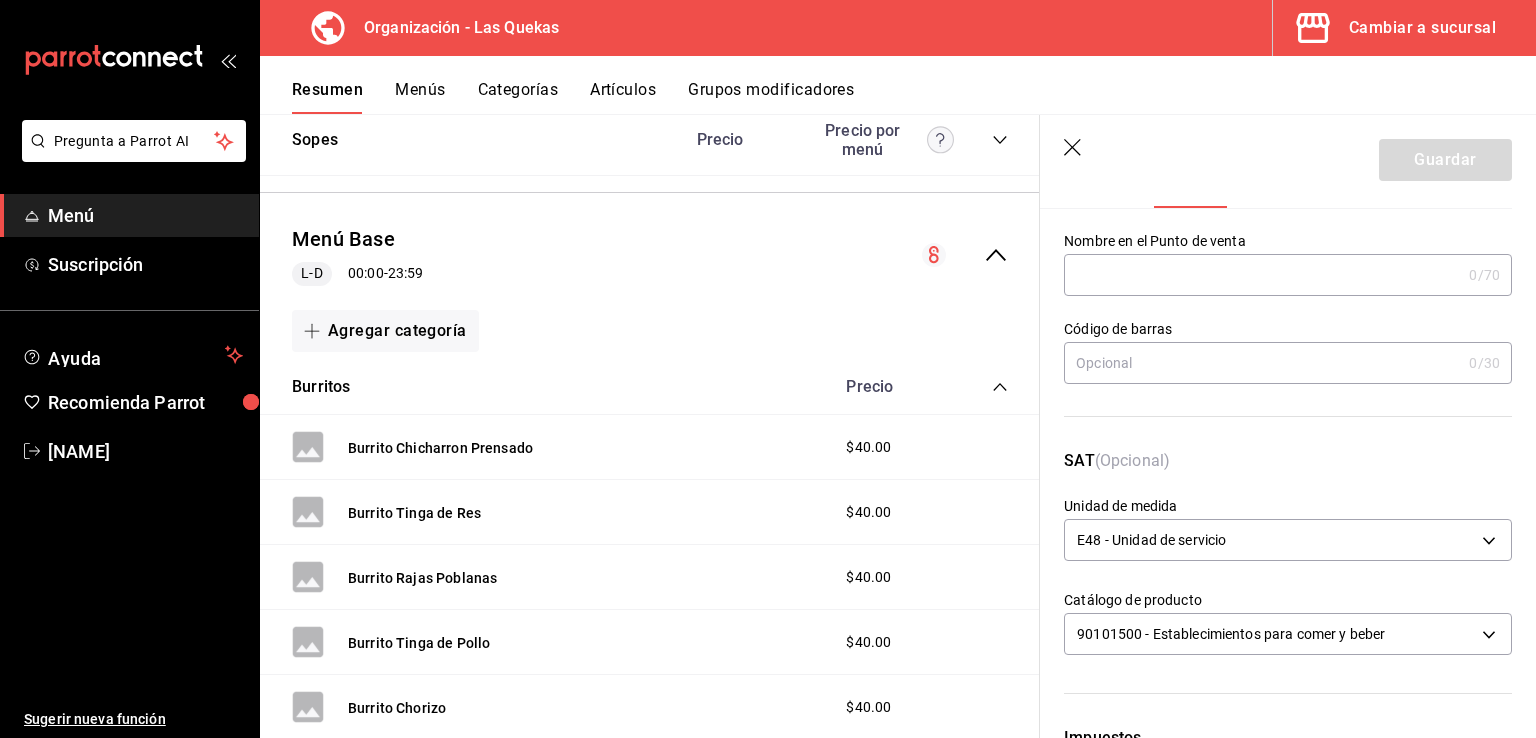 scroll, scrollTop: 0, scrollLeft: 0, axis: both 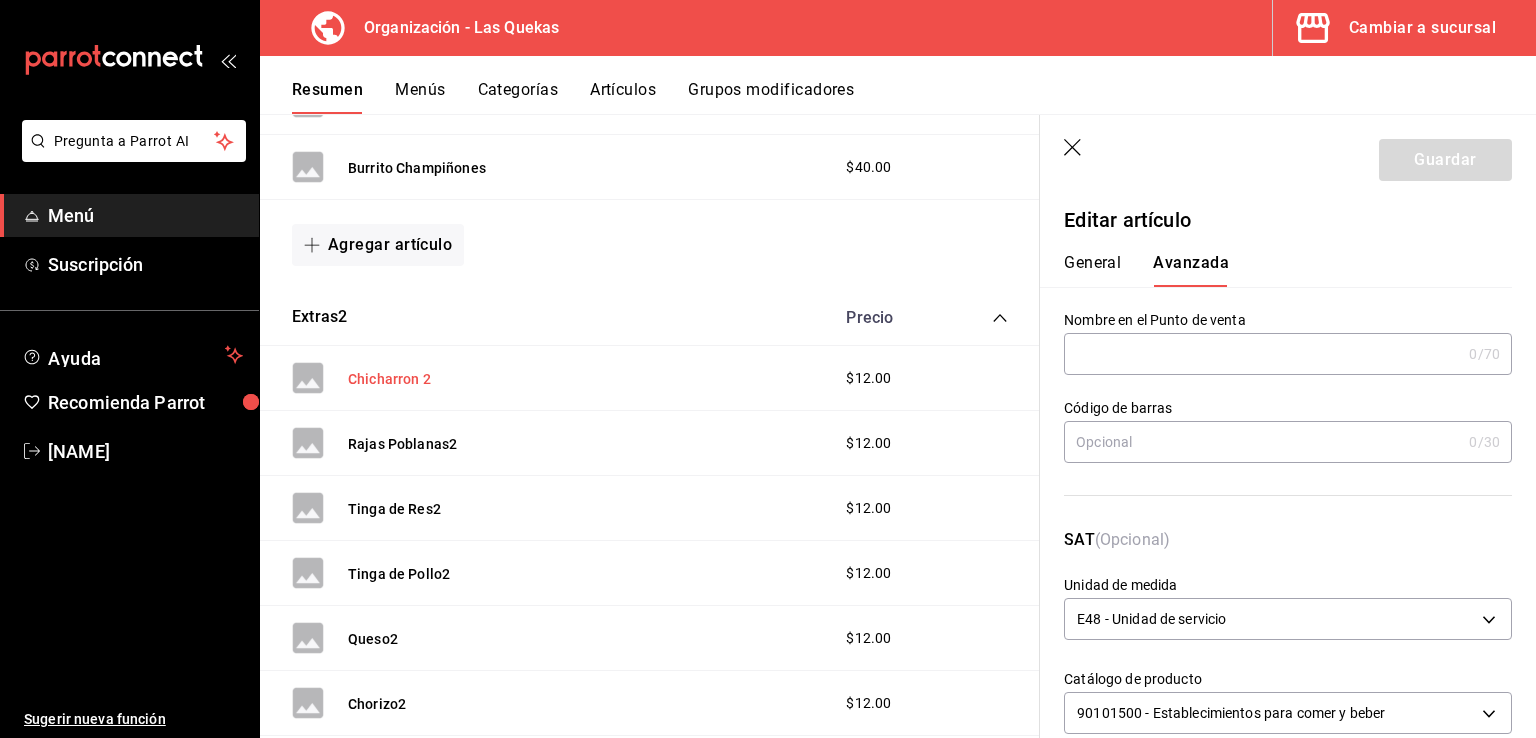 click on "Chicharron 2" at bounding box center [389, 379] 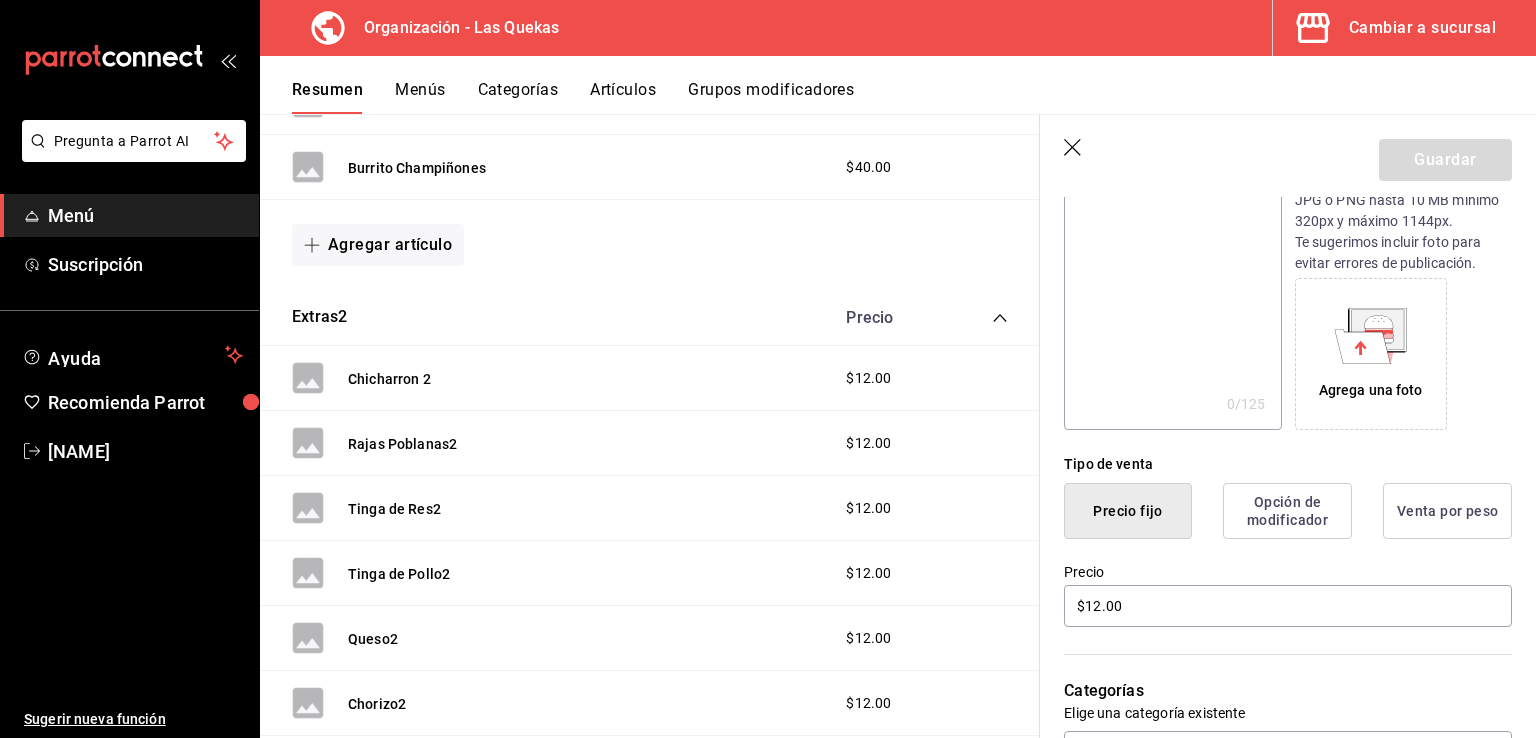 scroll, scrollTop: 0, scrollLeft: 0, axis: both 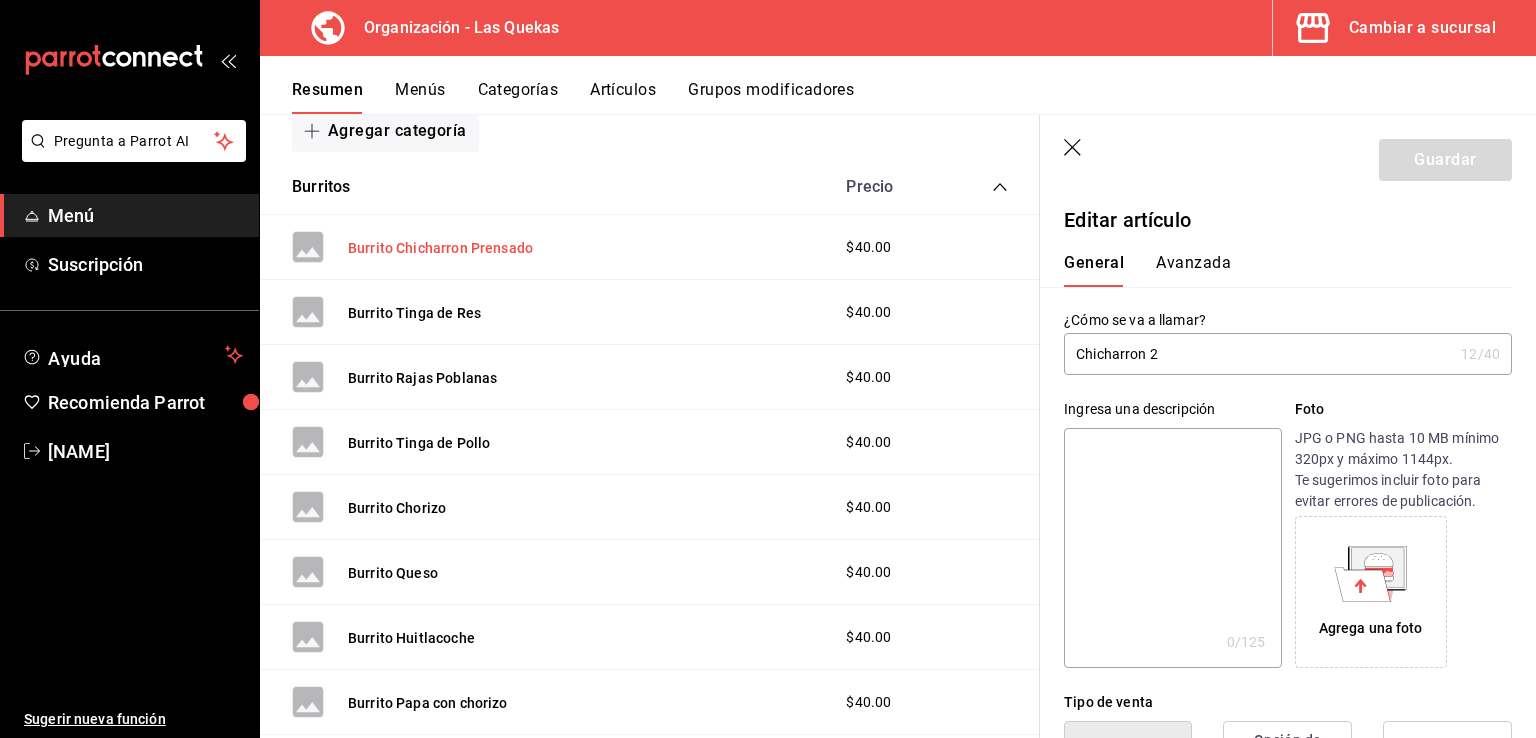 click on "Burrito Chicharron Prensado" at bounding box center (440, 248) 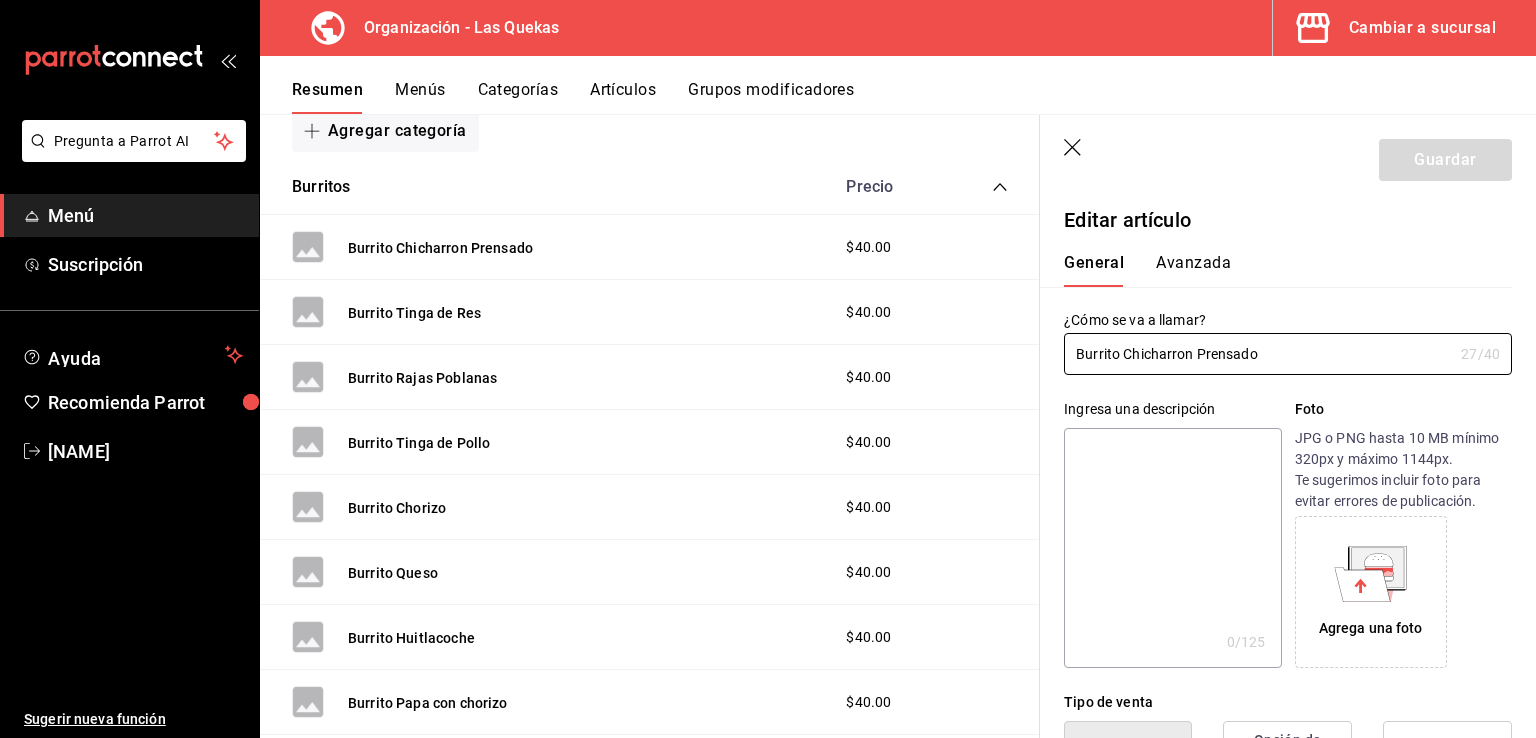 type on "$40.00" 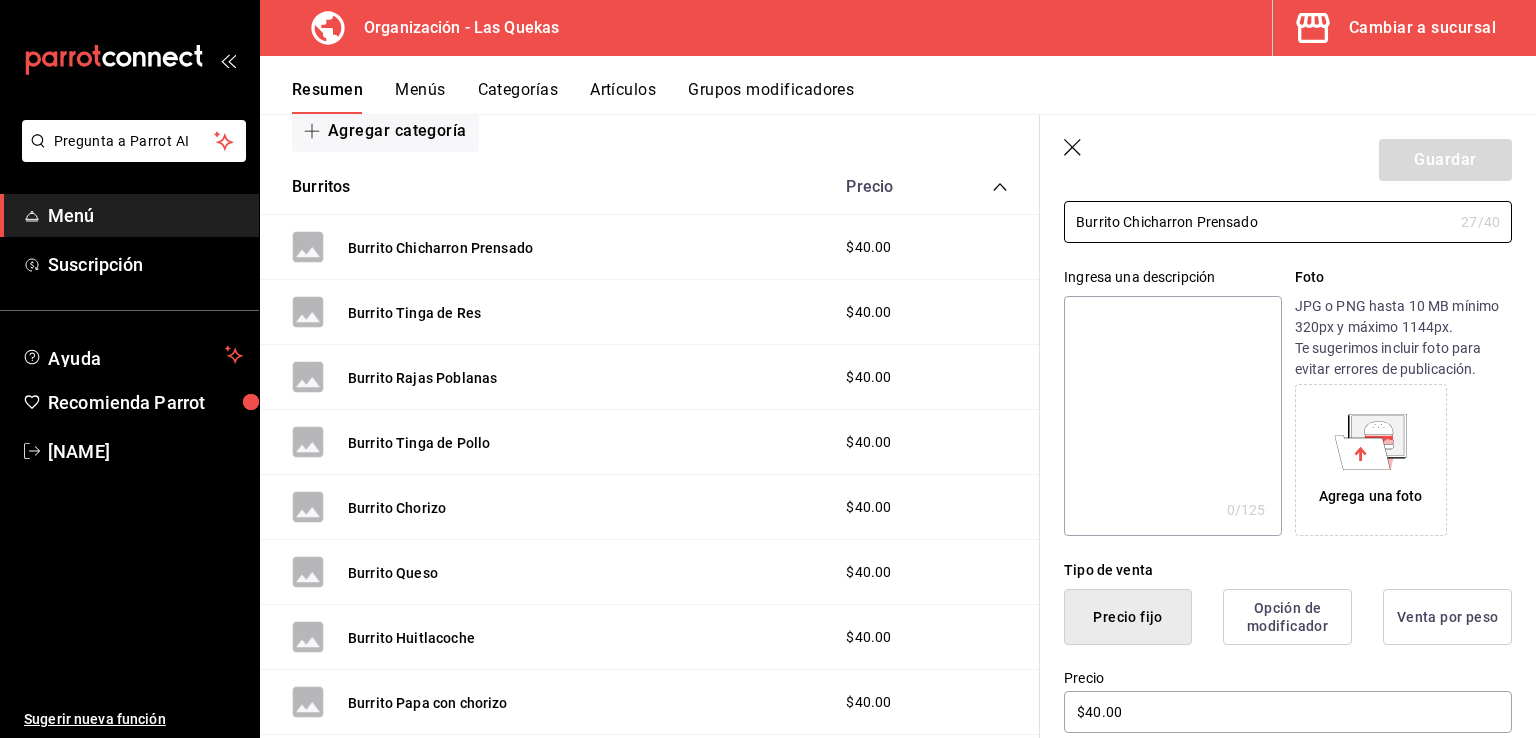 scroll, scrollTop: 300, scrollLeft: 0, axis: vertical 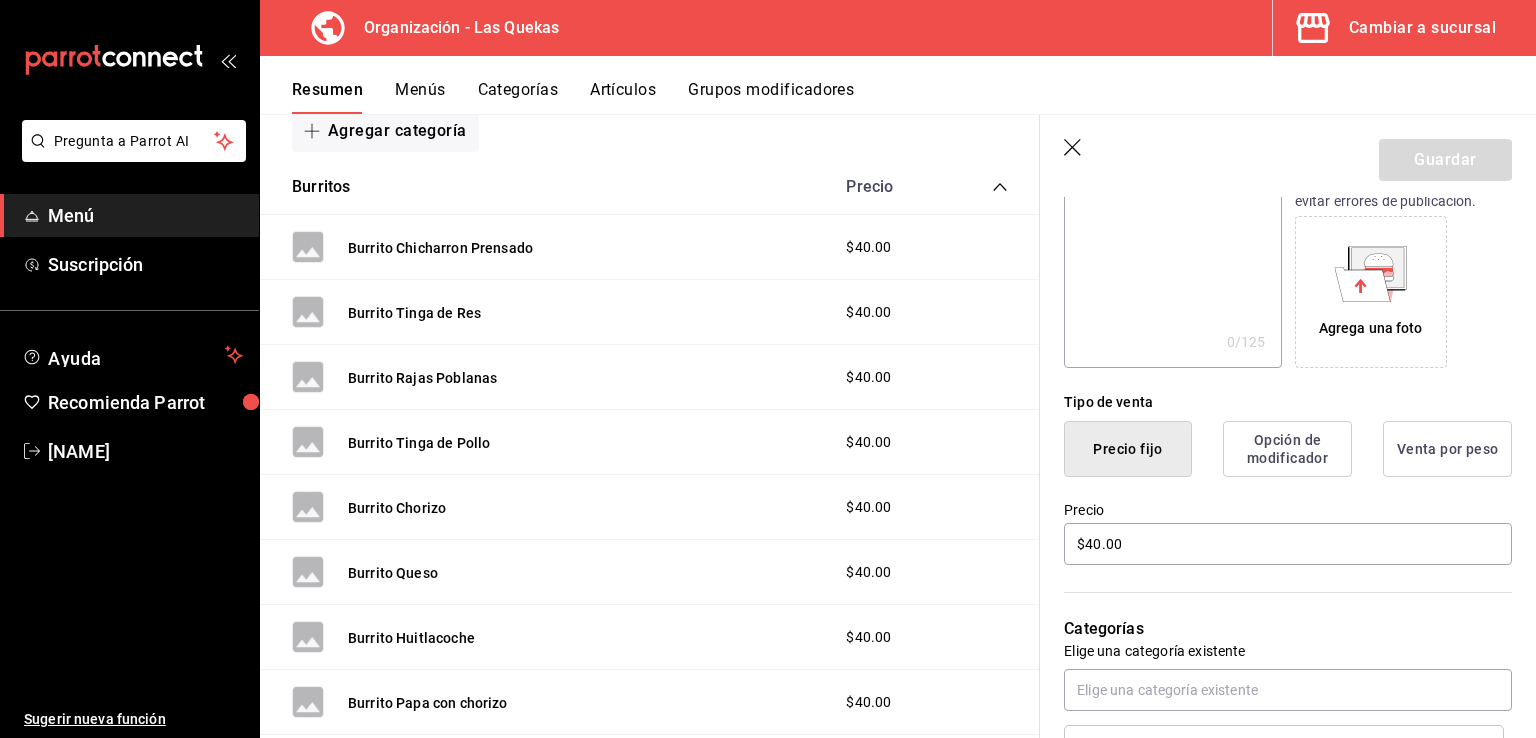 click on "Opción de modificador" at bounding box center (1287, 449) 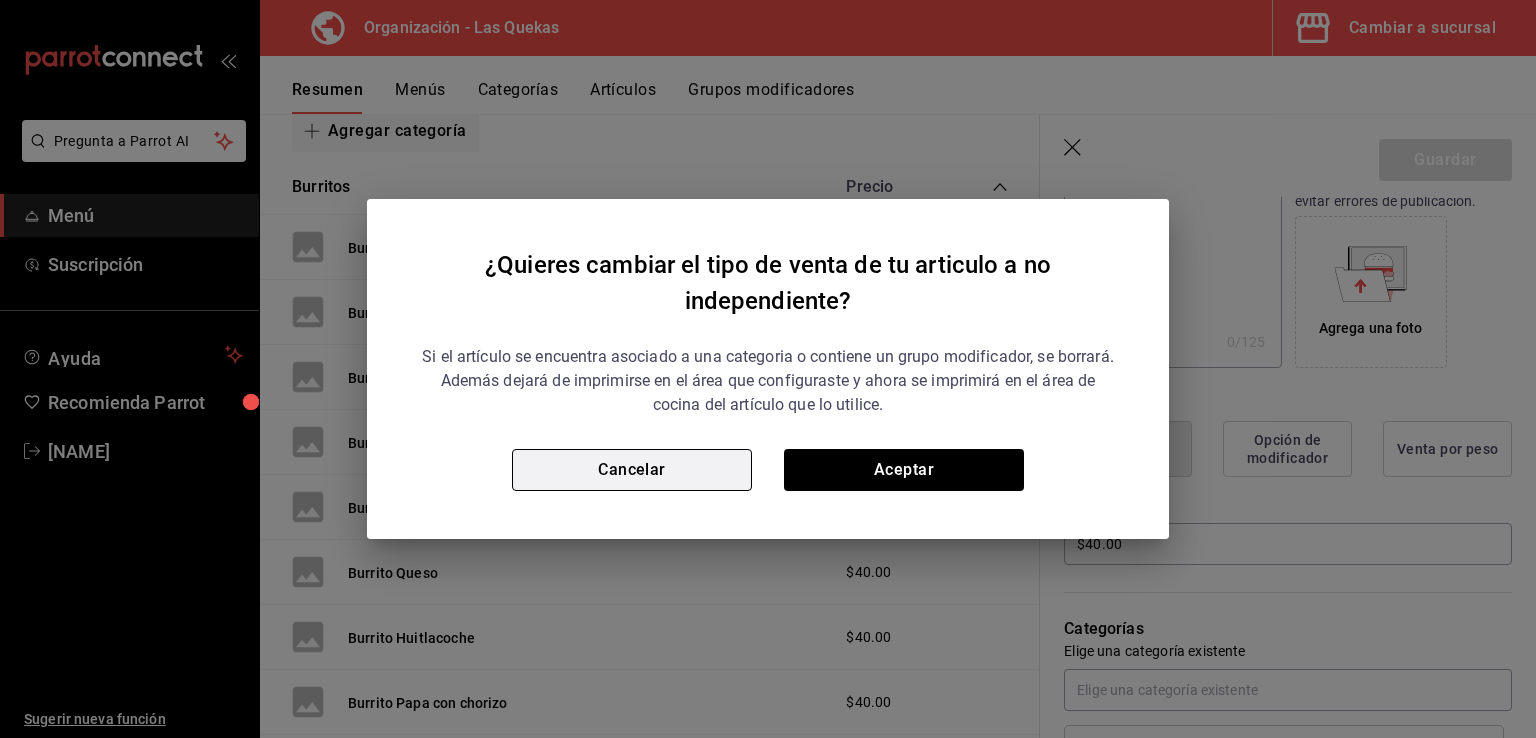 click on "Cancelar" at bounding box center (632, 470) 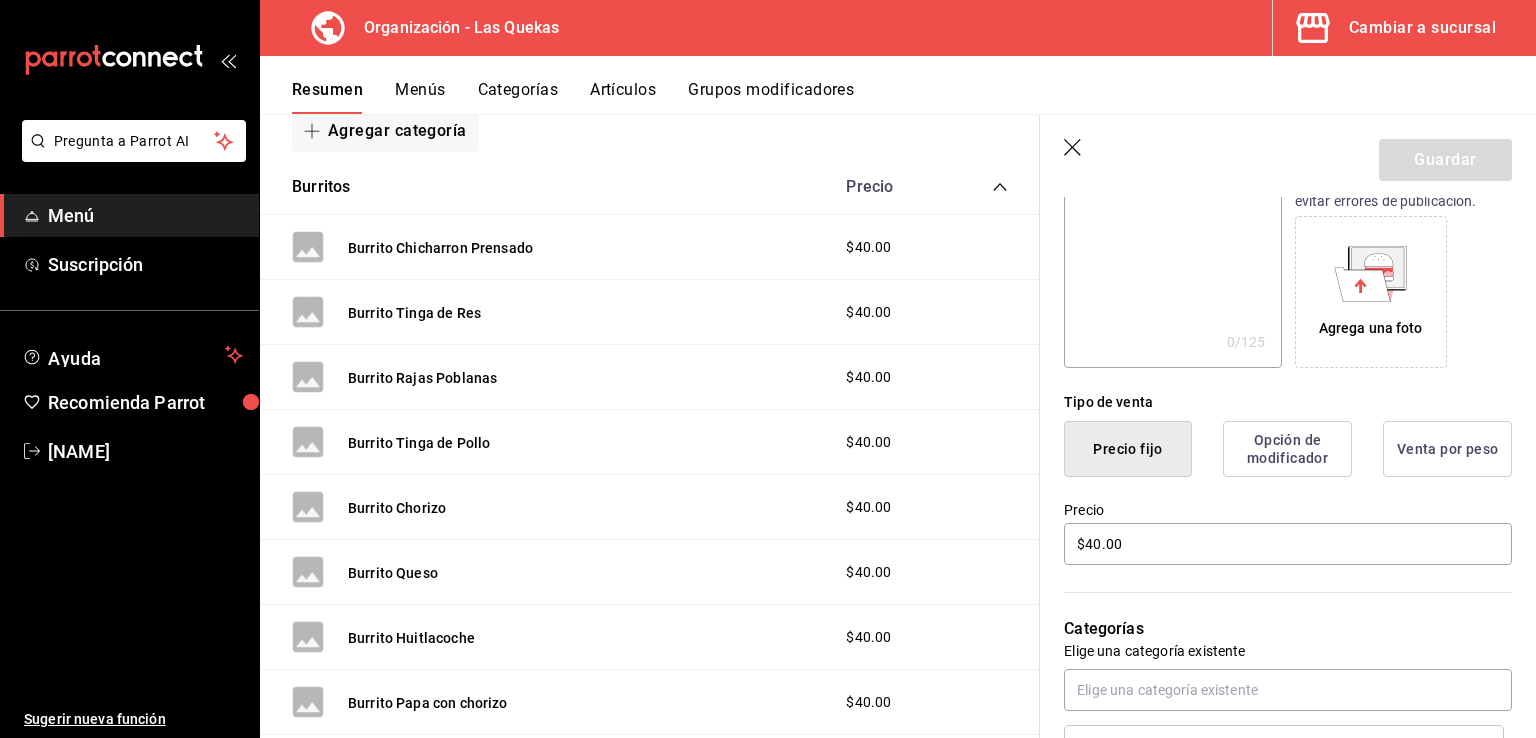scroll, scrollTop: 500, scrollLeft: 0, axis: vertical 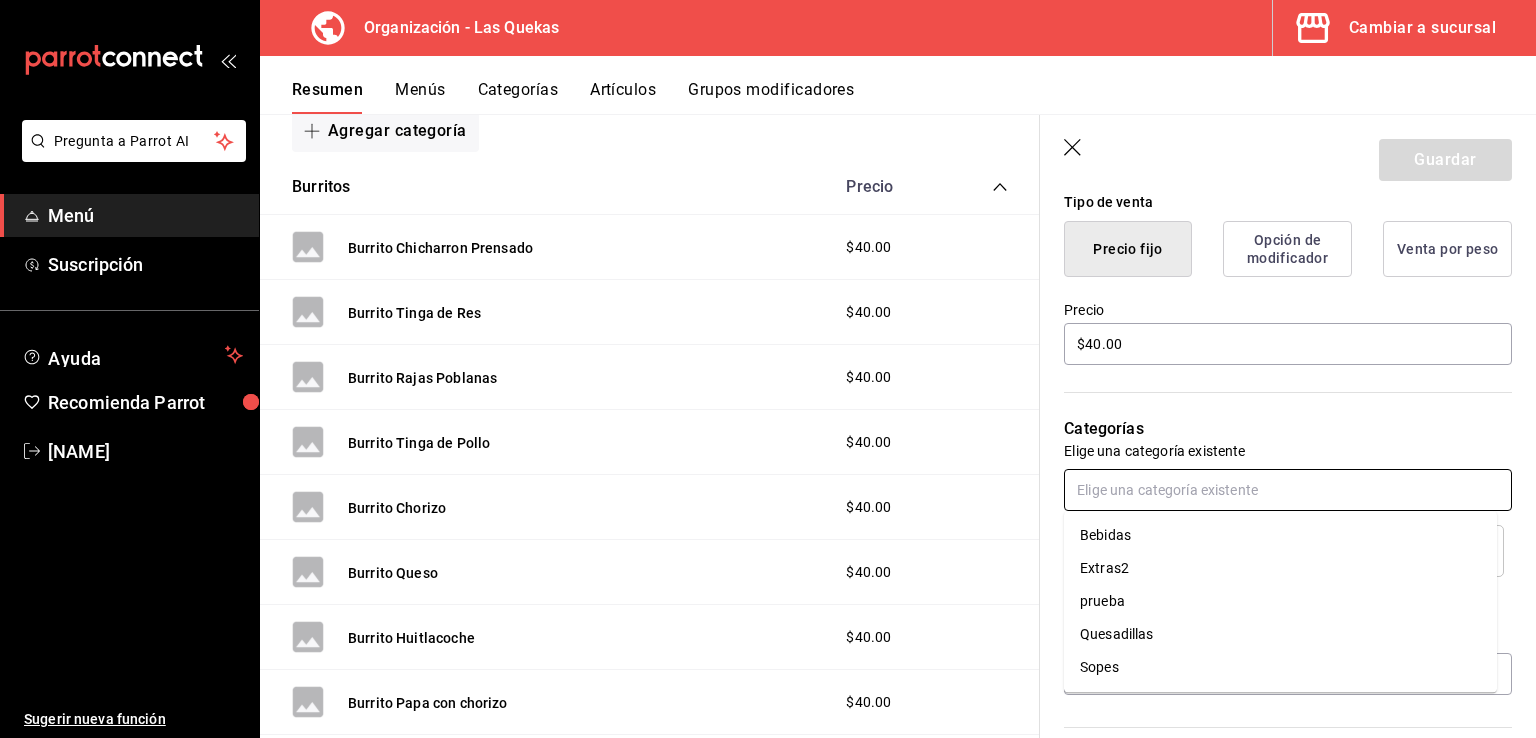 click at bounding box center [1288, 490] 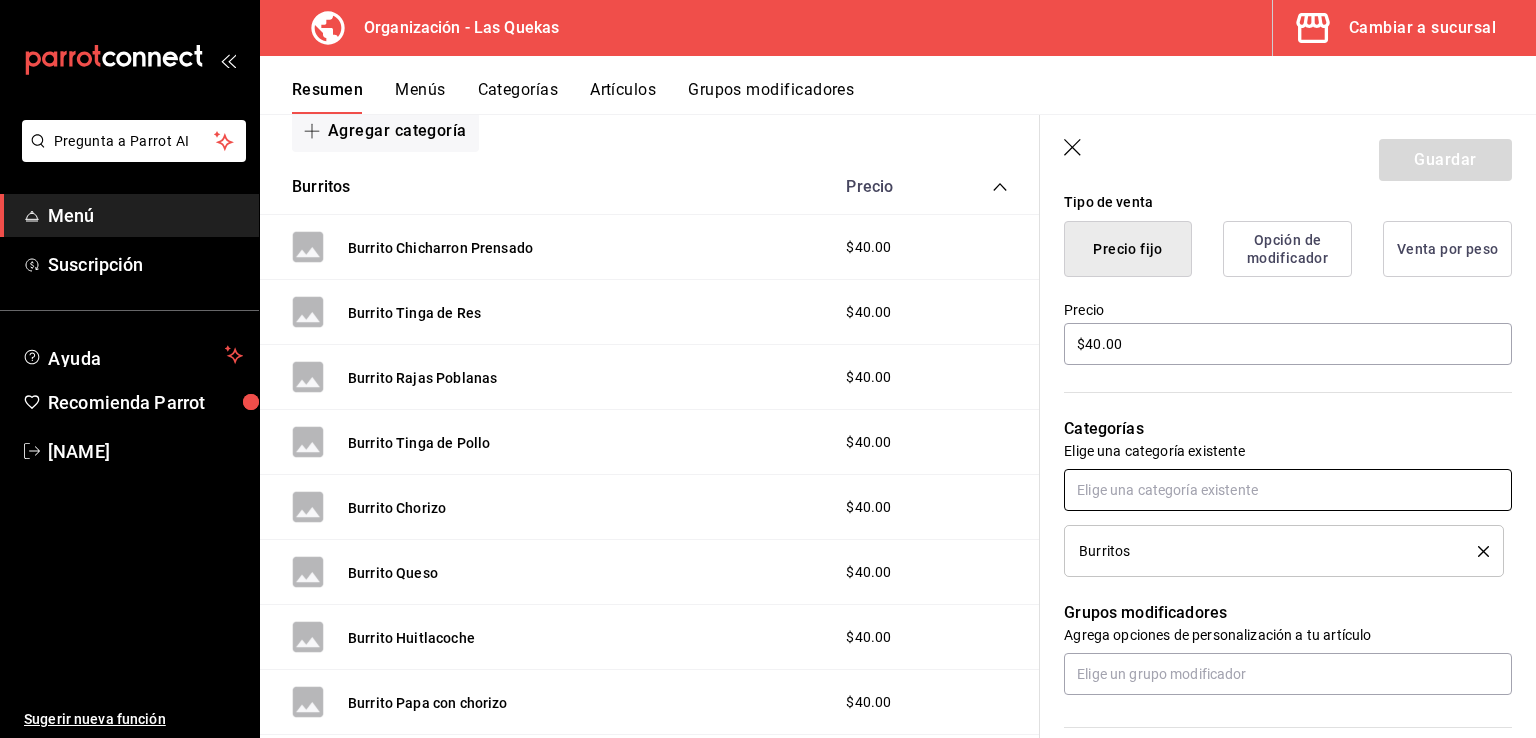 click at bounding box center [1288, 490] 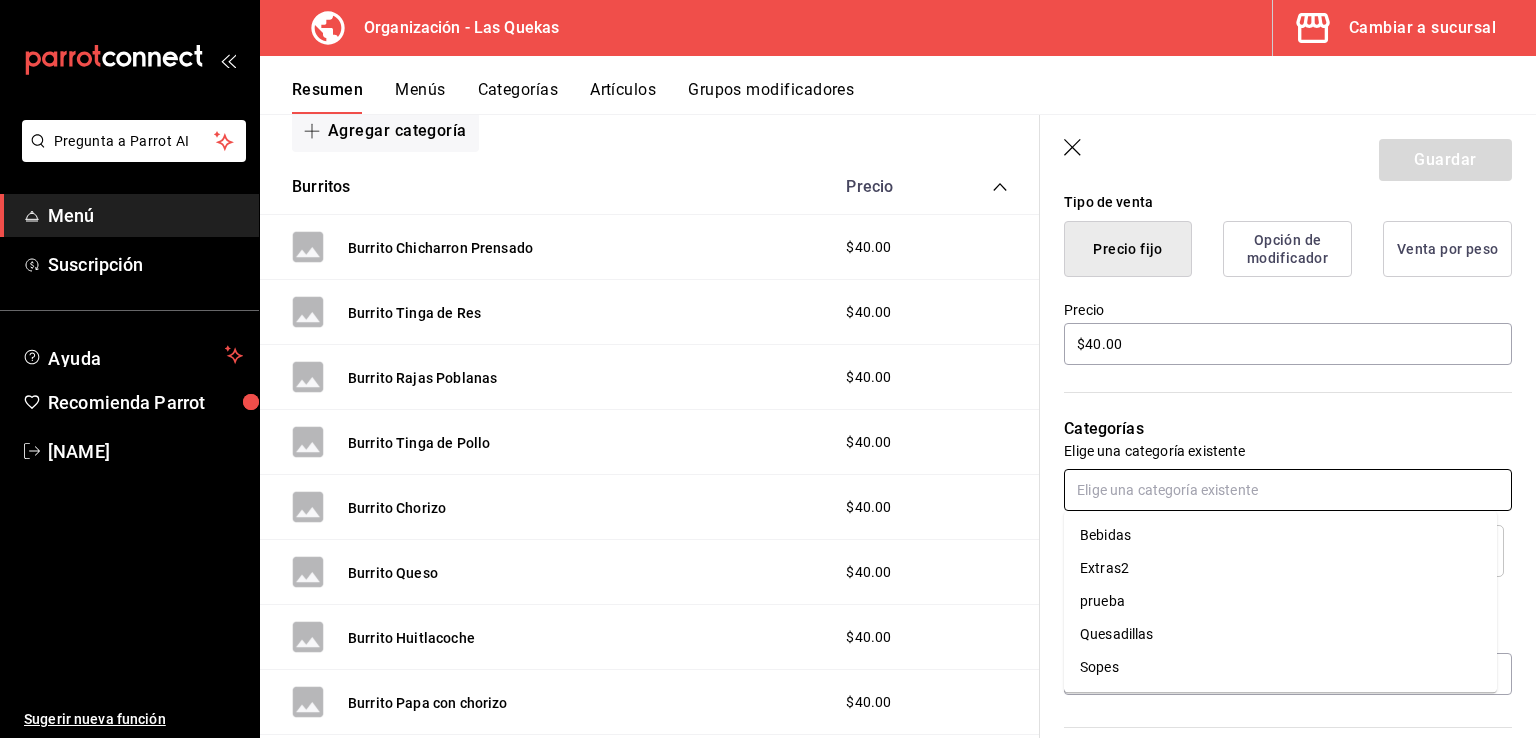 click at bounding box center [1288, 490] 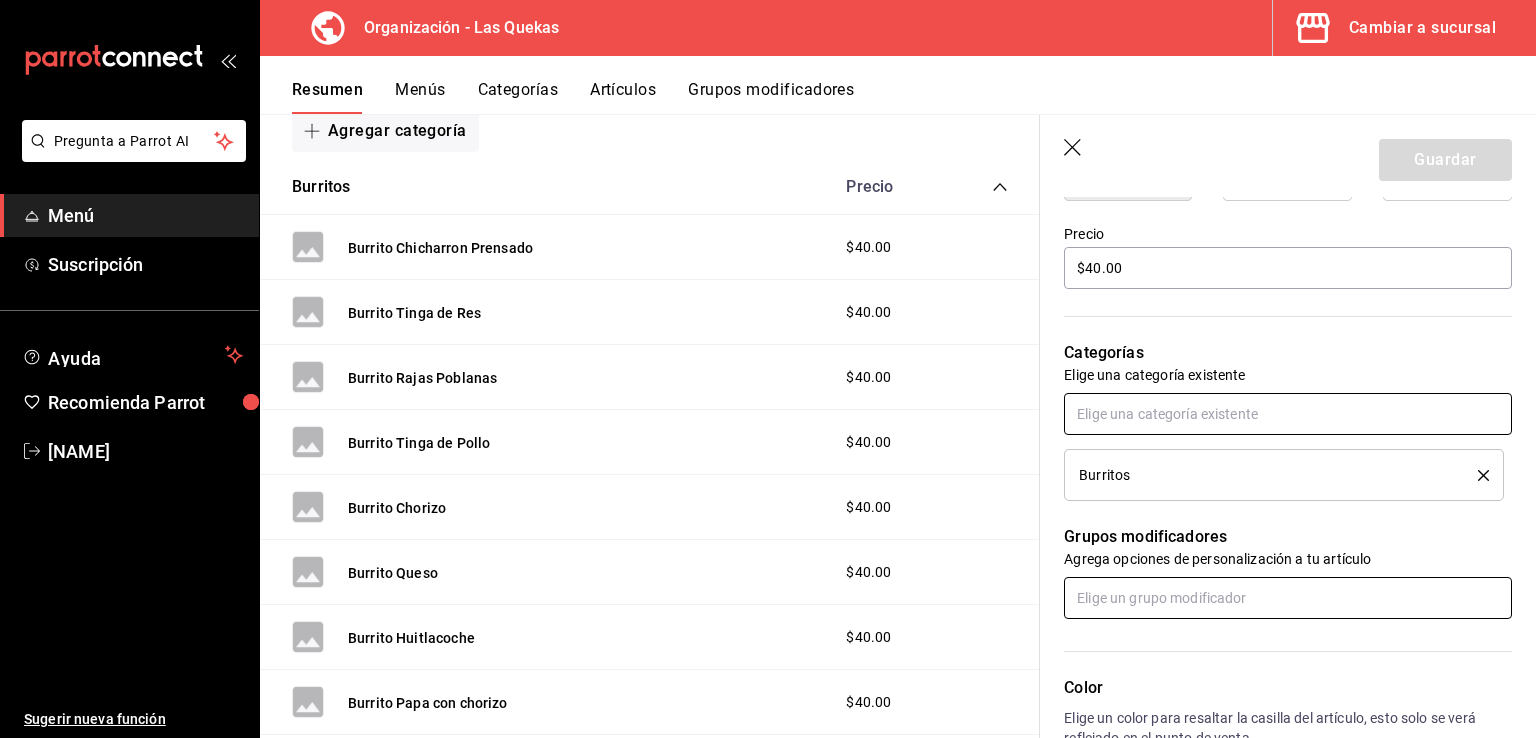 scroll, scrollTop: 700, scrollLeft: 0, axis: vertical 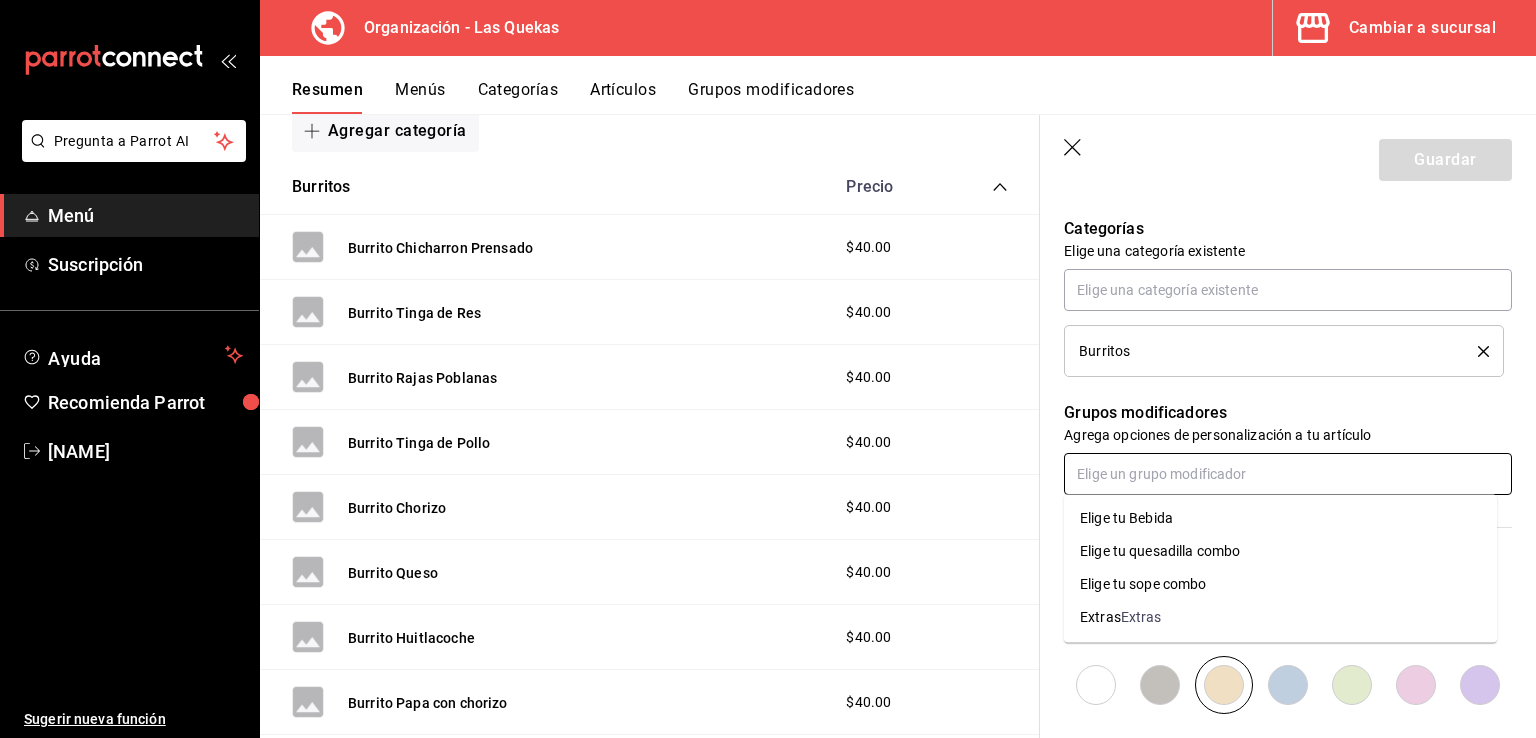 click at bounding box center [1288, 474] 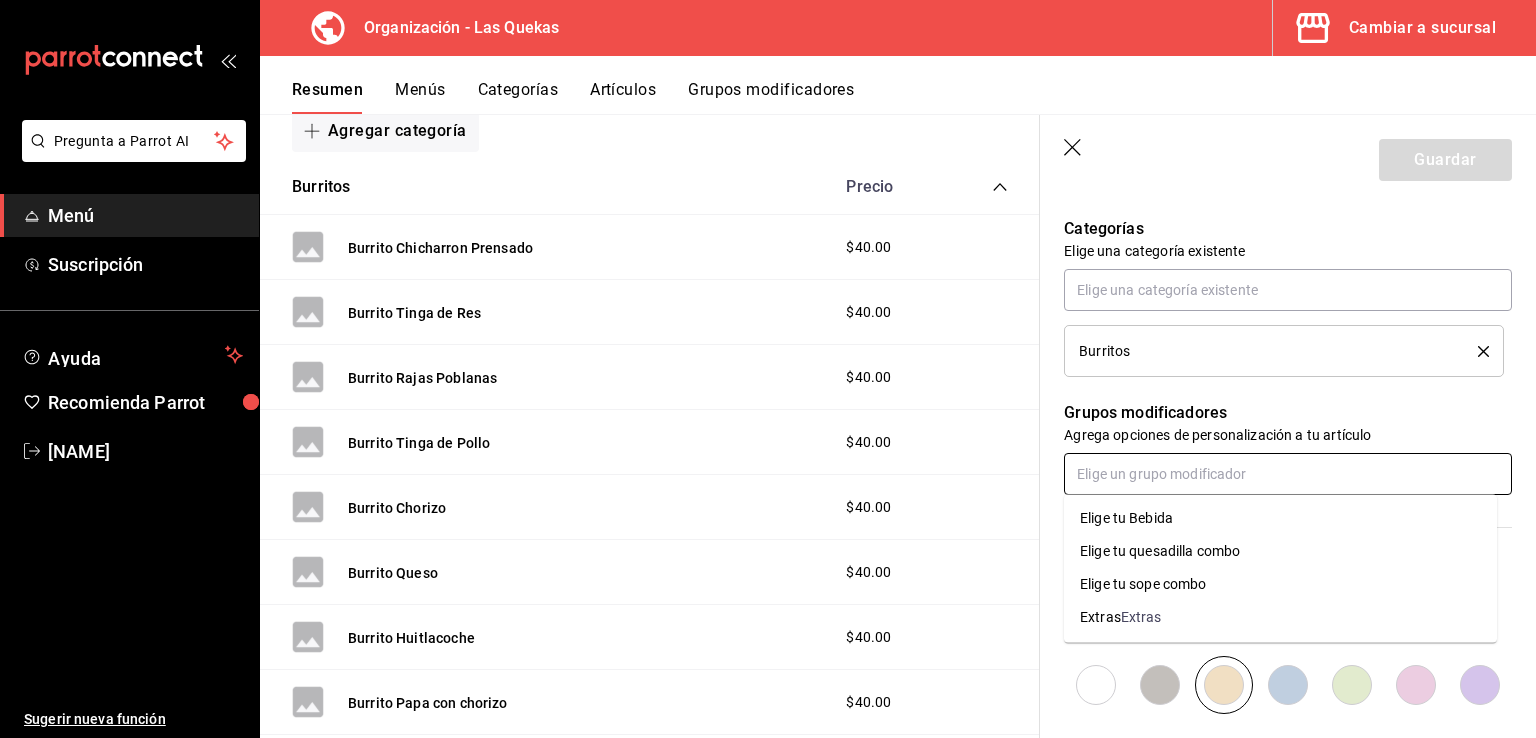 click at bounding box center [1288, 474] 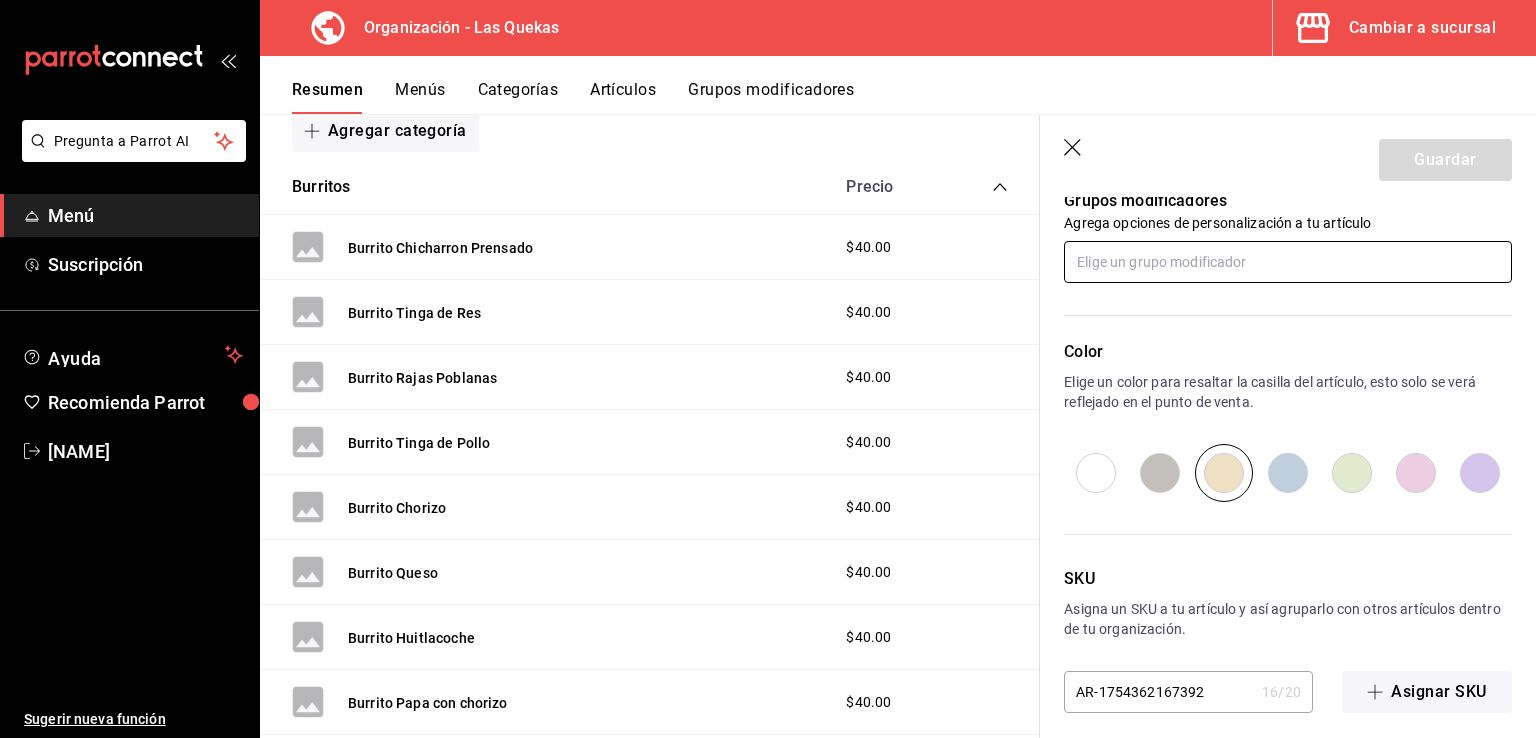 scroll, scrollTop: 926, scrollLeft: 0, axis: vertical 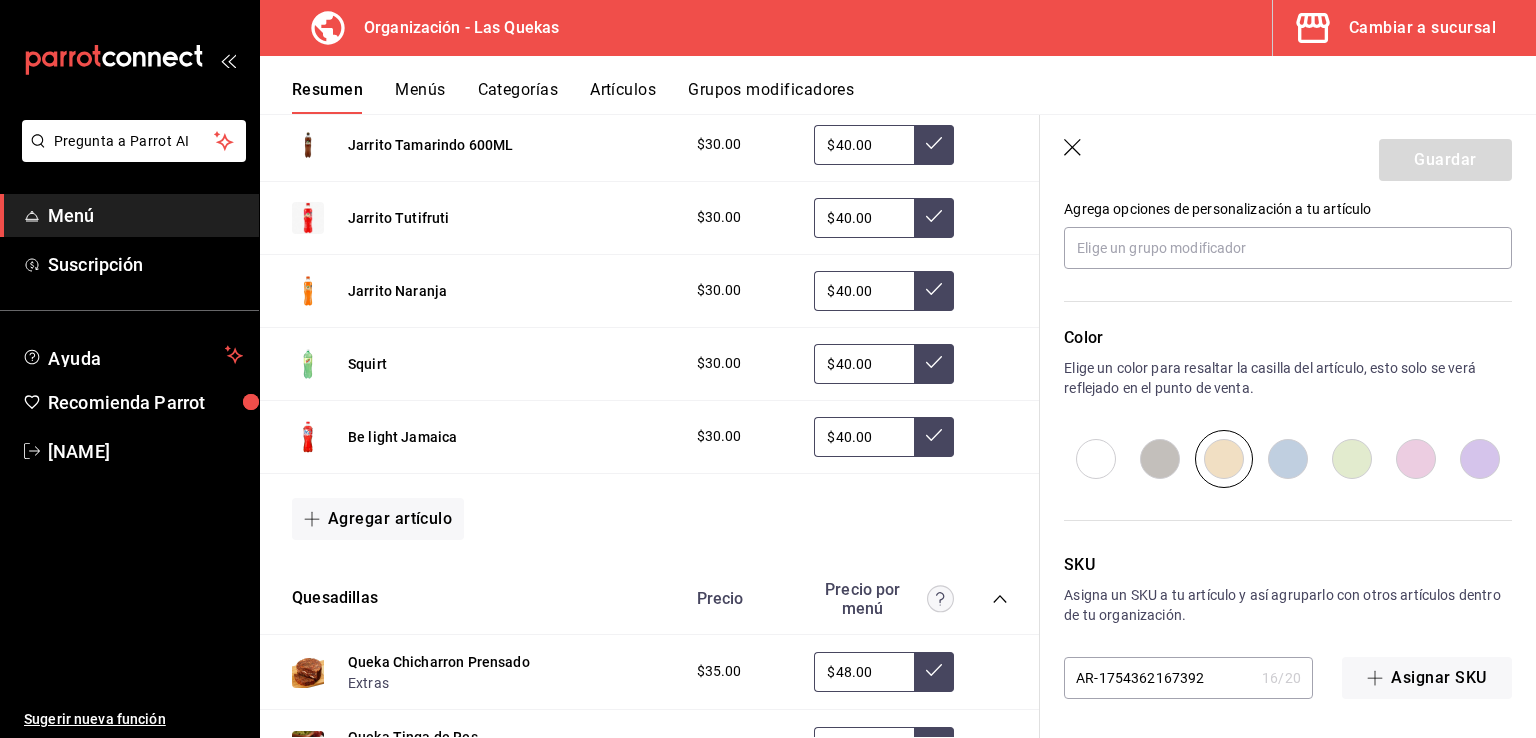 click on "Menús" at bounding box center (420, 97) 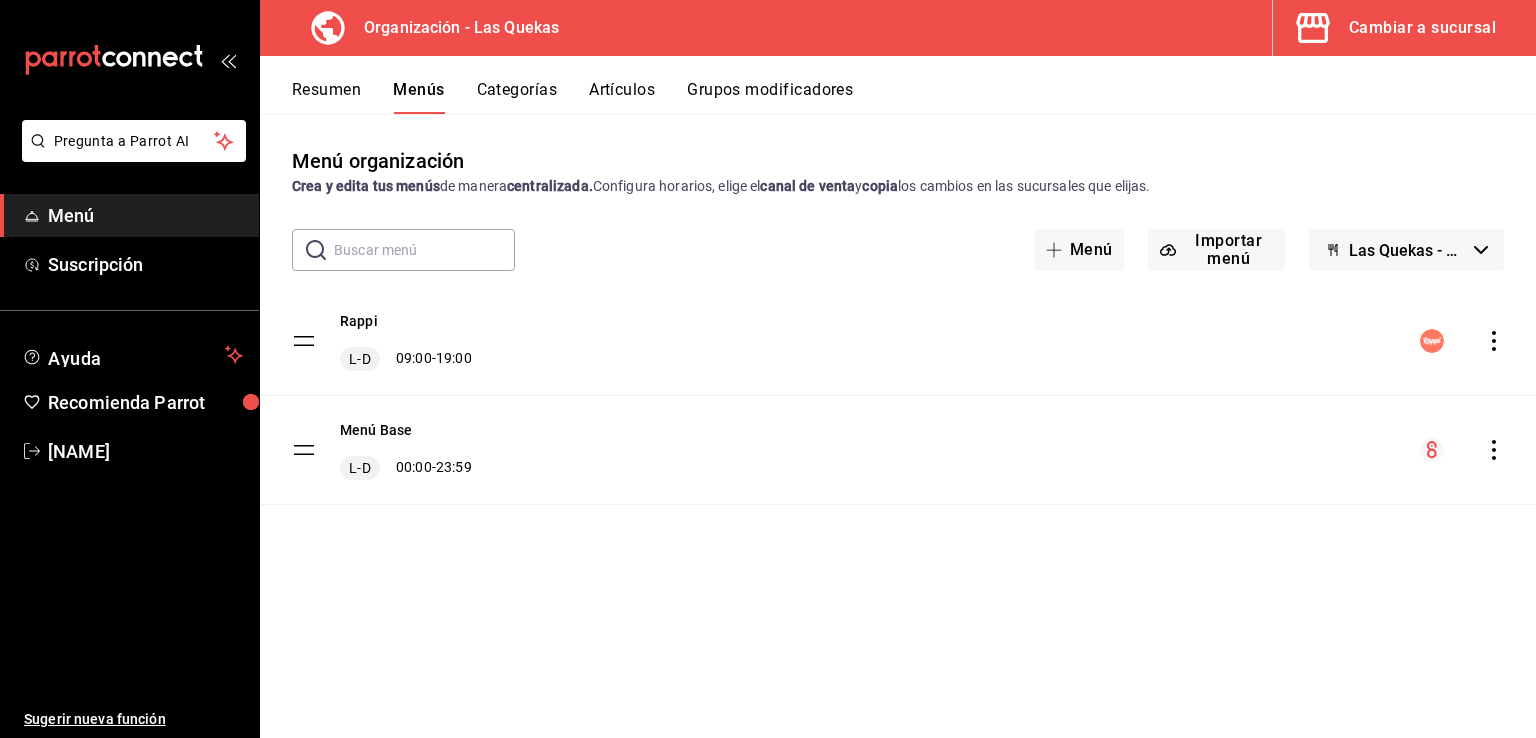 click on "Categorías" at bounding box center (517, 97) 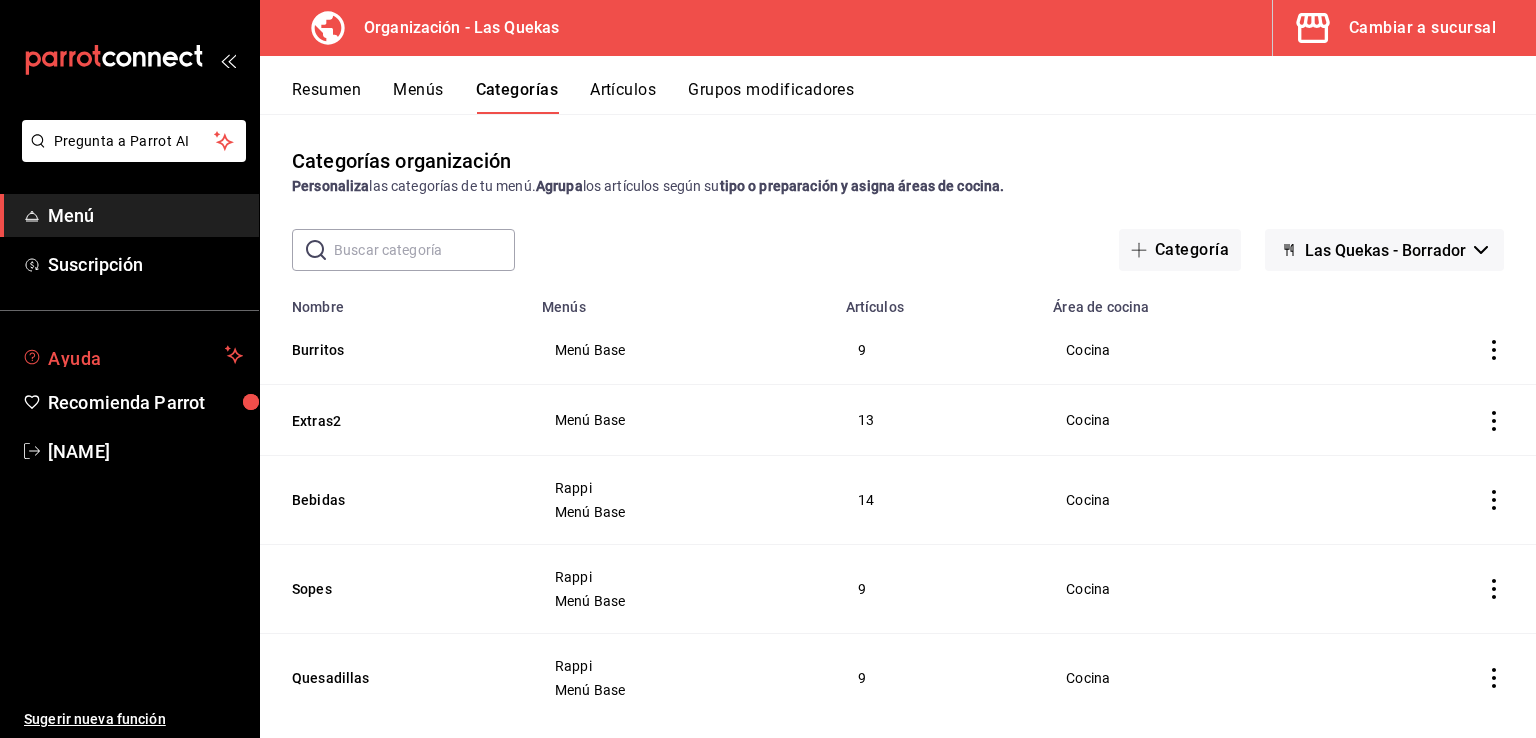 click on "Ayuda" at bounding box center (132, 355) 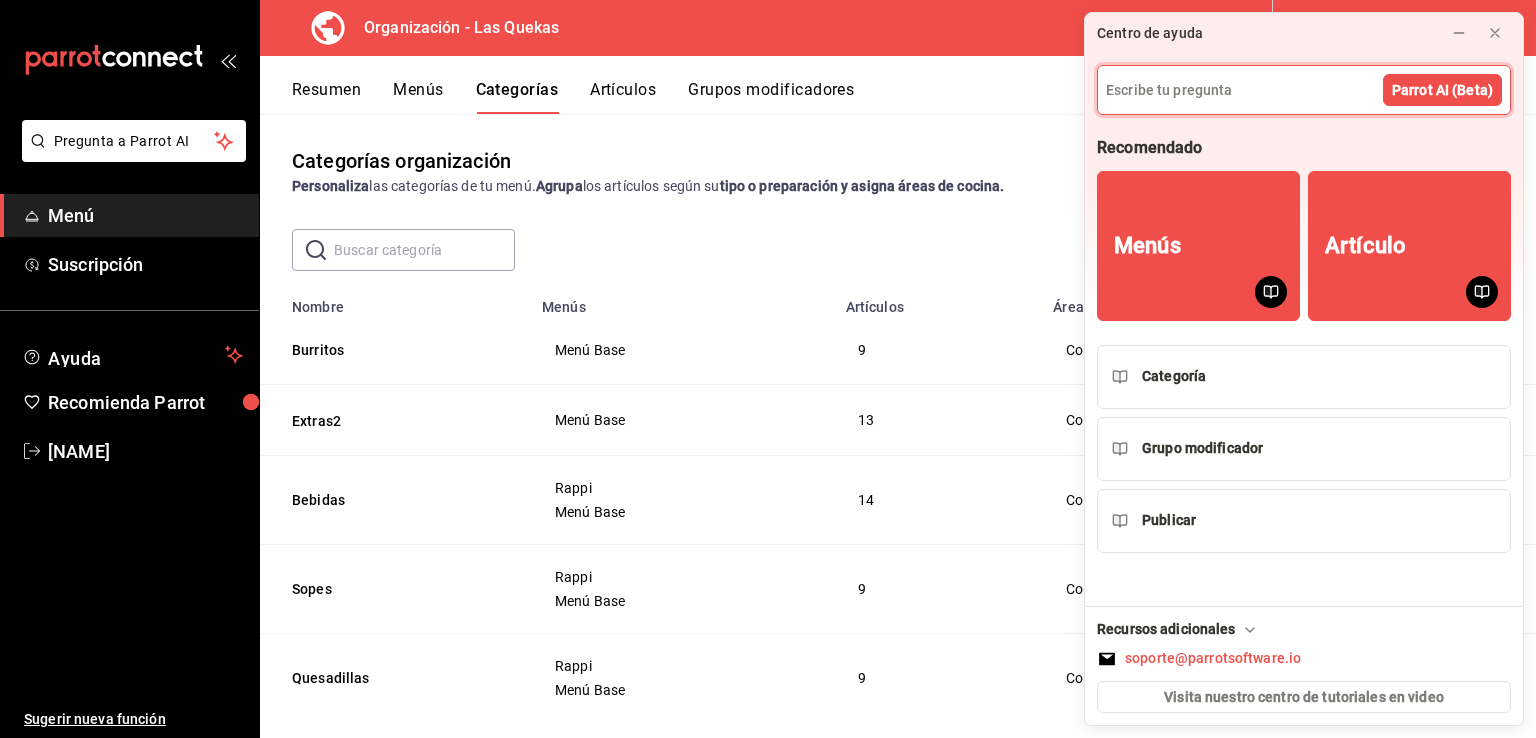 click at bounding box center [1304, 90] 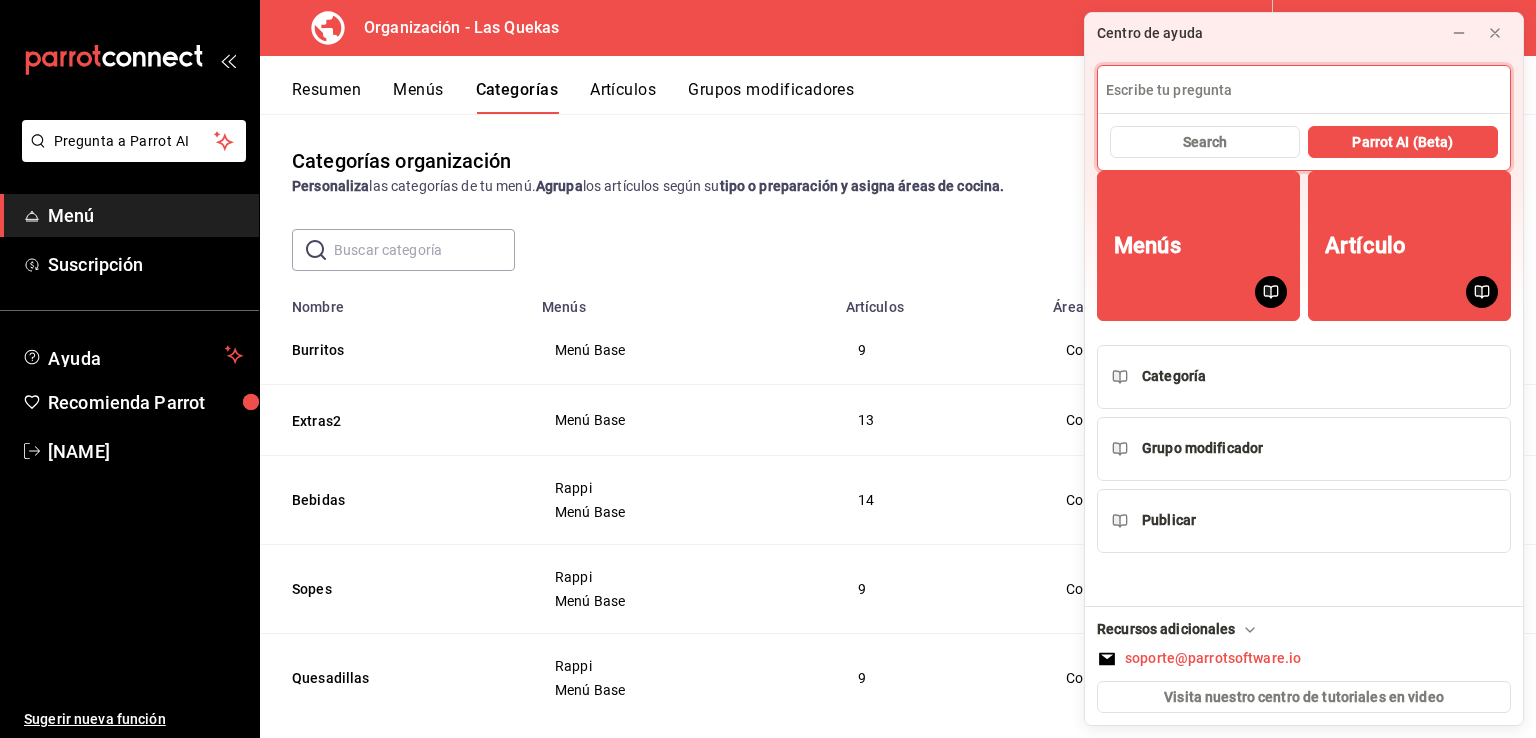 click at bounding box center [1304, 90] 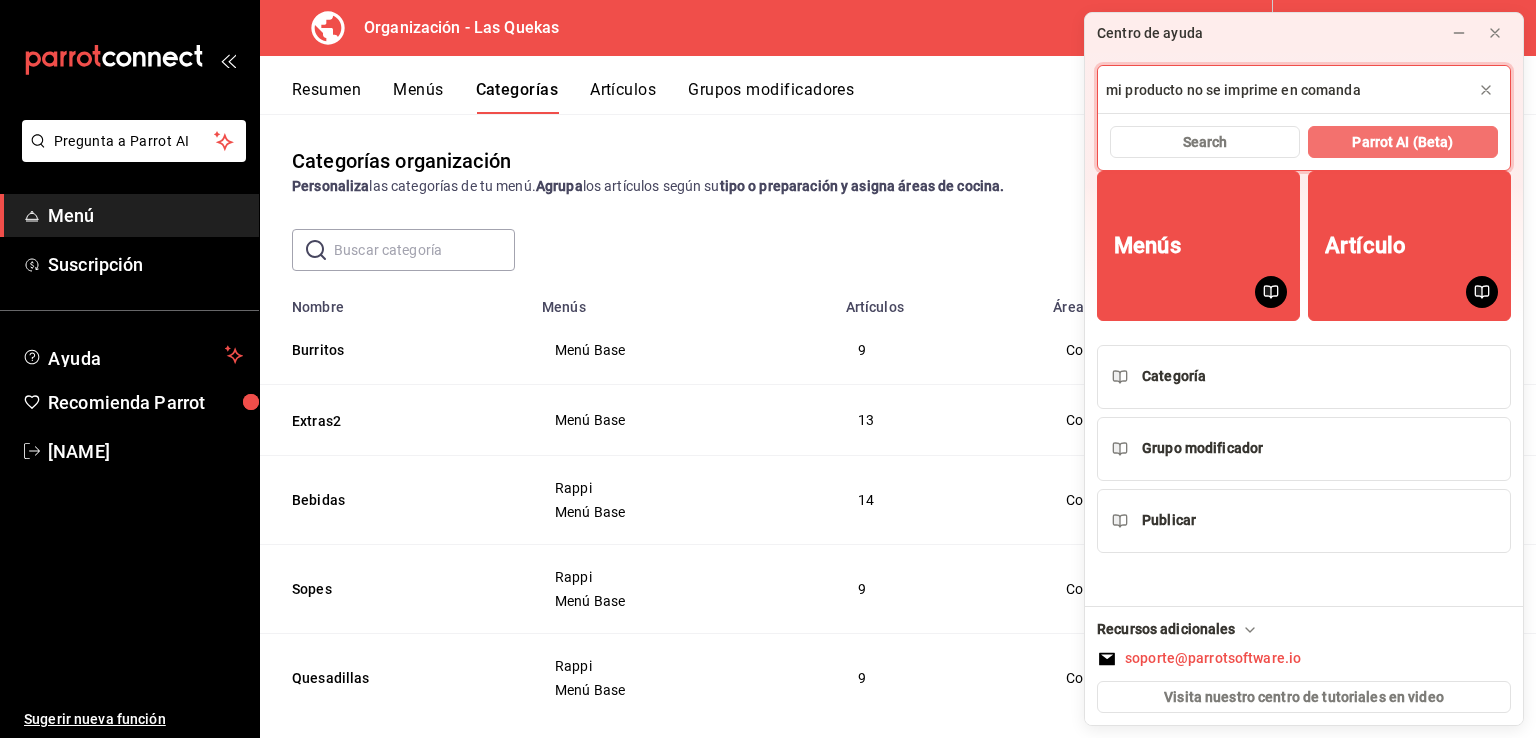 type on "mi producto no se imprime en comanda" 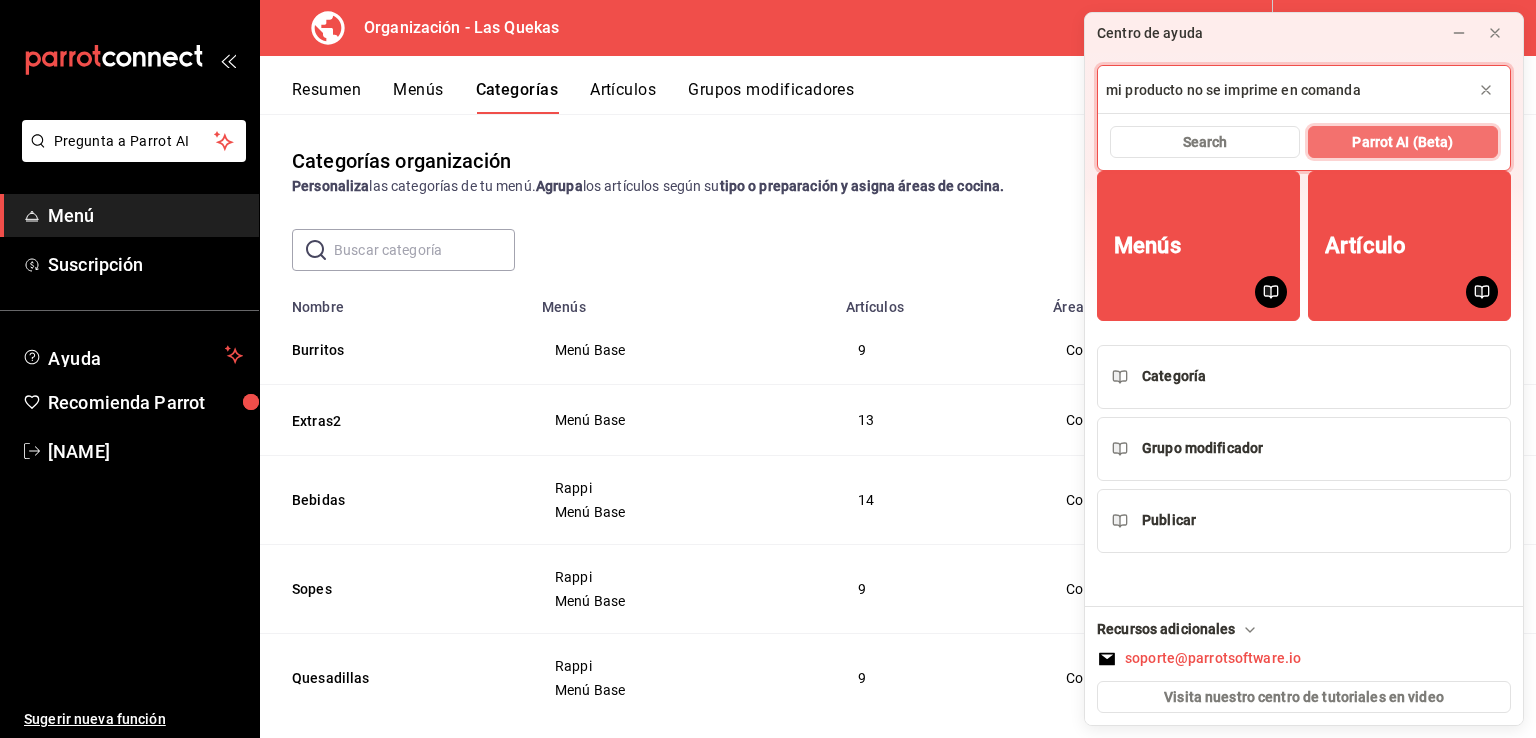 click on "Parrot AI (Beta)" at bounding box center (1402, 142) 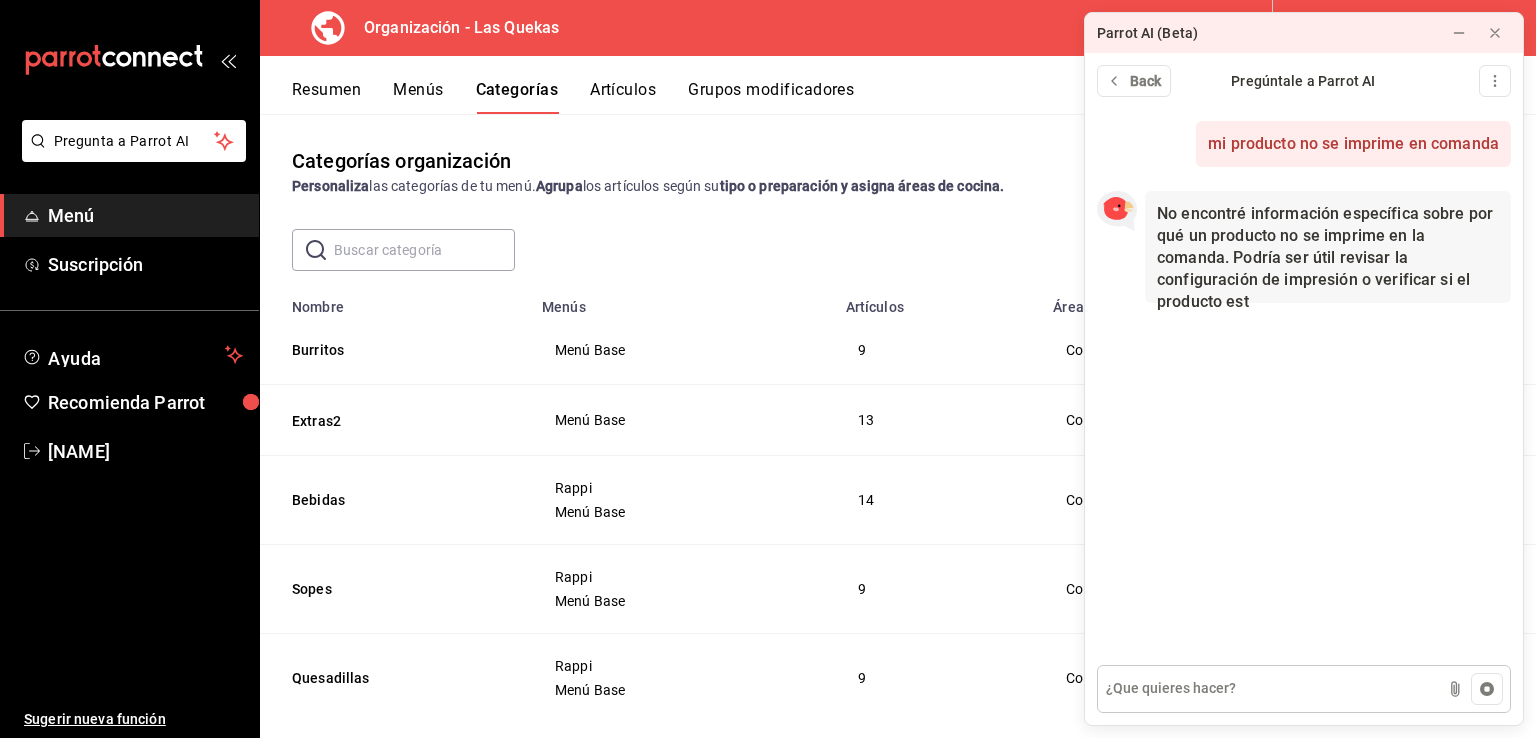 click at bounding box center [1304, 689] 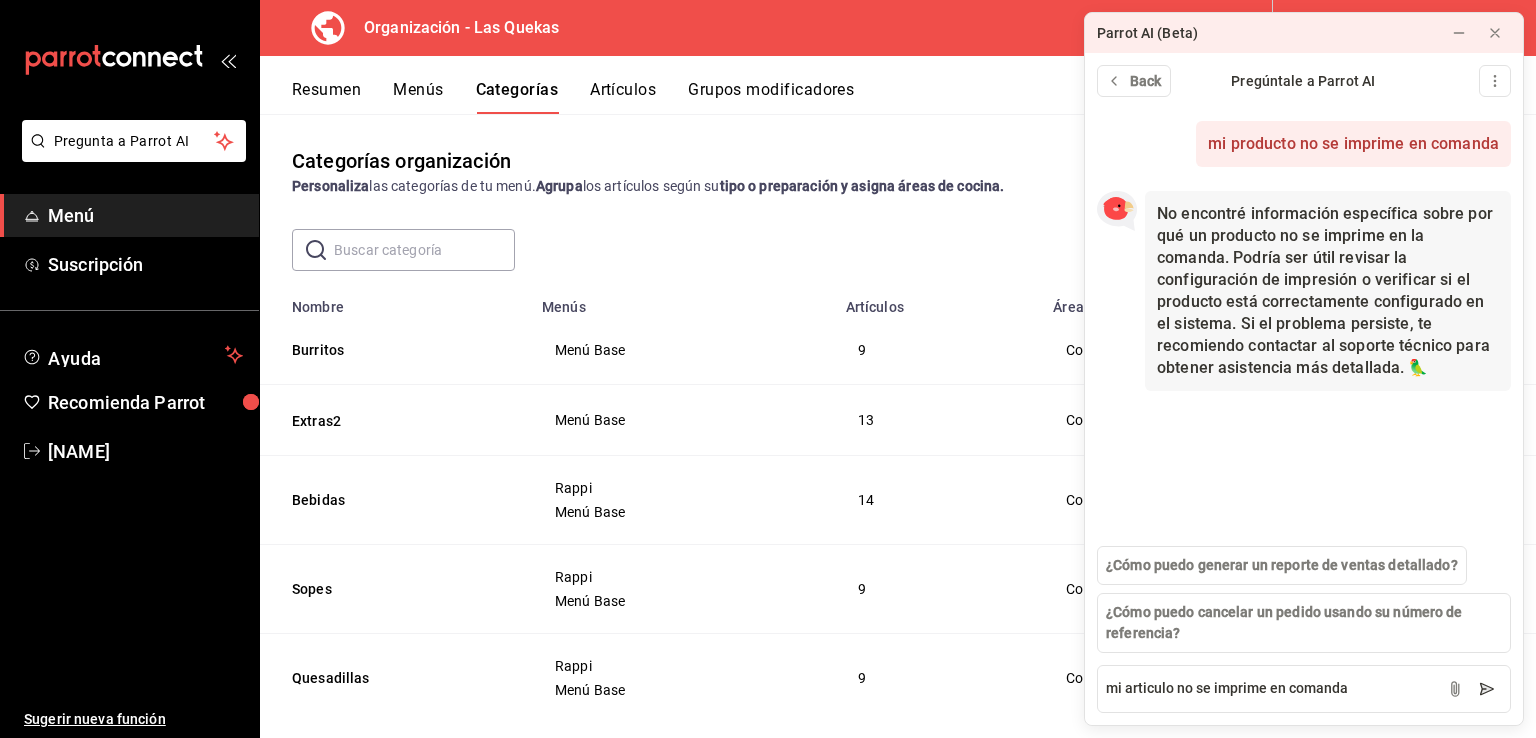 type on "mi articulo no se imprime en comanda" 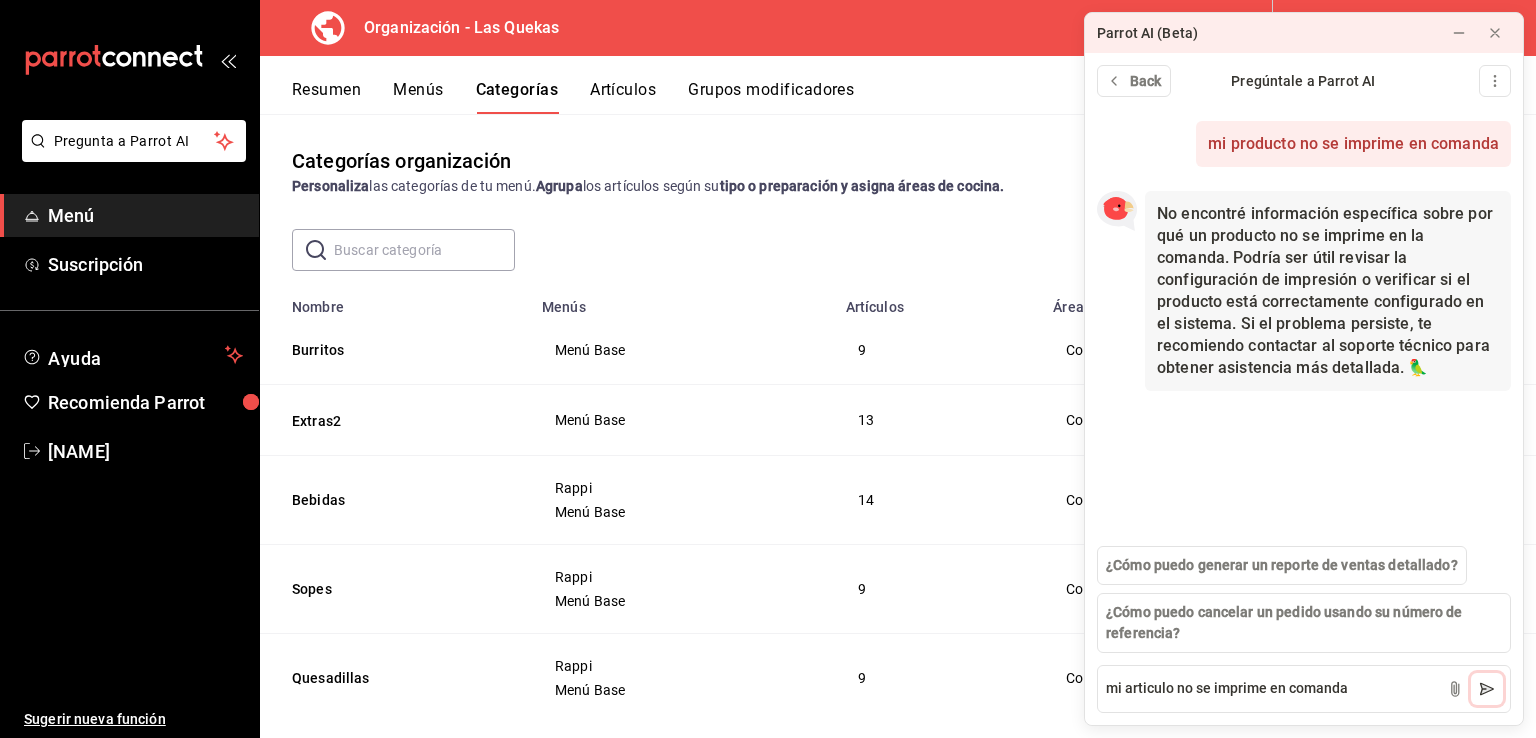 click 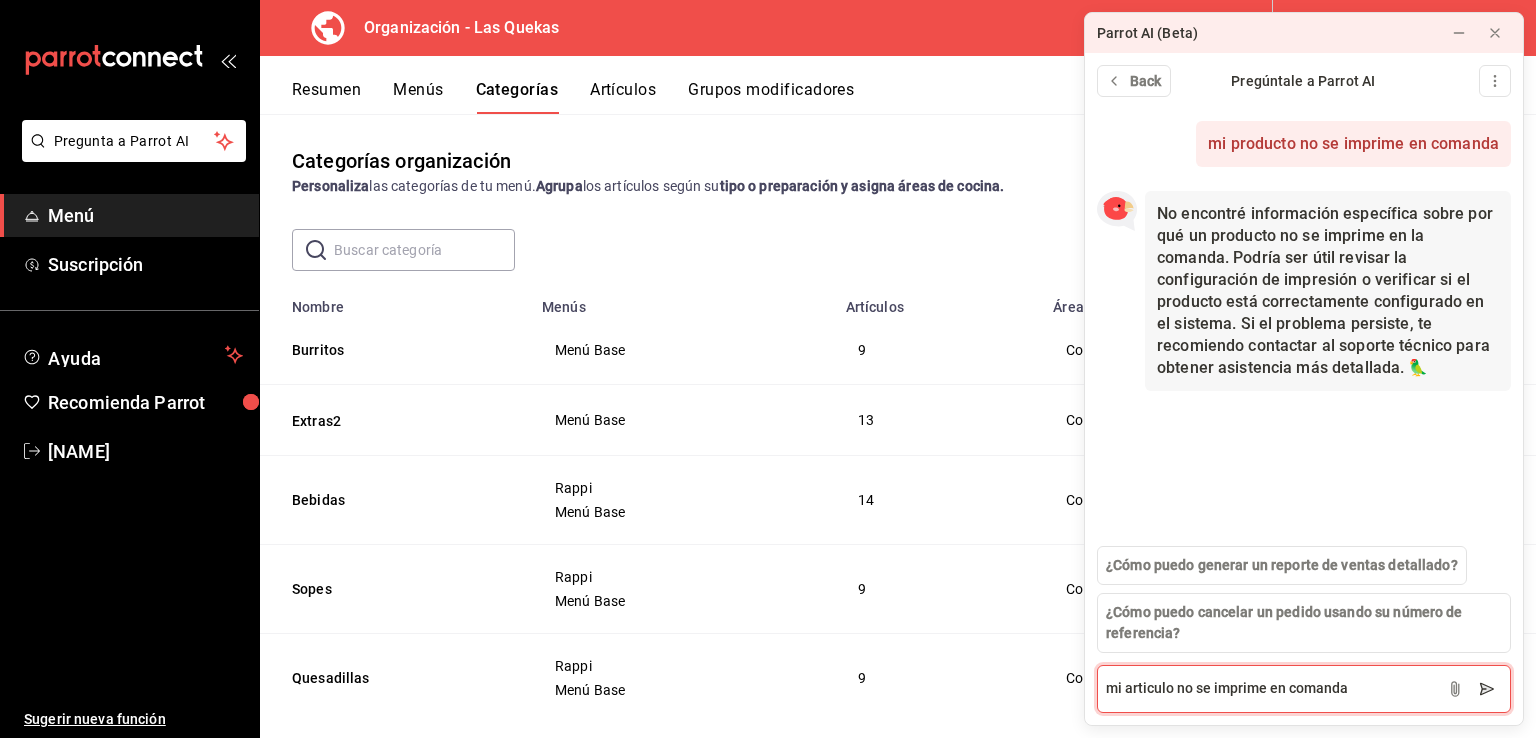 type 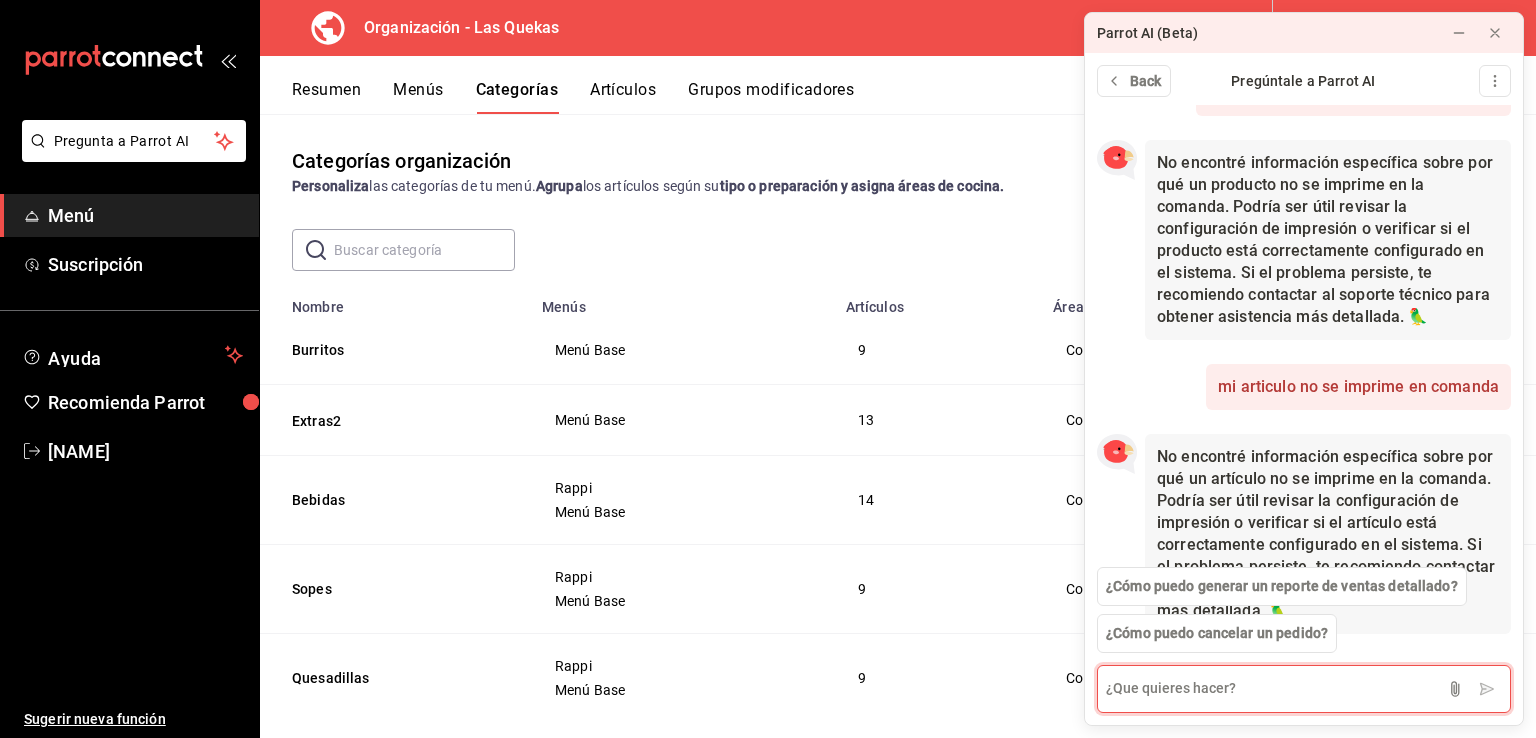 scroll, scrollTop: 136, scrollLeft: 0, axis: vertical 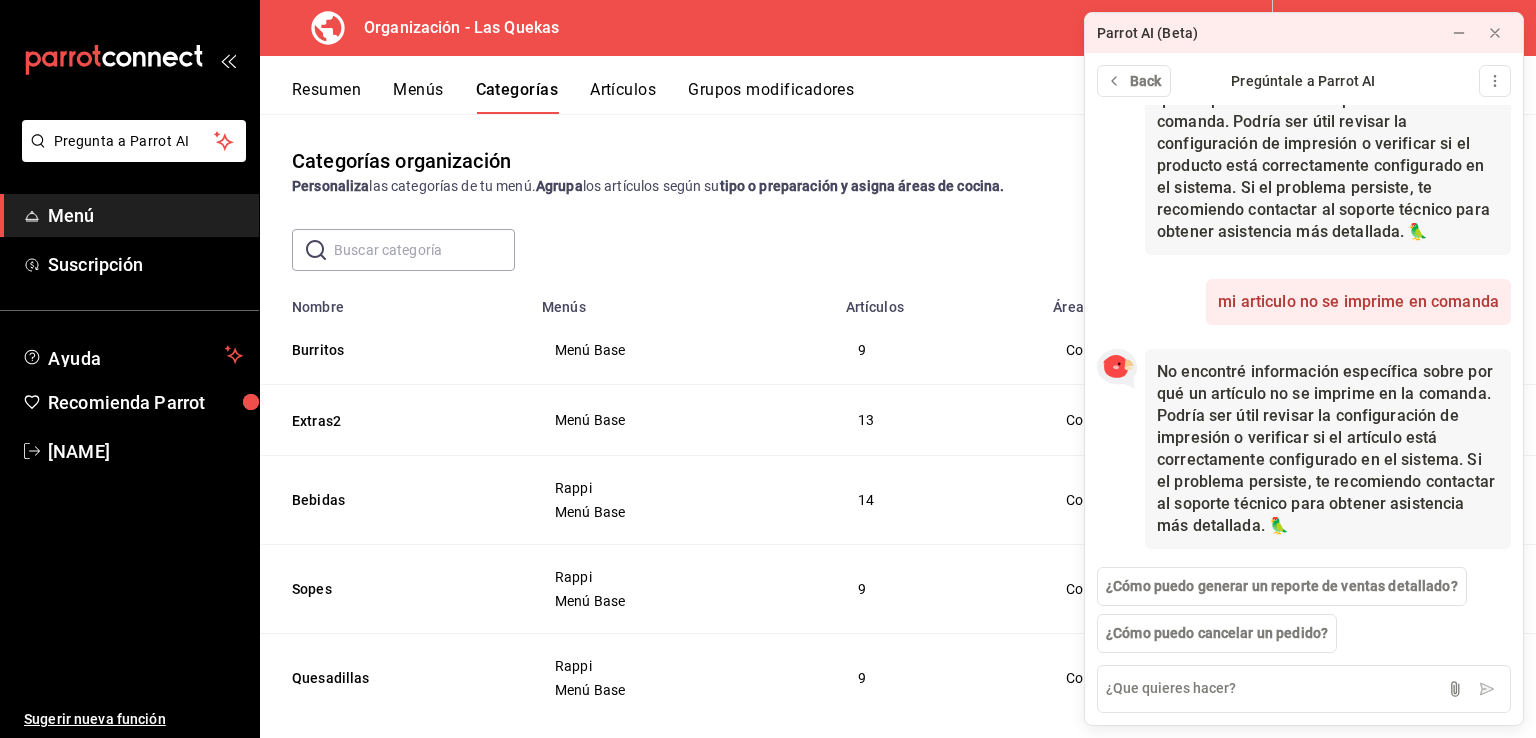 click on "Artículos" at bounding box center [623, 97] 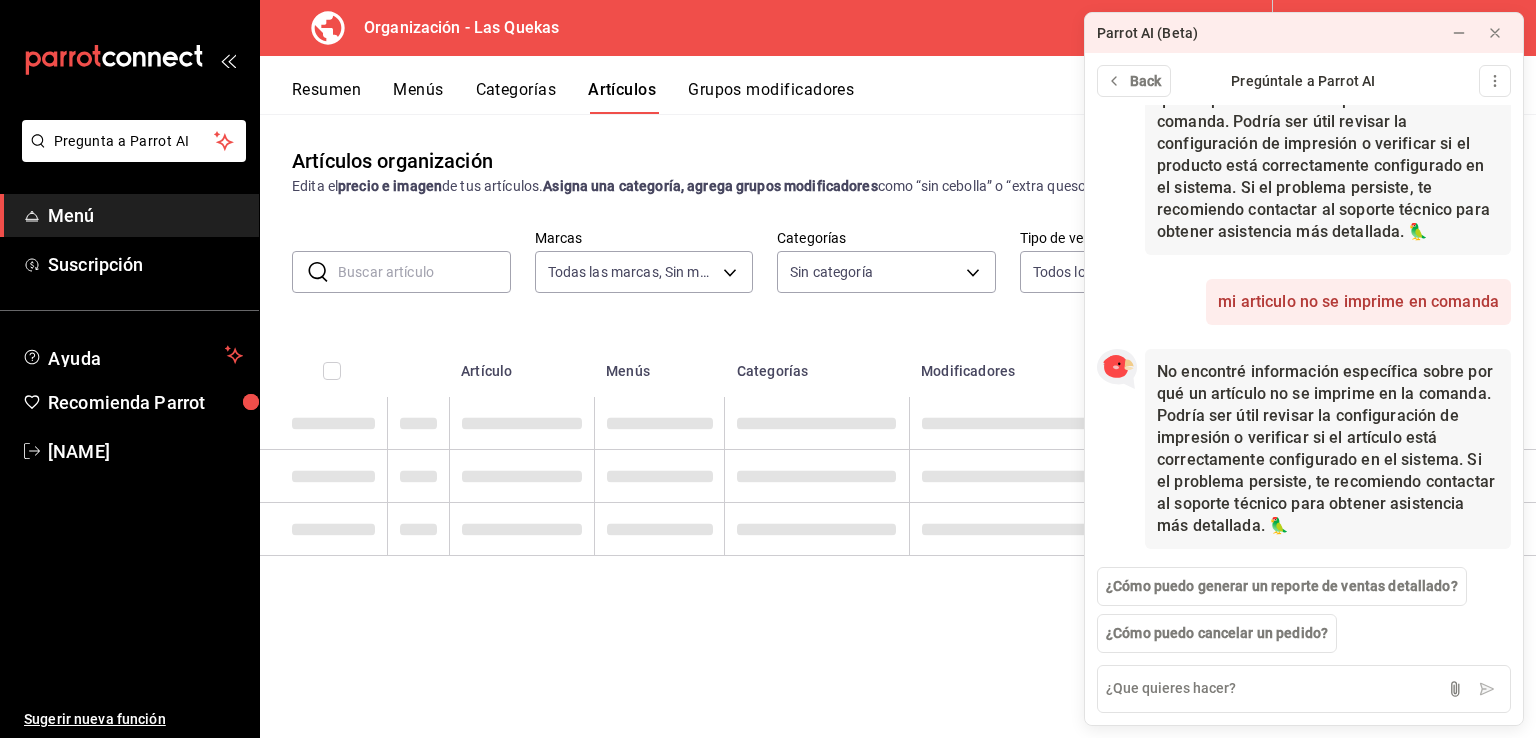 type on "10db9dd2-a01e-4e41-a06a-acad9392e6b8" 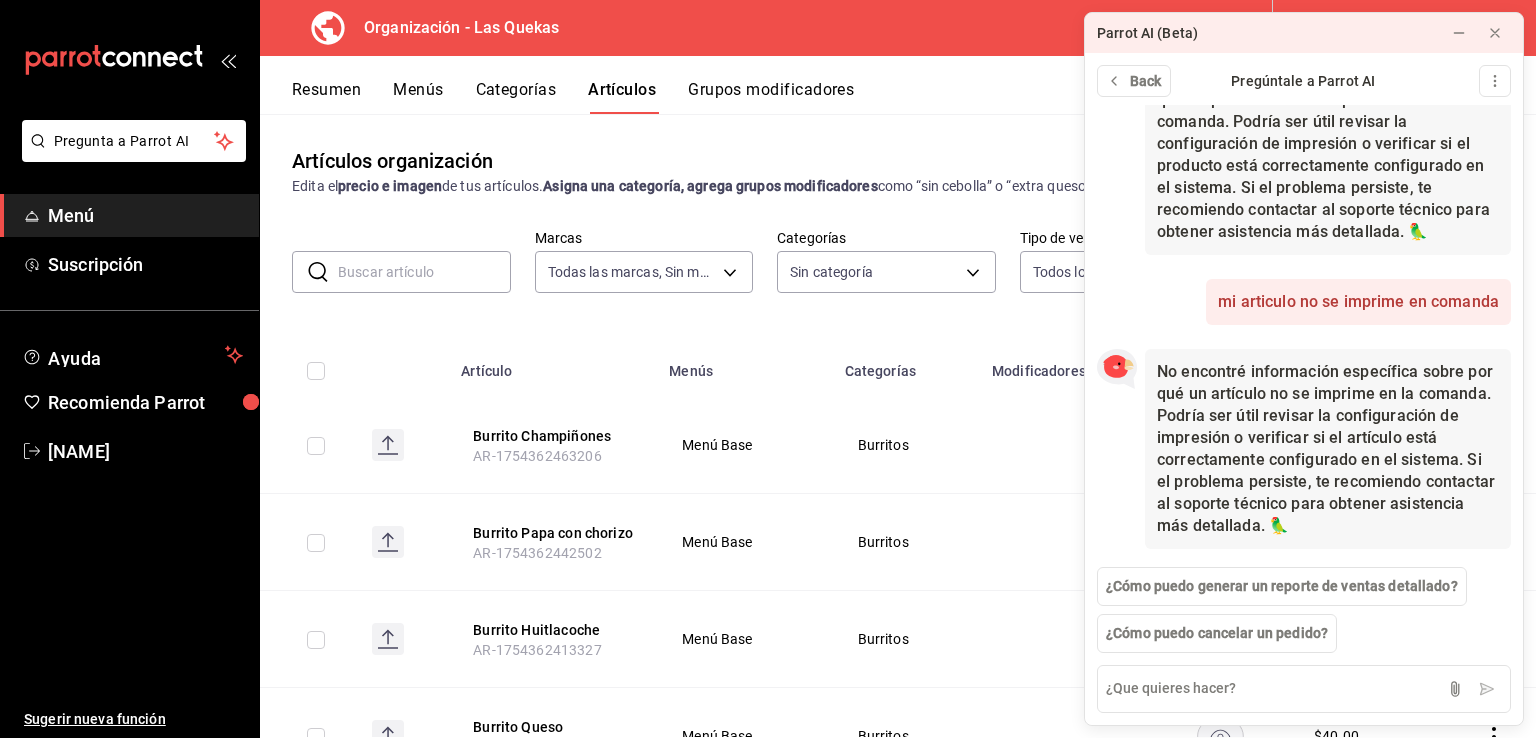 type on "f30465a1-924b-416d-808f-0fdde7a12ce6,790f2478-a427-4185-acbb-ab606dc387bc,f5e40d39-b70a-441c-a82c-bfdd9b60858e,8f57f62c-f680-42c7-9cc3-8708c9d5a8ae,1397b6e8-2d3e-4d94-9867-08ccef00acf5,b3b79d79-a594-4160-bc45-8211c6d6dbbb" 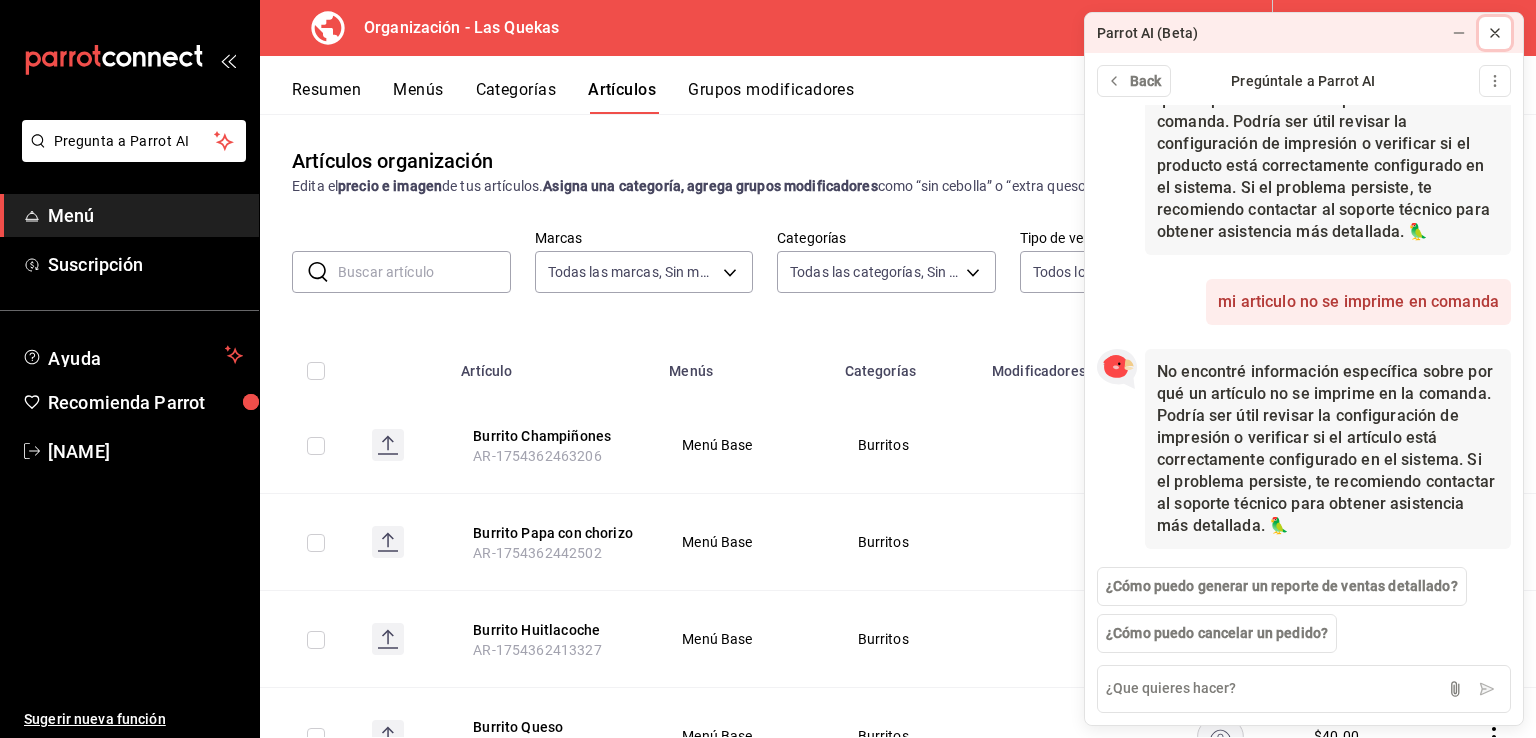 click 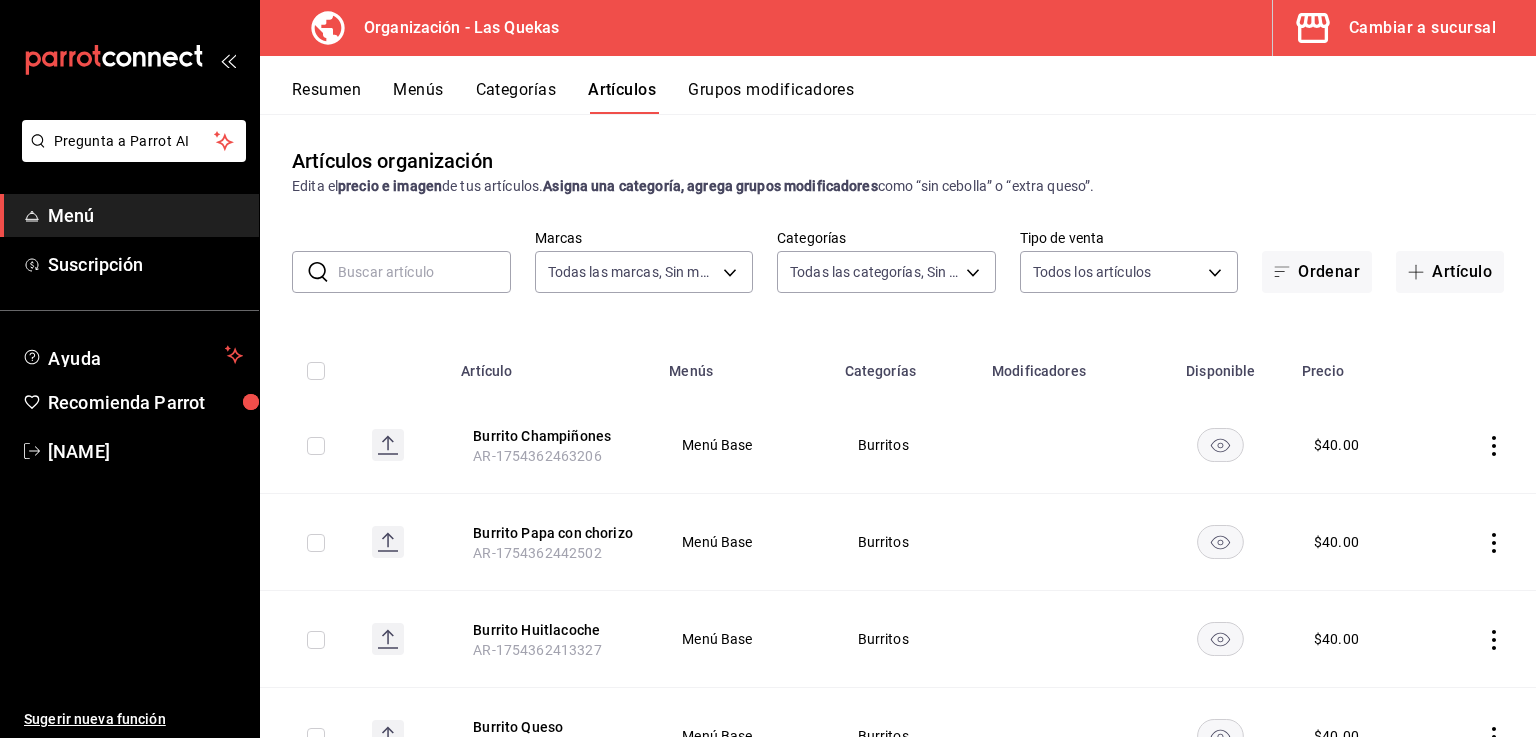 click at bounding box center [316, 446] 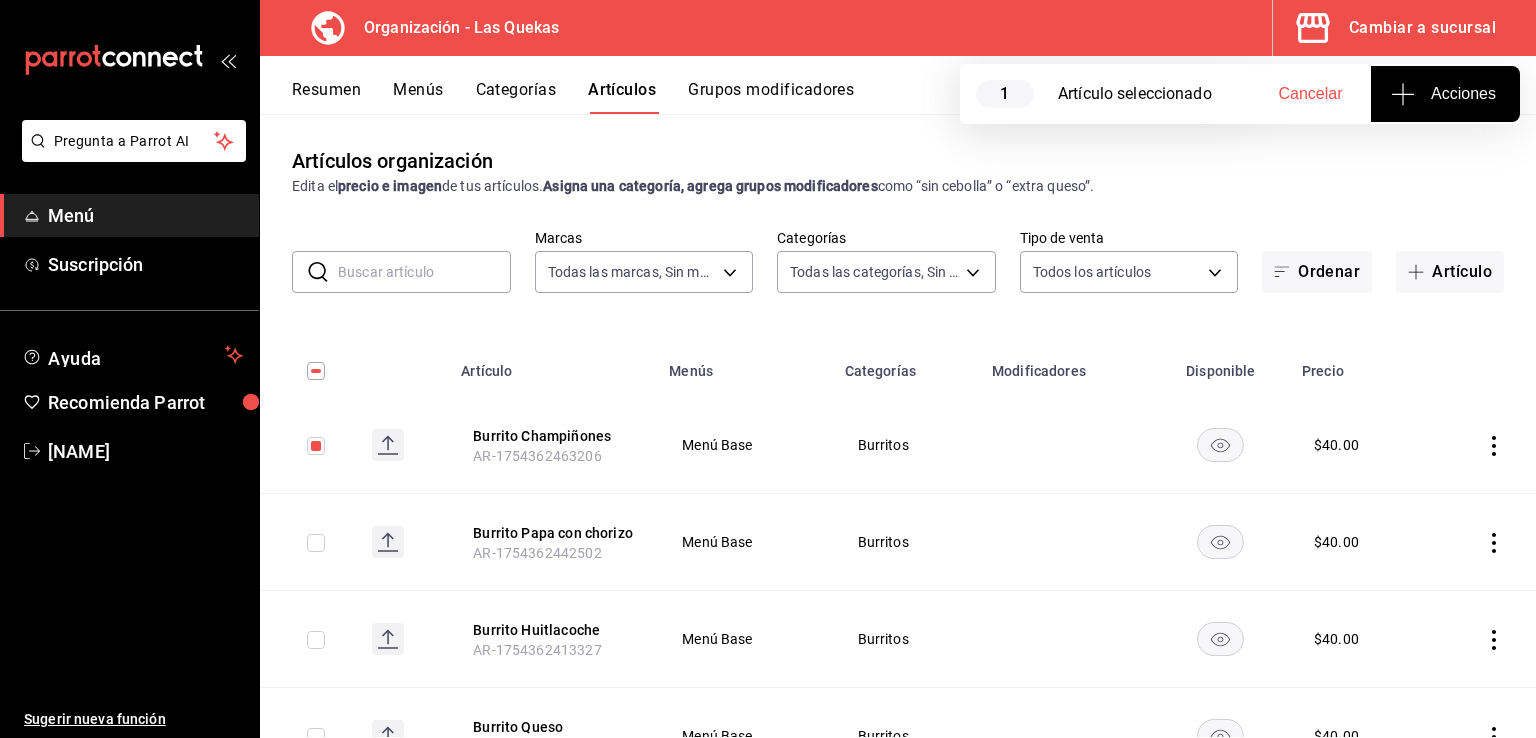 click on "Acciones" at bounding box center [1445, 94] 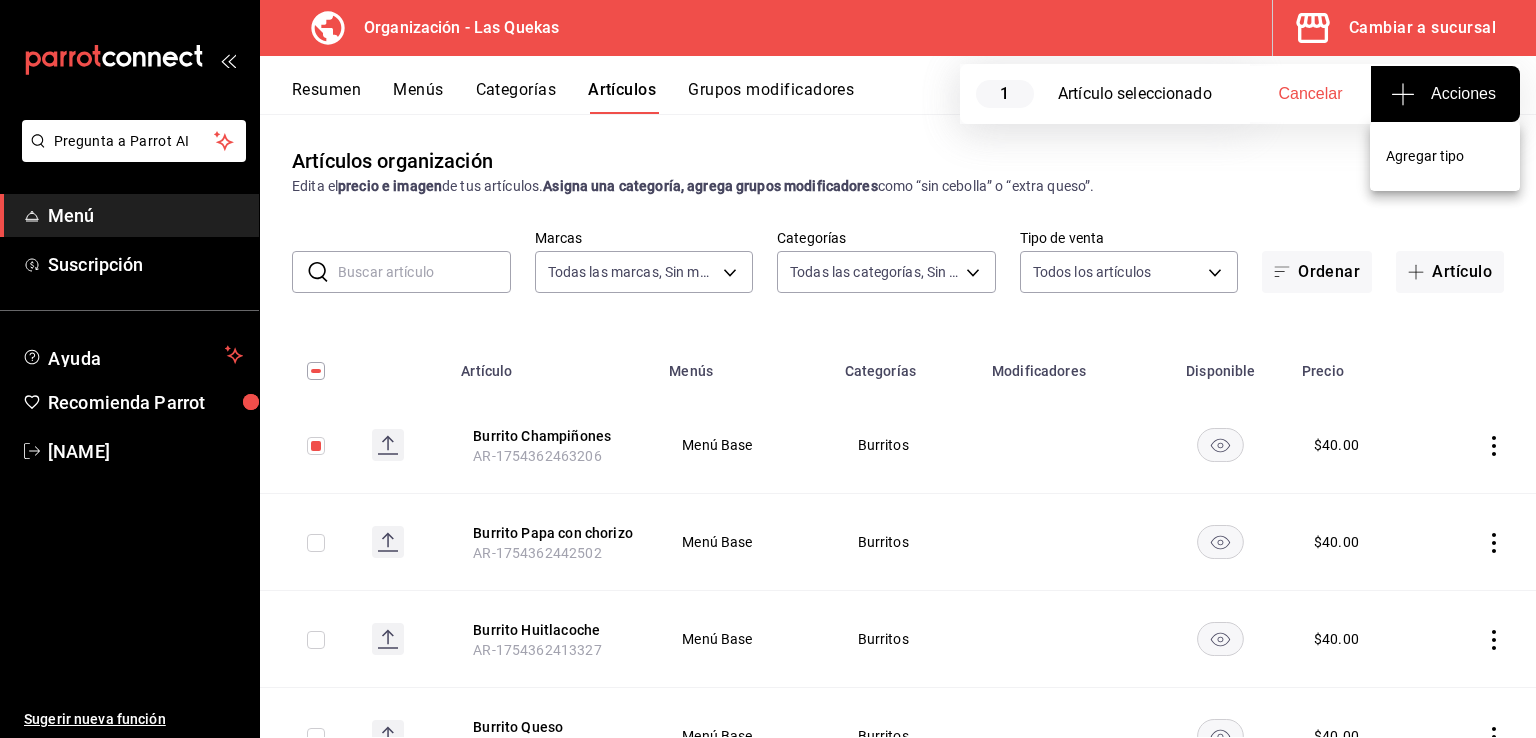 click on "Agregar tipo" at bounding box center (1445, 156) 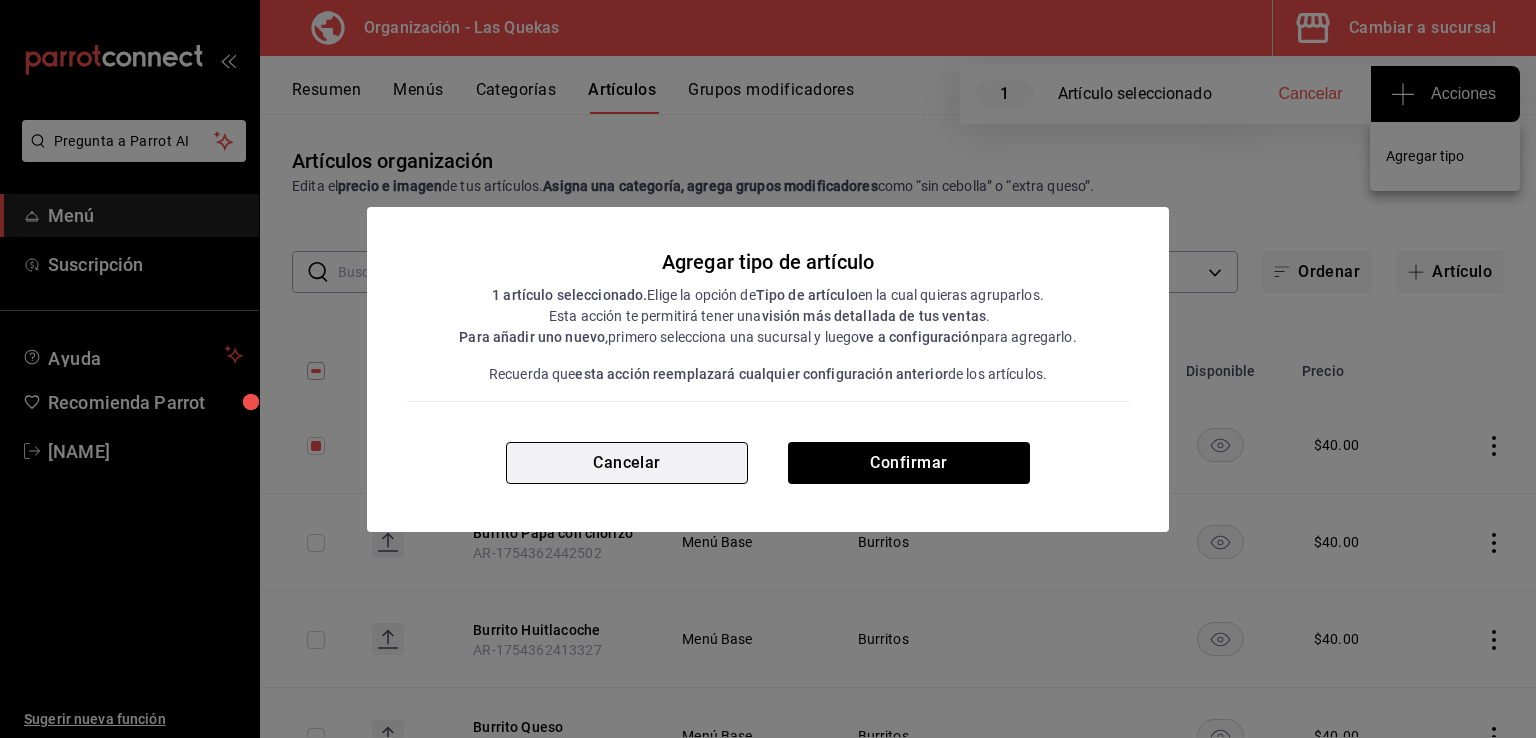 click on "Cancelar" at bounding box center [627, 463] 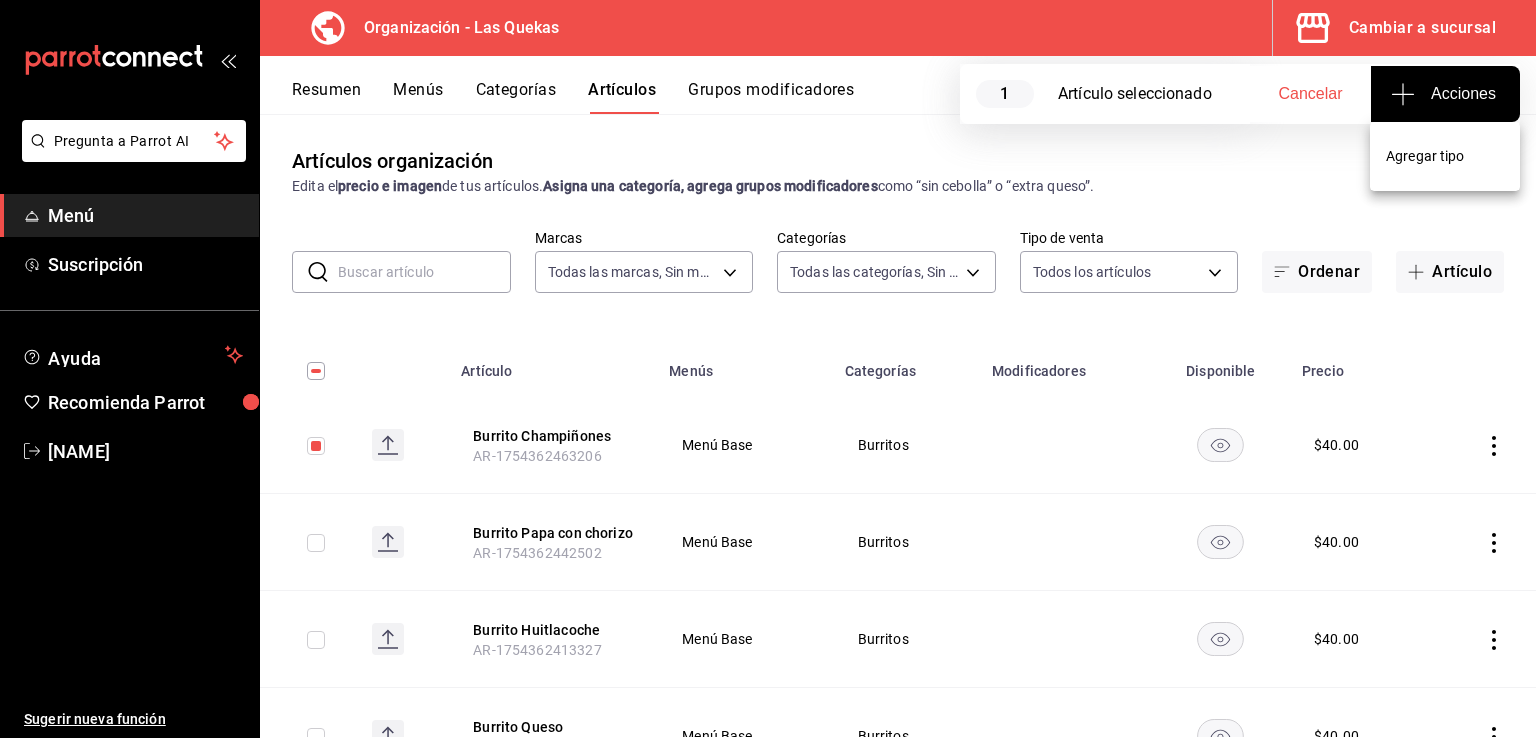 click at bounding box center (768, 369) 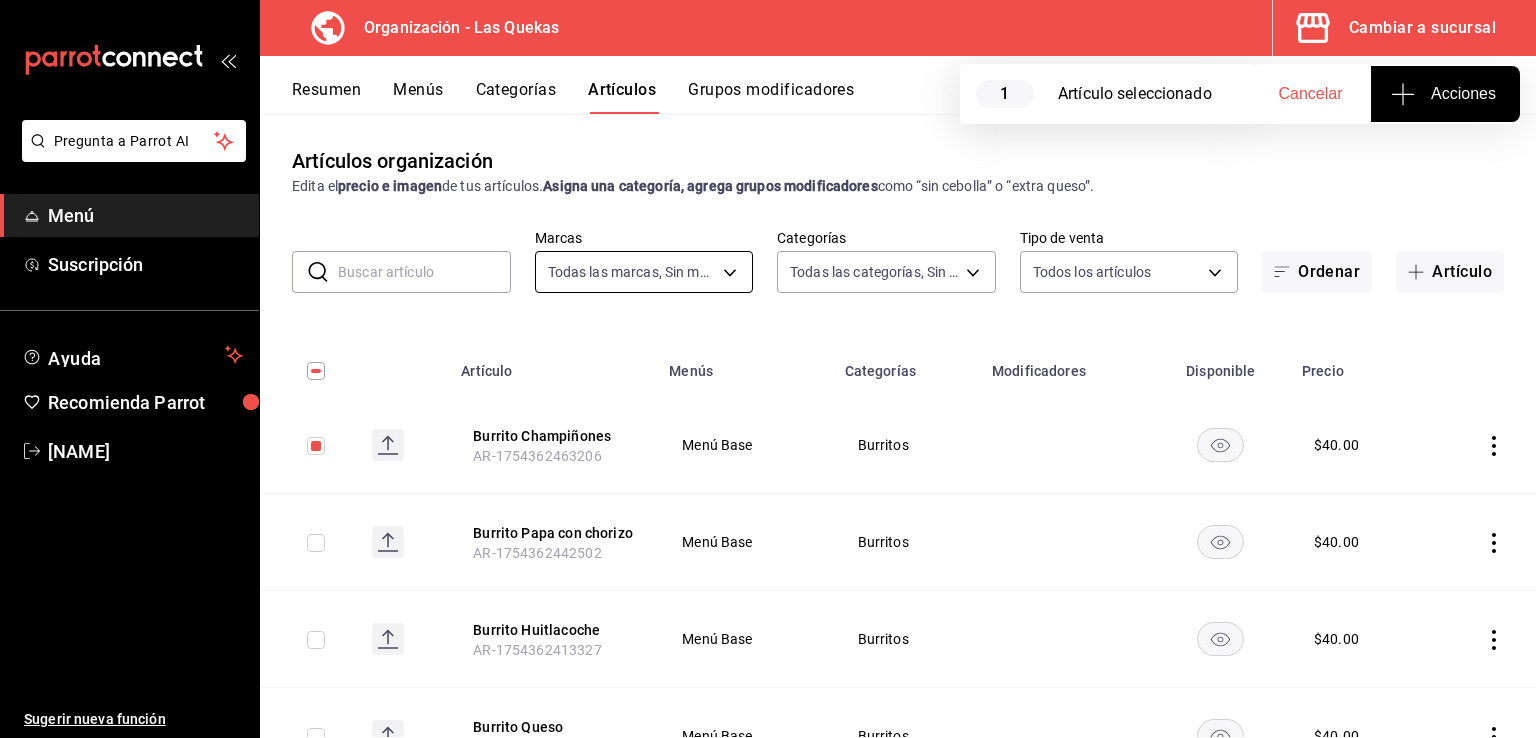 click on "Burrito Champiñones [ID] Menú Base [PRICE] Burrito Papa con chorizo [ID] Menú Base [PRICE] [PRICE] [PRICE]" at bounding box center [768, 369] 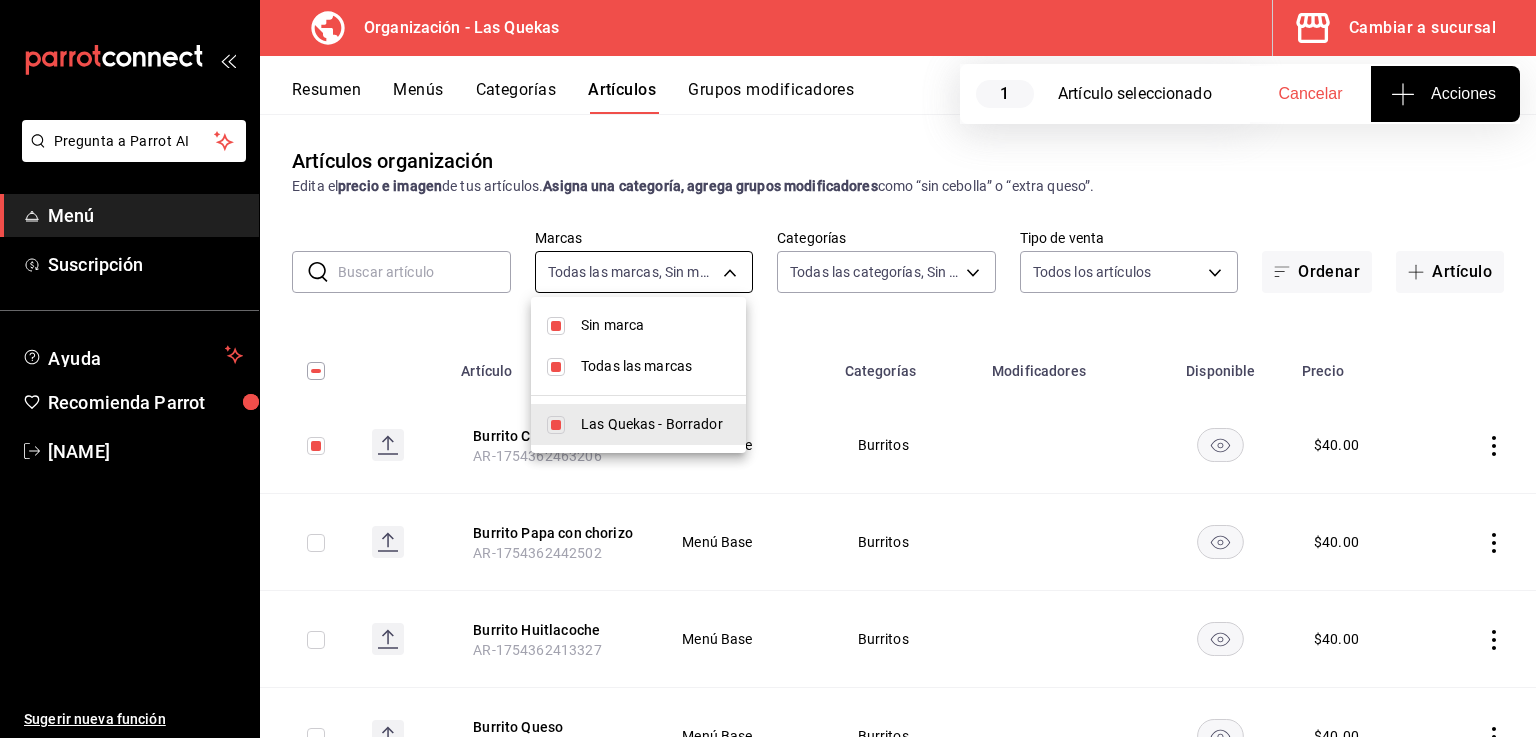 click at bounding box center [768, 369] 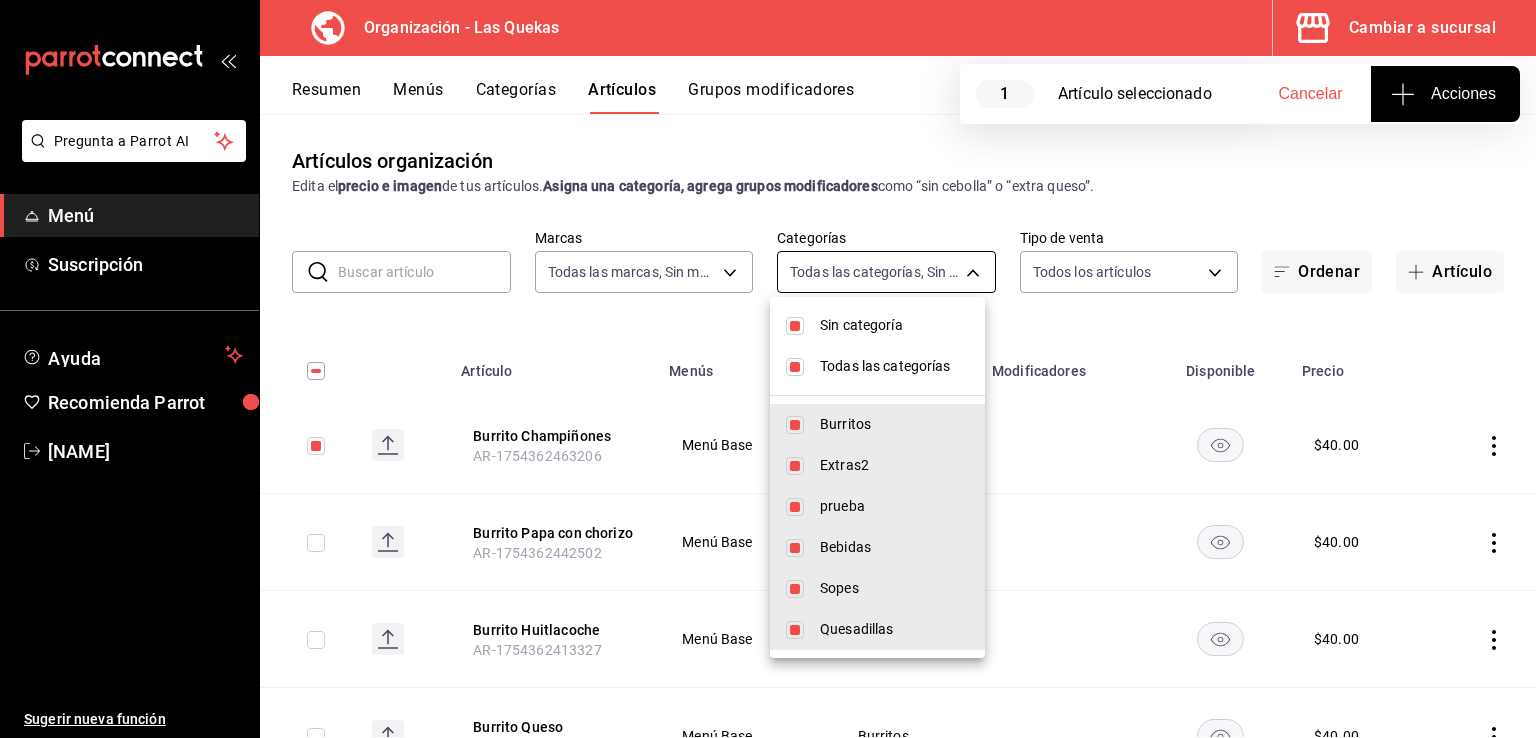 click on "Burrito Champiñones [ID] Menú Base [PRICE] Burrito Papa con chorizo [ID] Menú Base [PRICE] [PRICE] [PRICE]" at bounding box center (768, 369) 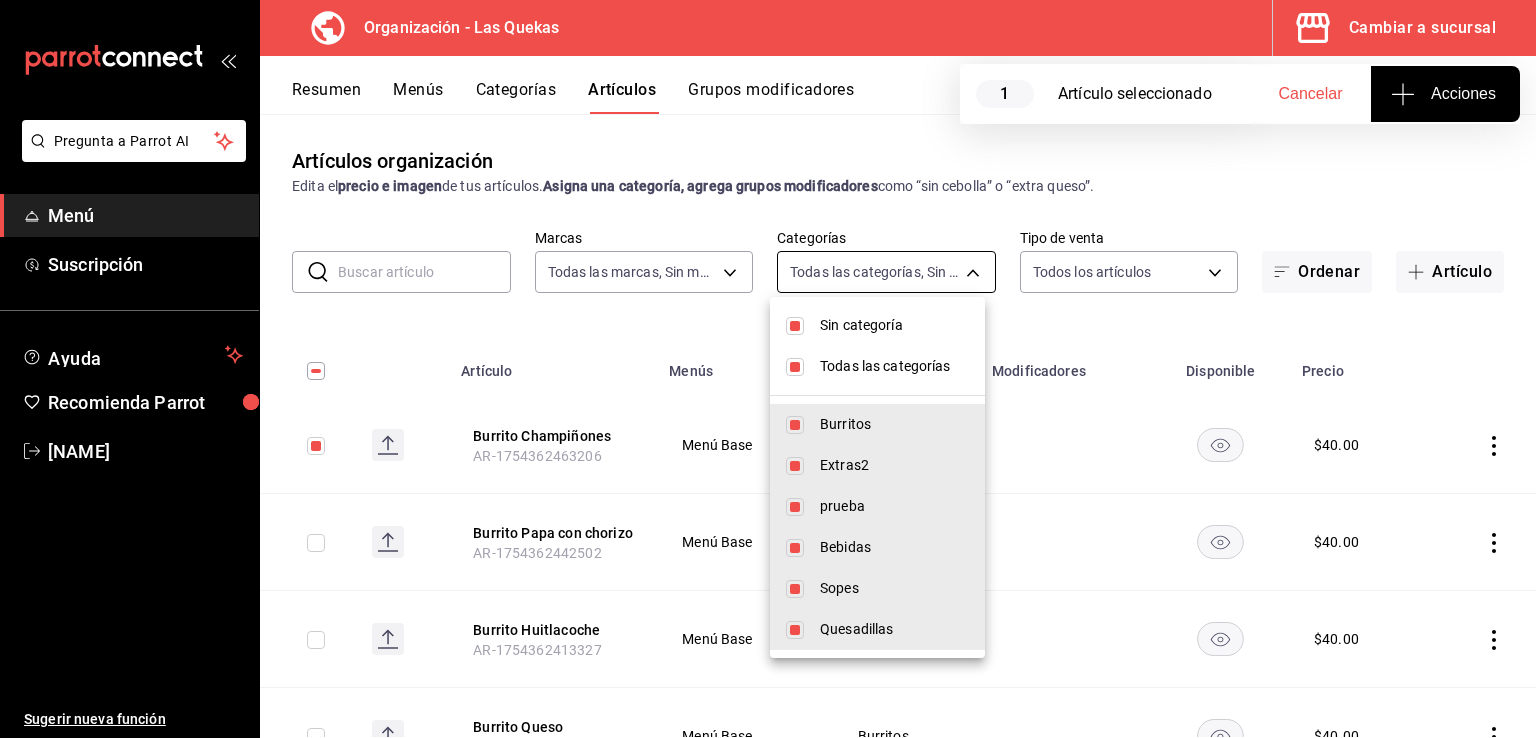 click at bounding box center [768, 369] 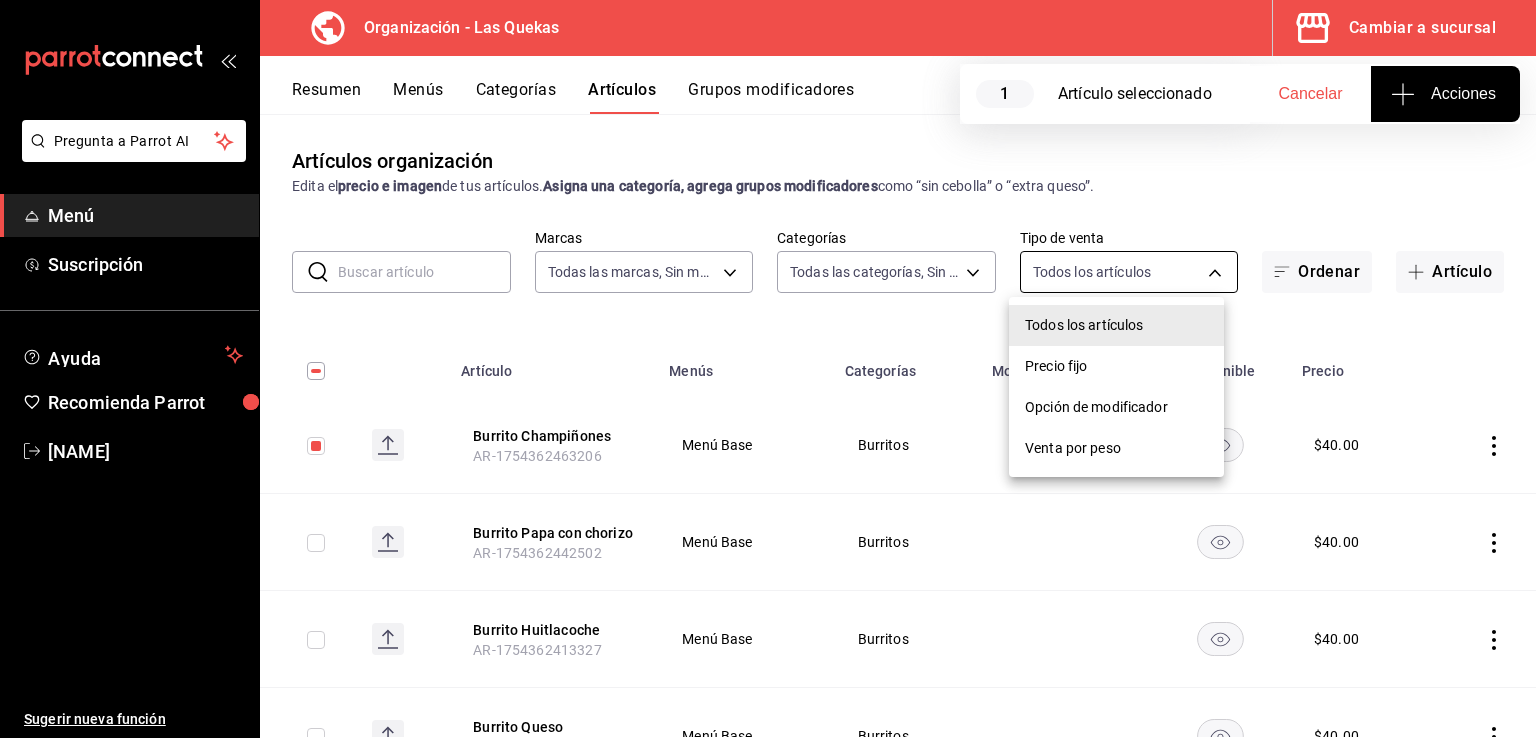 click on "Burrito Champiñones [ID] Menú Base [PRICE] Burrito Papa con chorizo [ID] Menú Base [PRICE] [PRICE] [PRICE]" at bounding box center (768, 369) 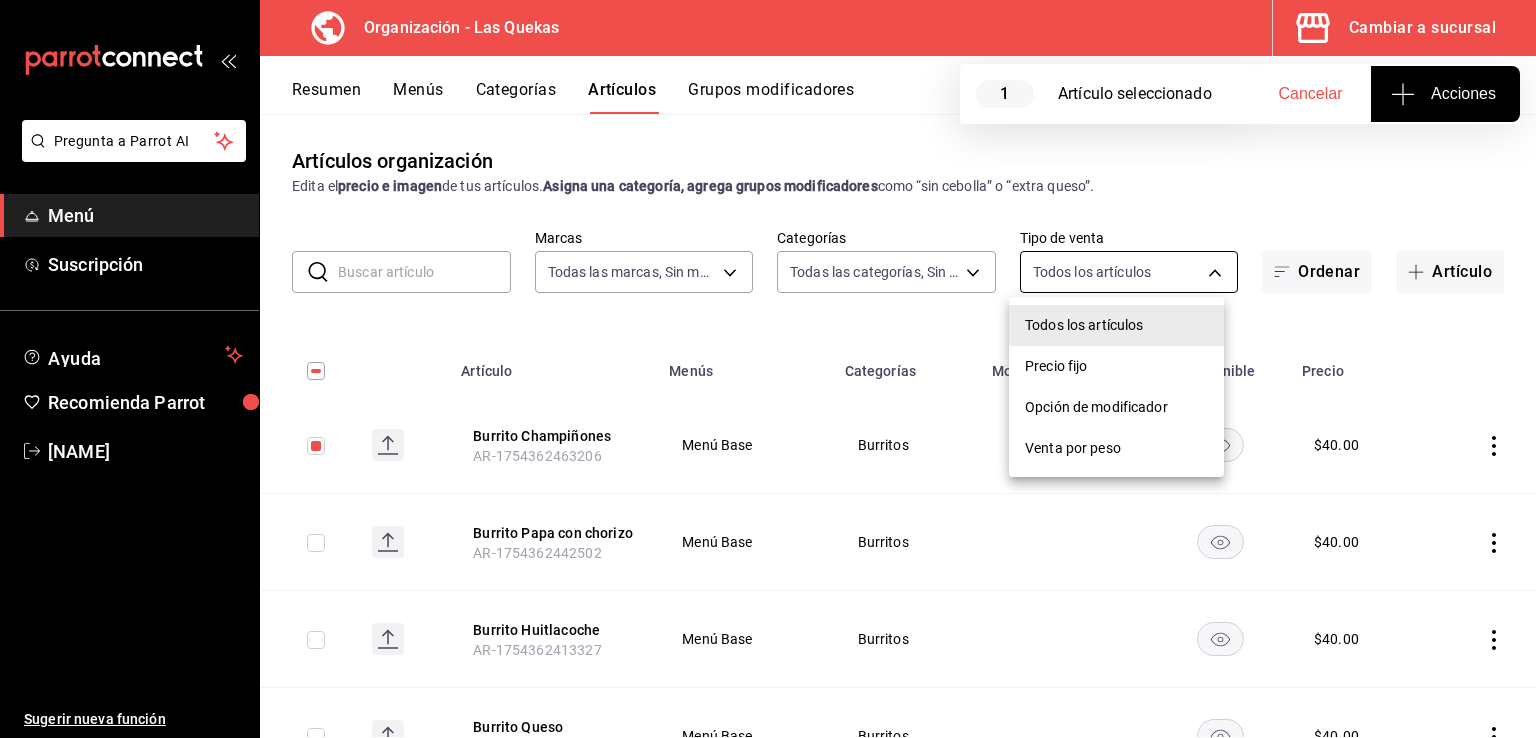 click at bounding box center [768, 369] 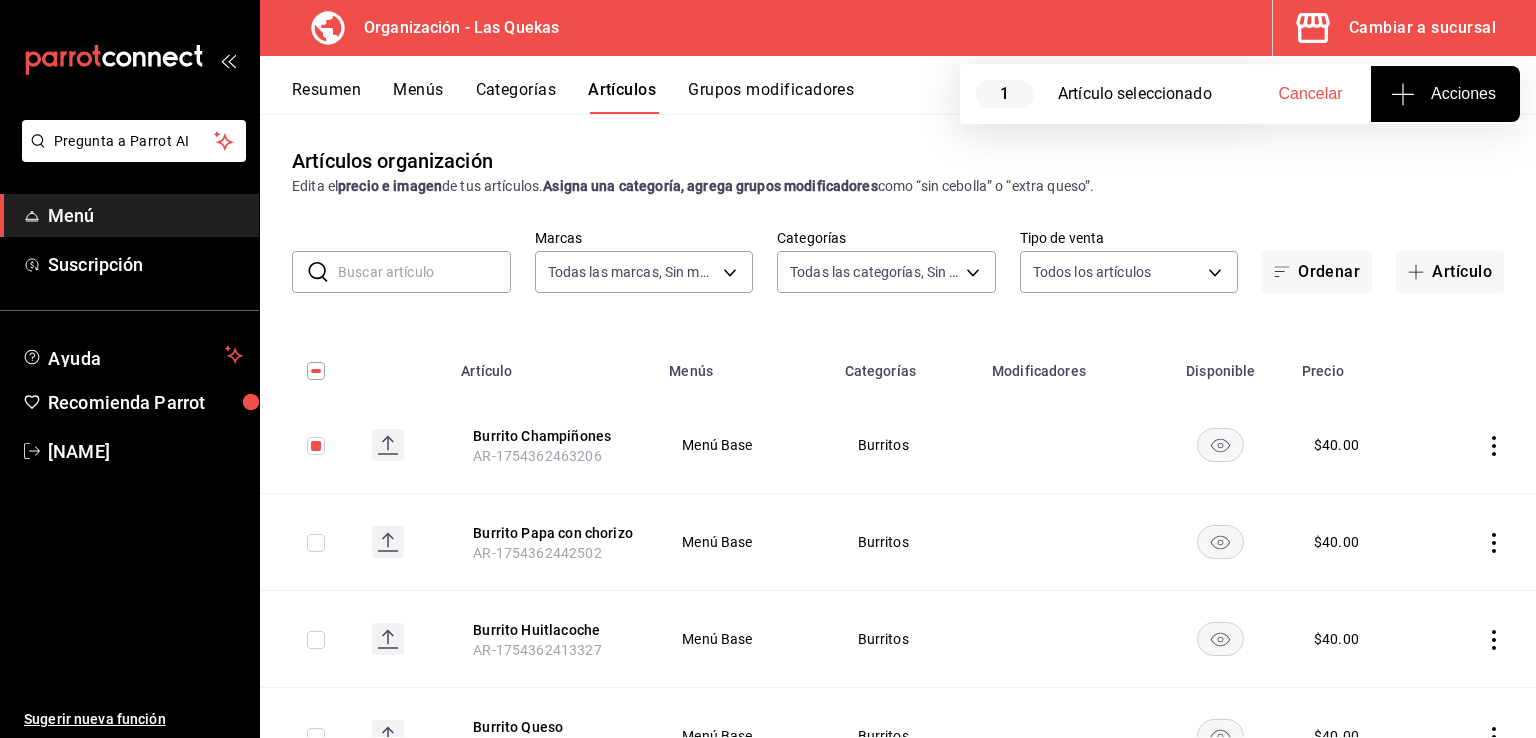 click on "Acciones" at bounding box center (1445, 94) 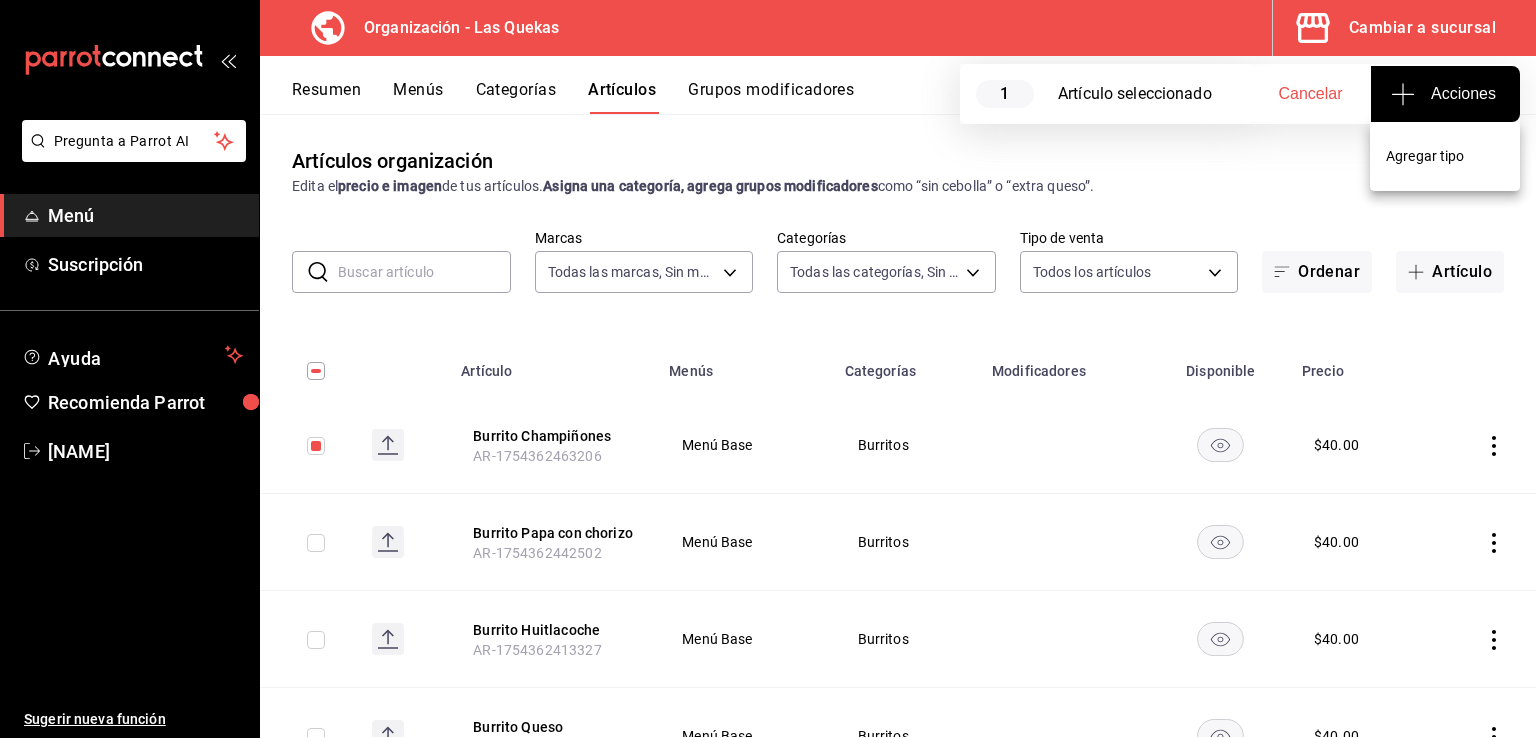 click on "Agregar tipo" at bounding box center (1445, 156) 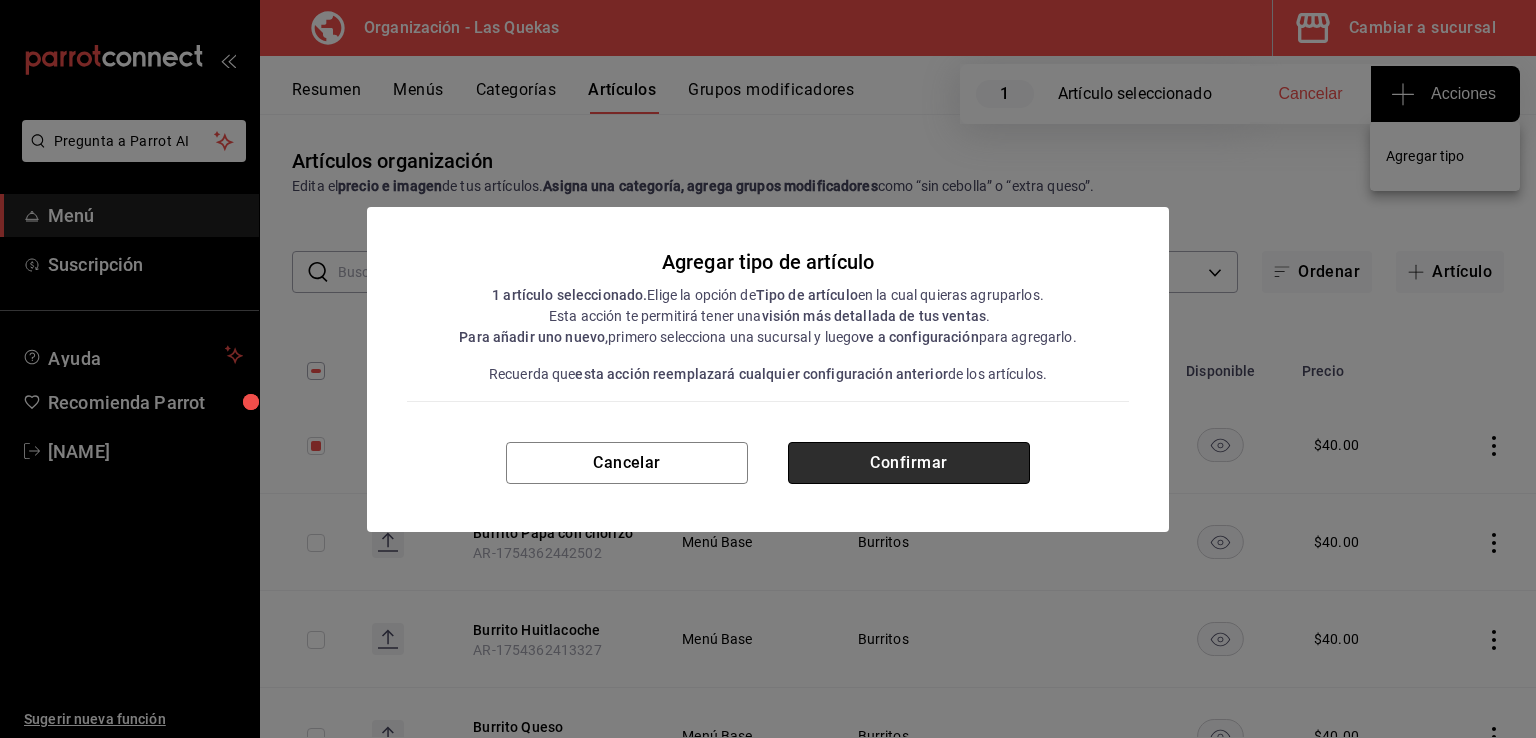 click on "Confirmar" at bounding box center [909, 463] 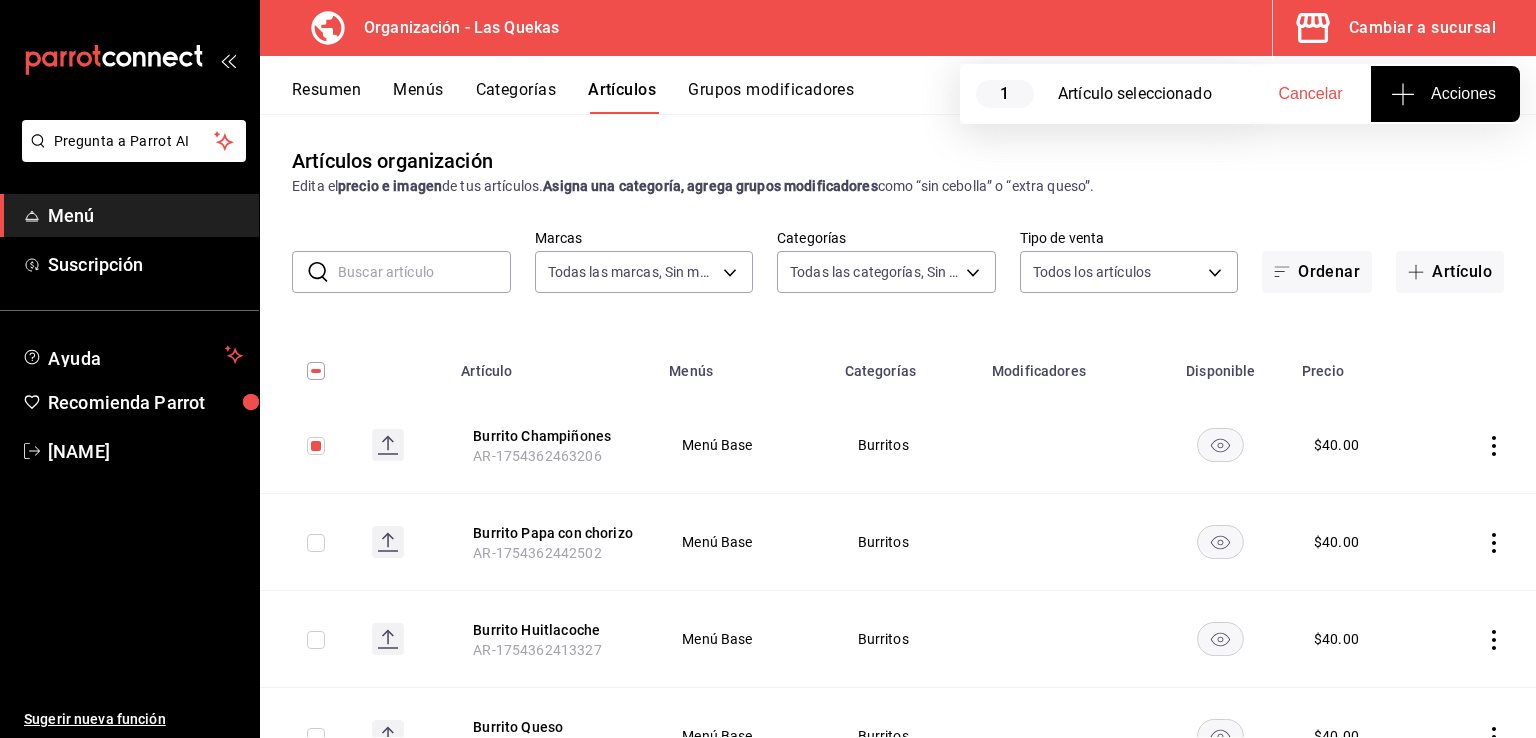 click 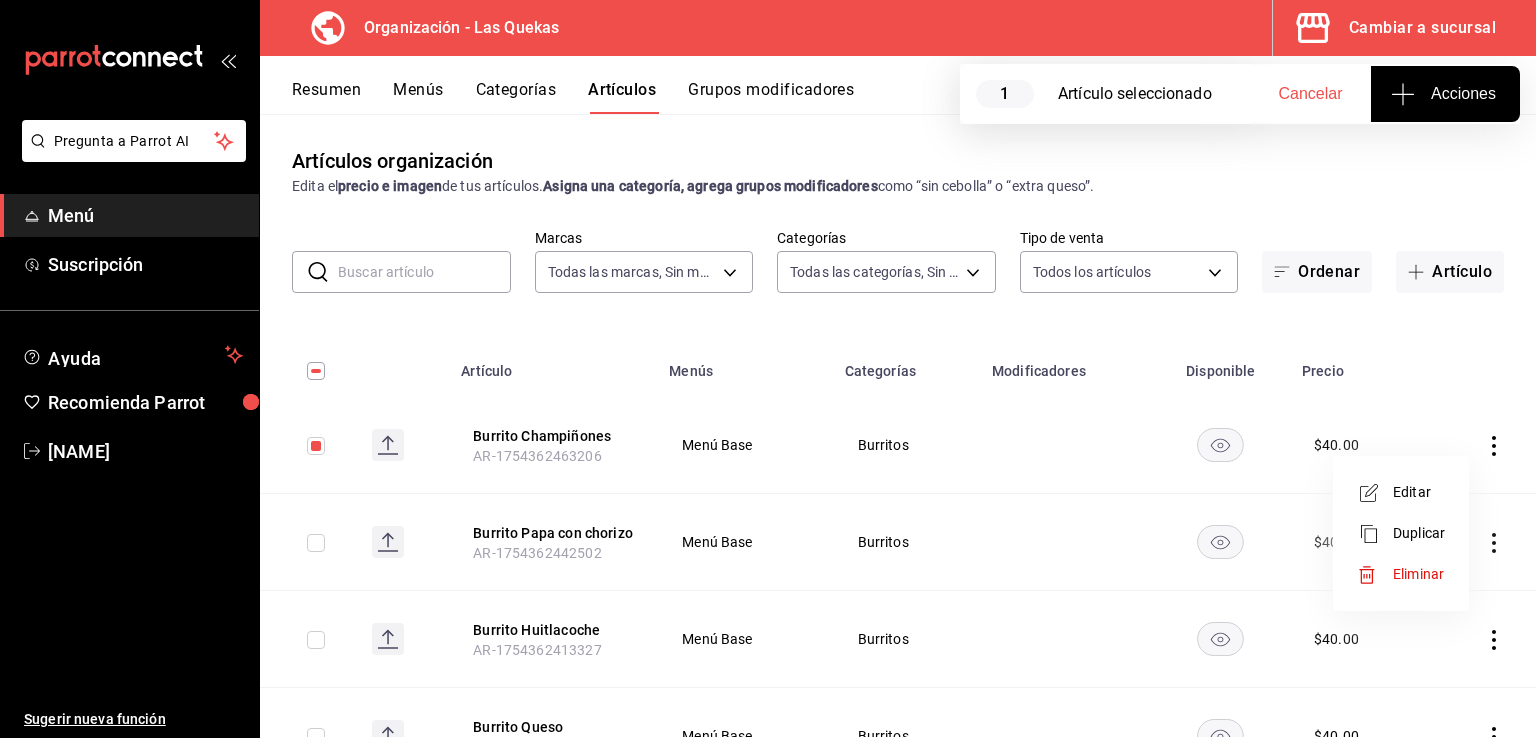 click on "Editar" at bounding box center [1419, 492] 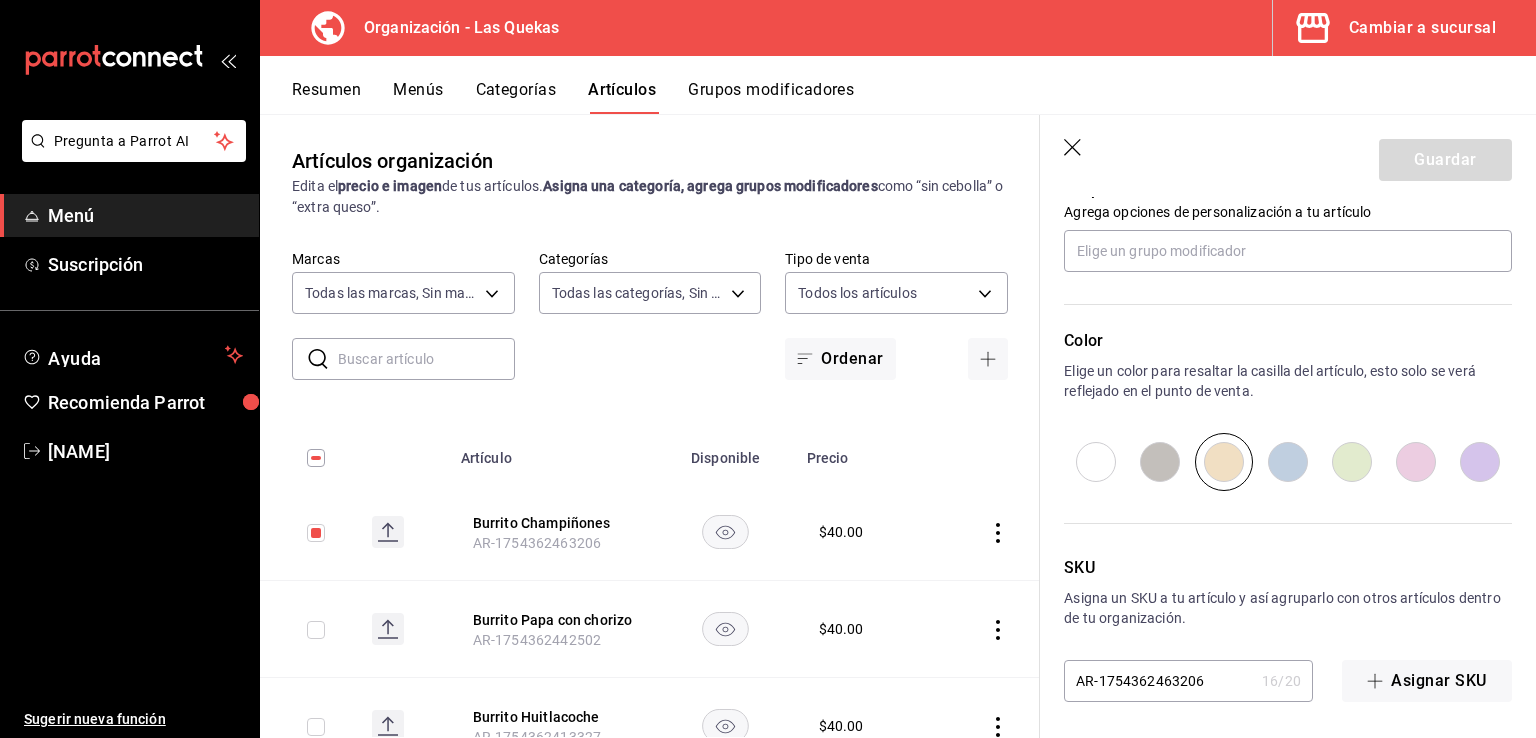 scroll, scrollTop: 926, scrollLeft: 0, axis: vertical 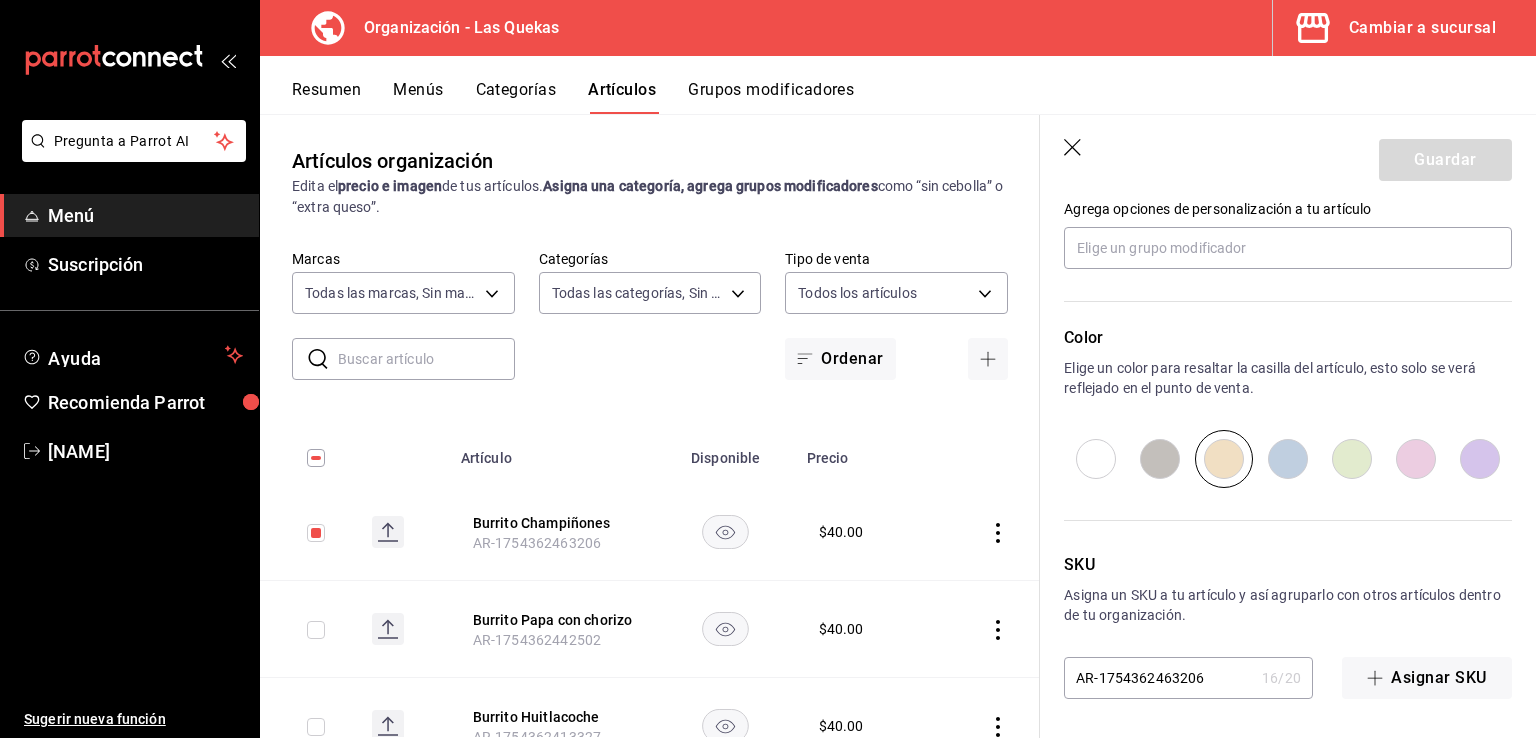 click 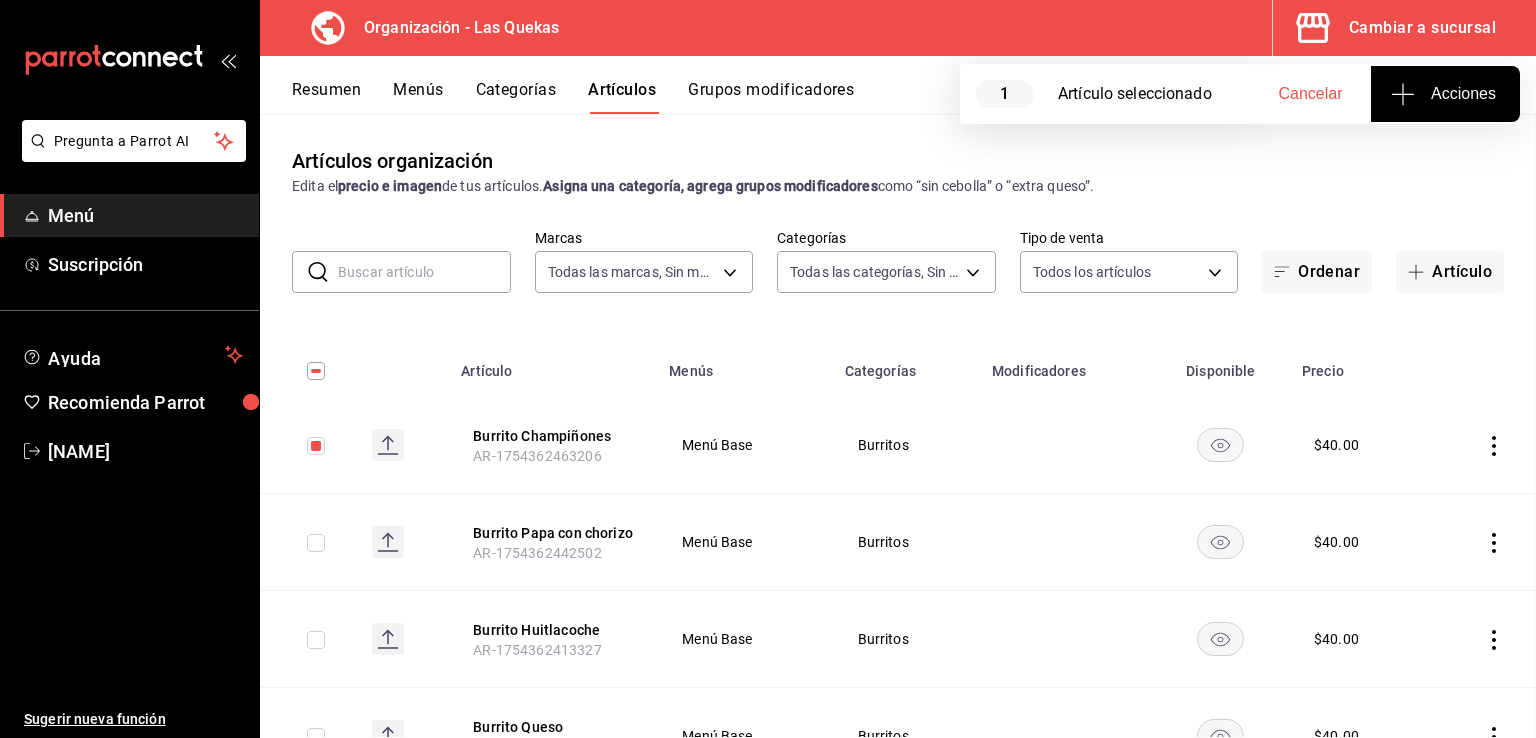 scroll, scrollTop: 0, scrollLeft: 0, axis: both 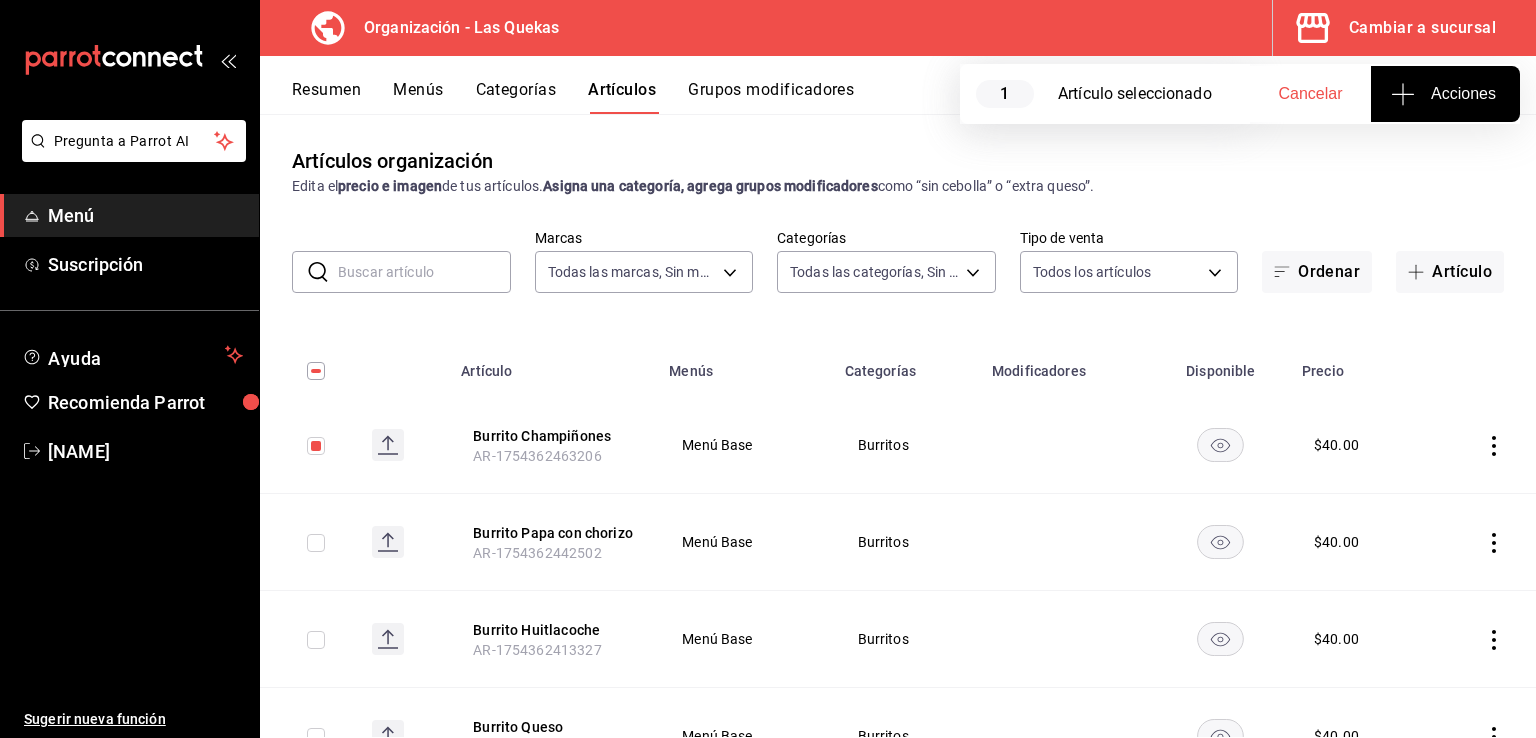 click on "Acciones" at bounding box center [1445, 94] 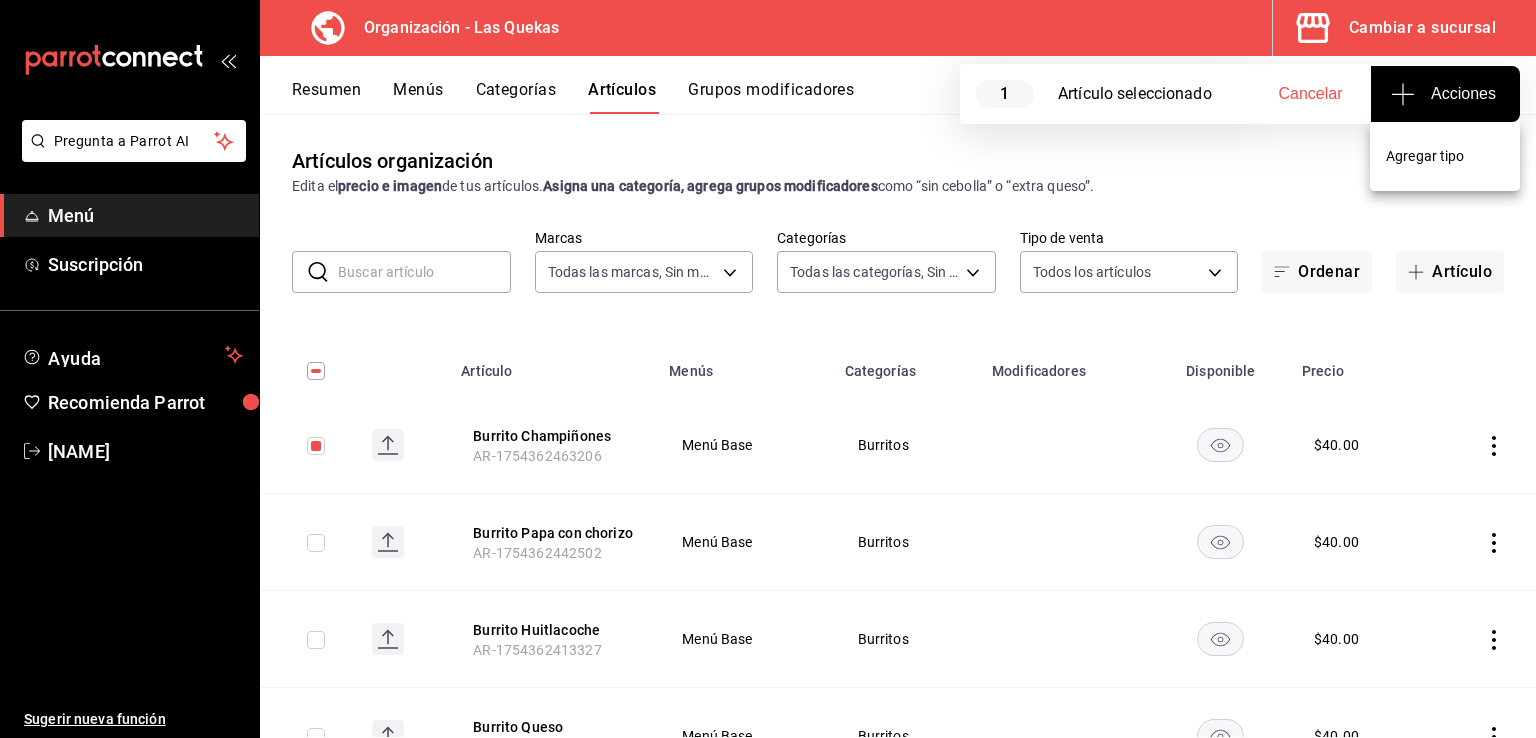 click at bounding box center [768, 369] 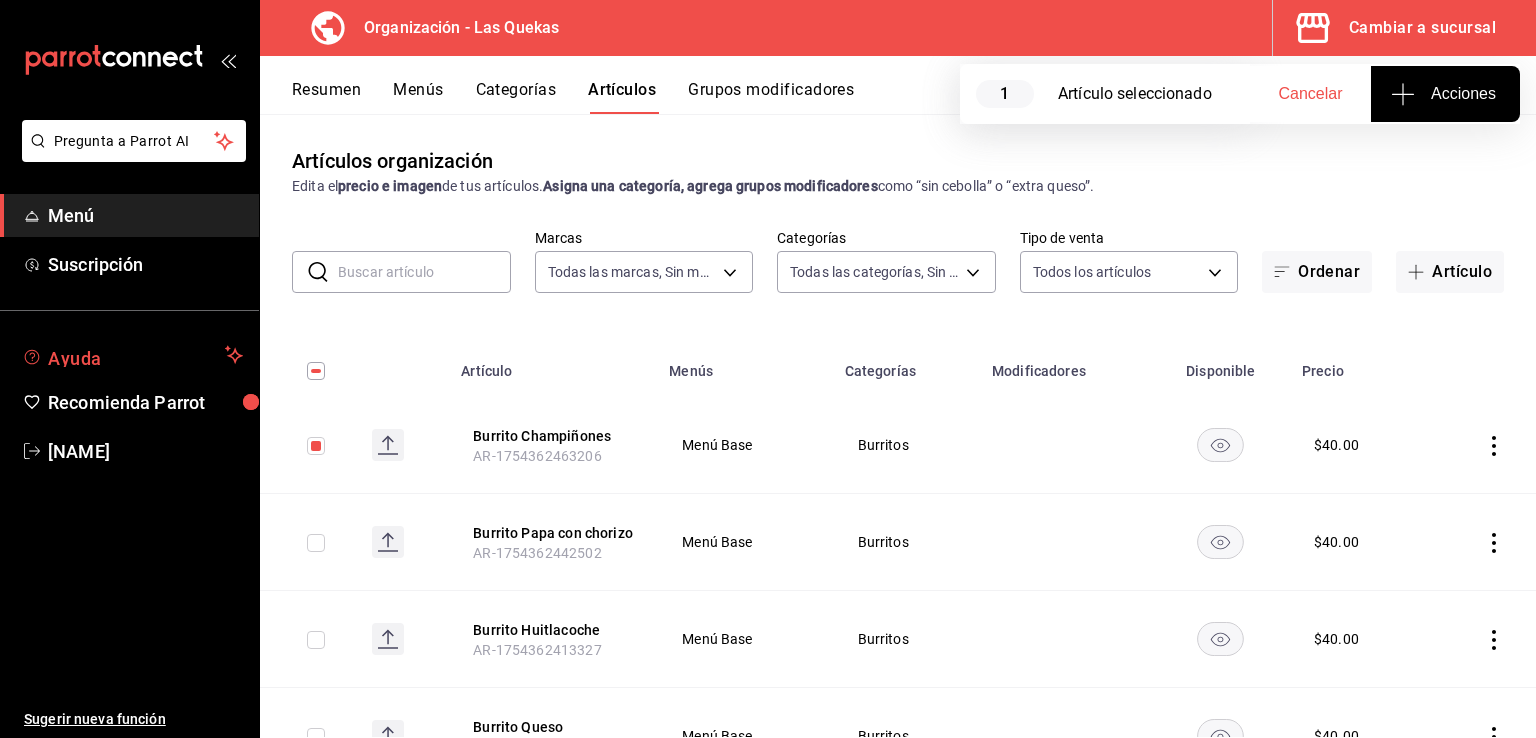 click on "Ayuda" at bounding box center [132, 355] 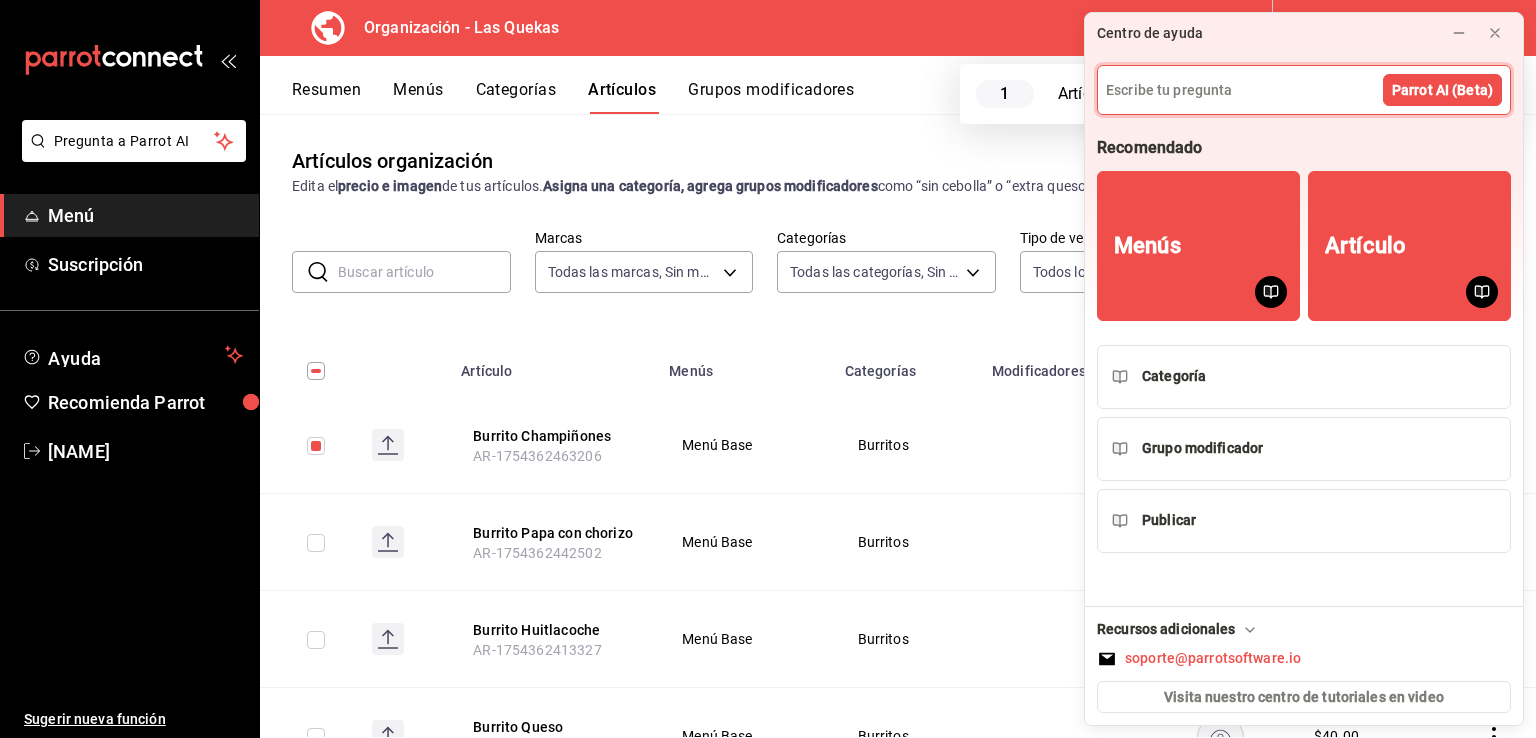click at bounding box center (1304, 90) 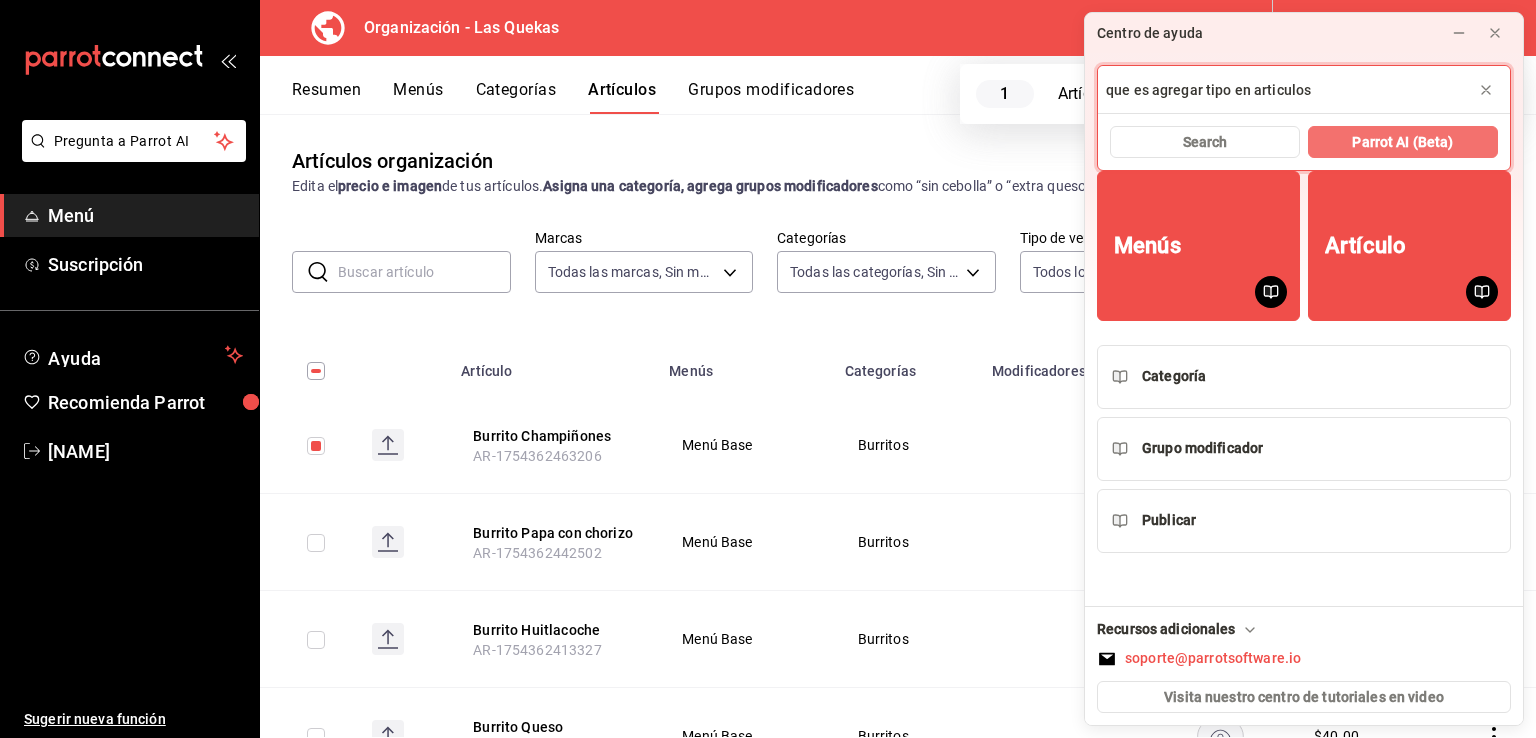 type on "que es agregar tipo en articulos" 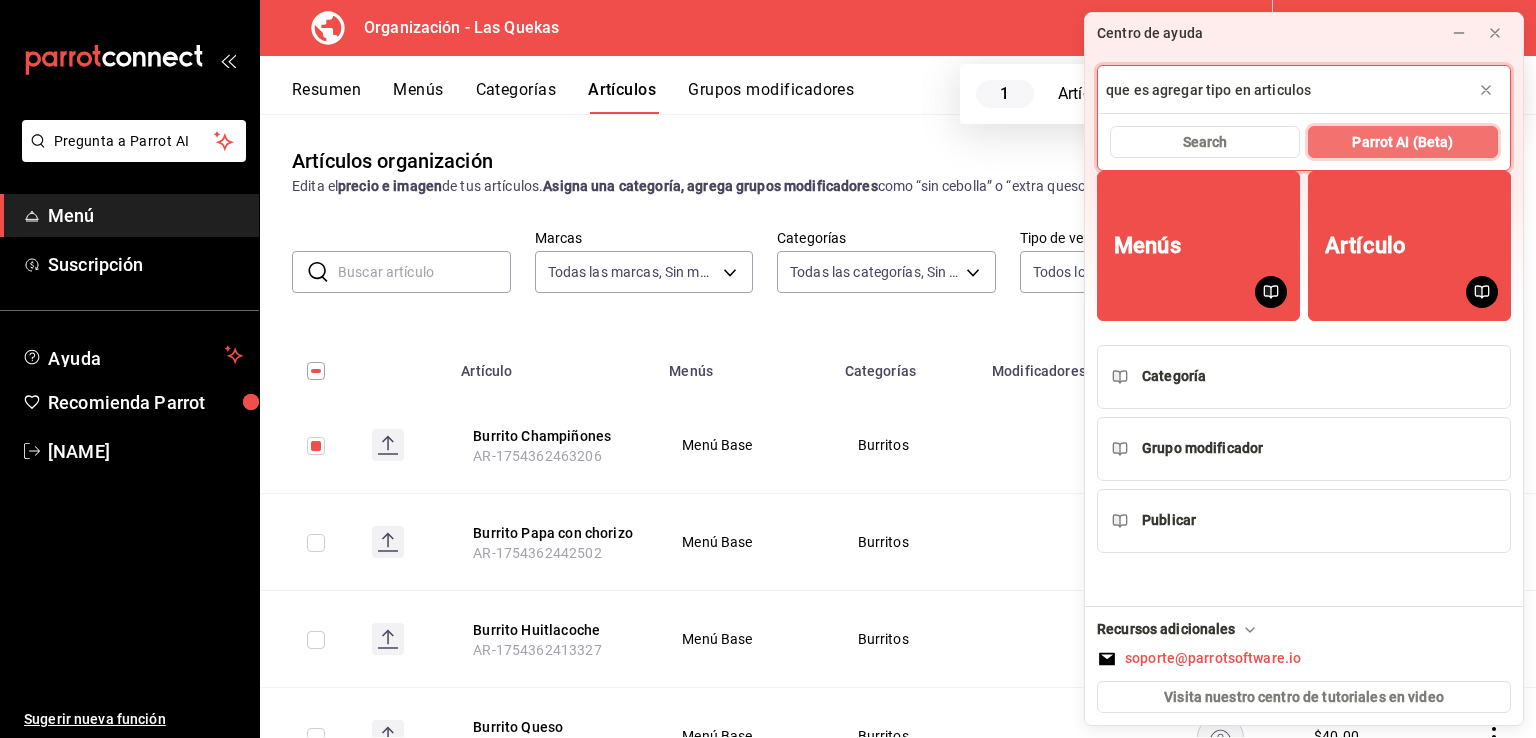 click on "Parrot AI (Beta)" at bounding box center [1402, 142] 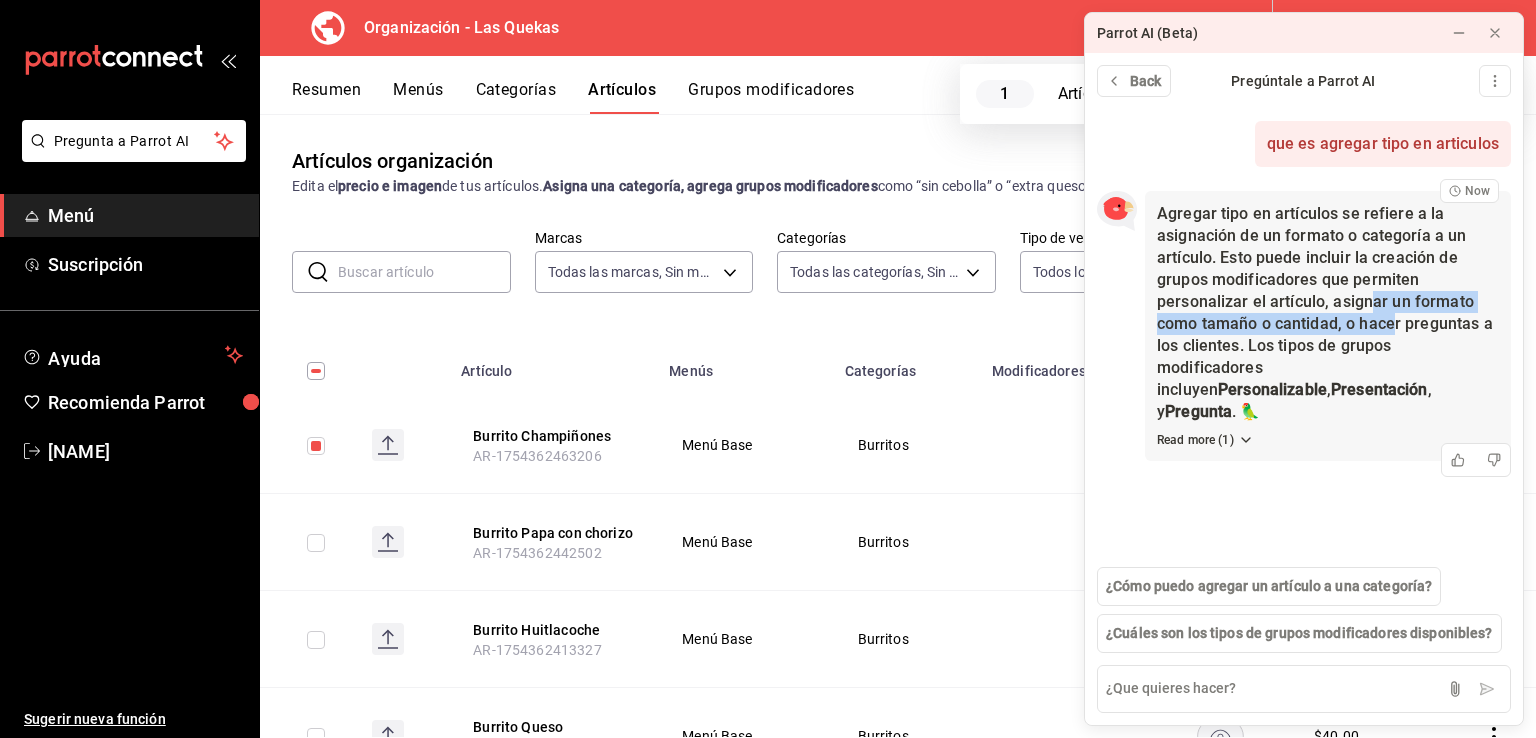 drag, startPoint x: 1372, startPoint y: 298, endPoint x: 1392, endPoint y: 329, distance: 36.891735 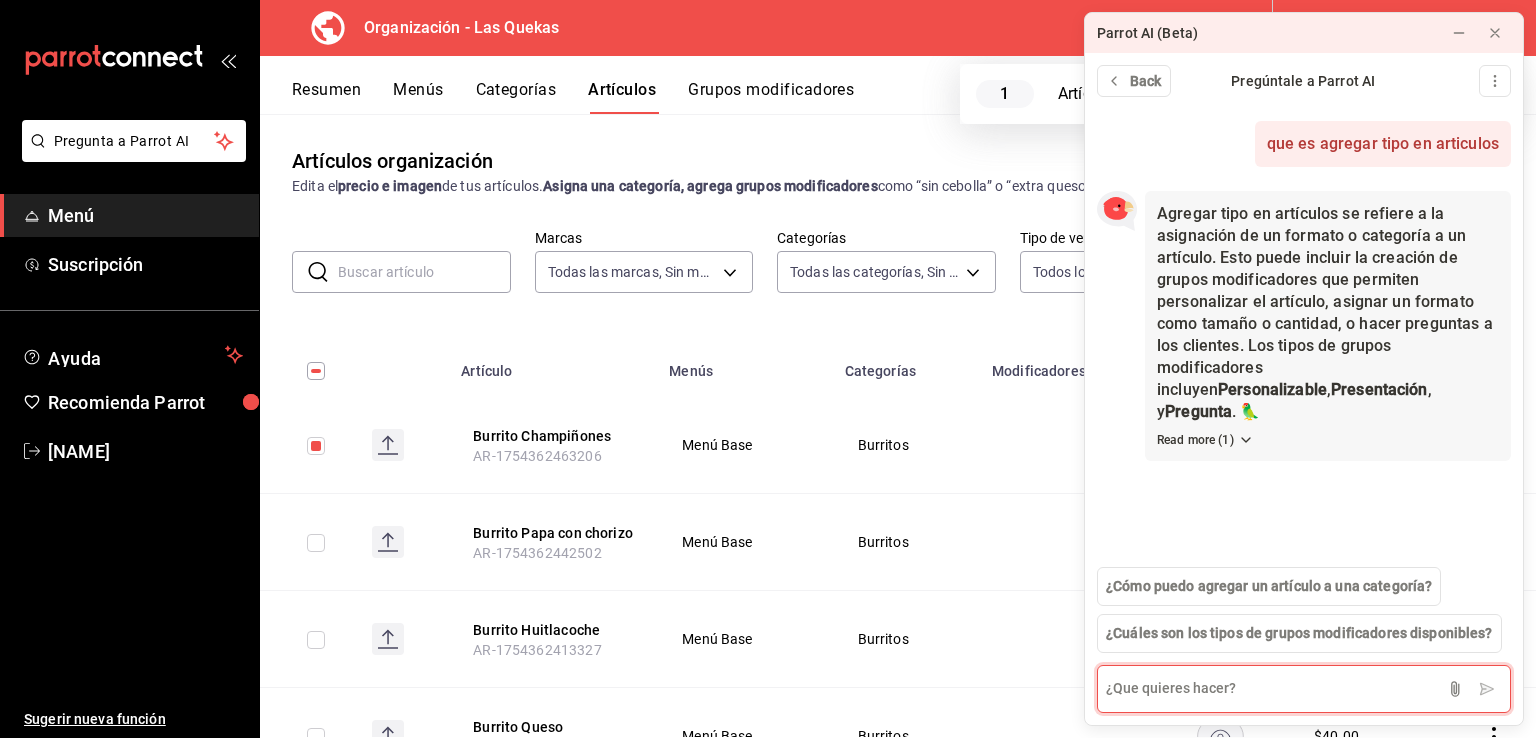 click at bounding box center [1304, 689] 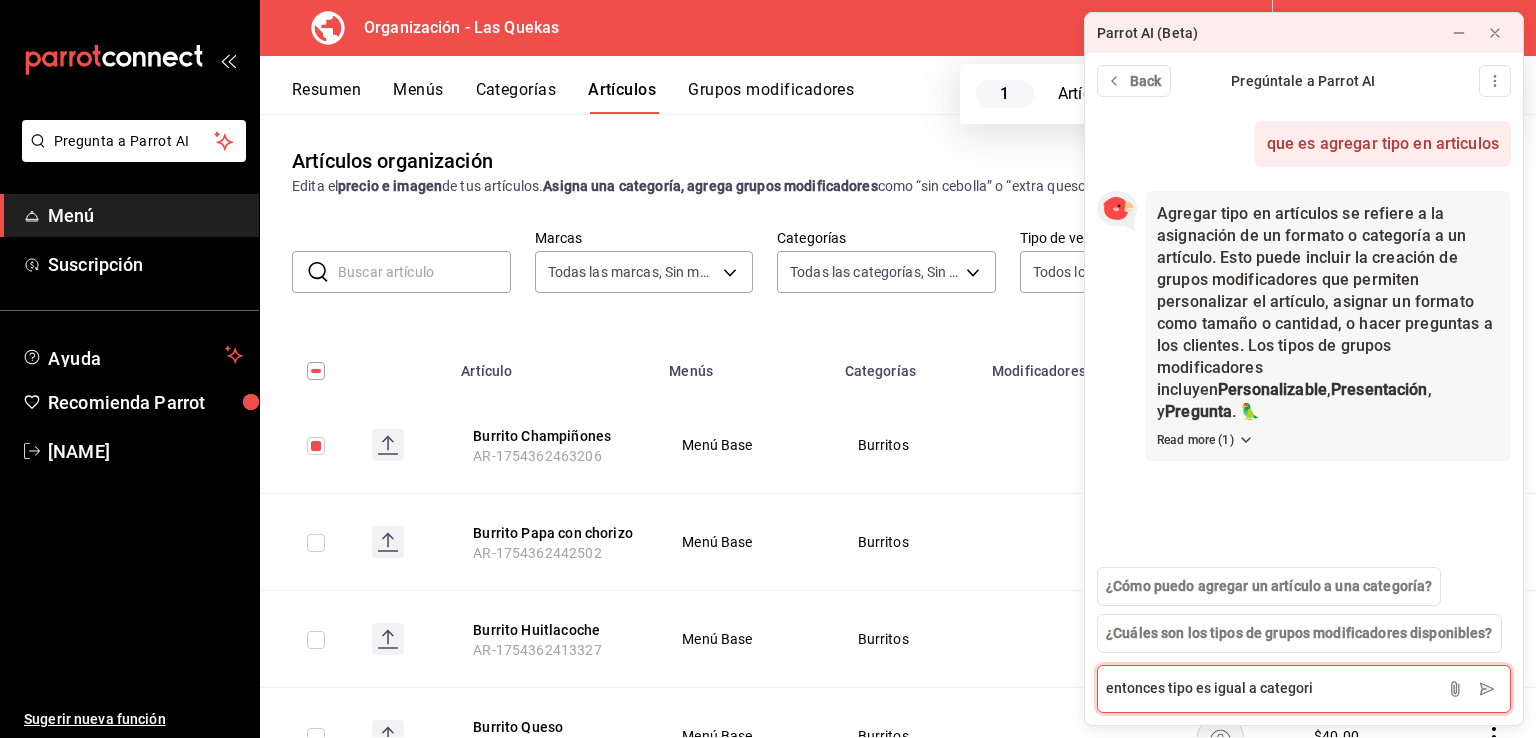 type on "entonces tipo es igual a categoria" 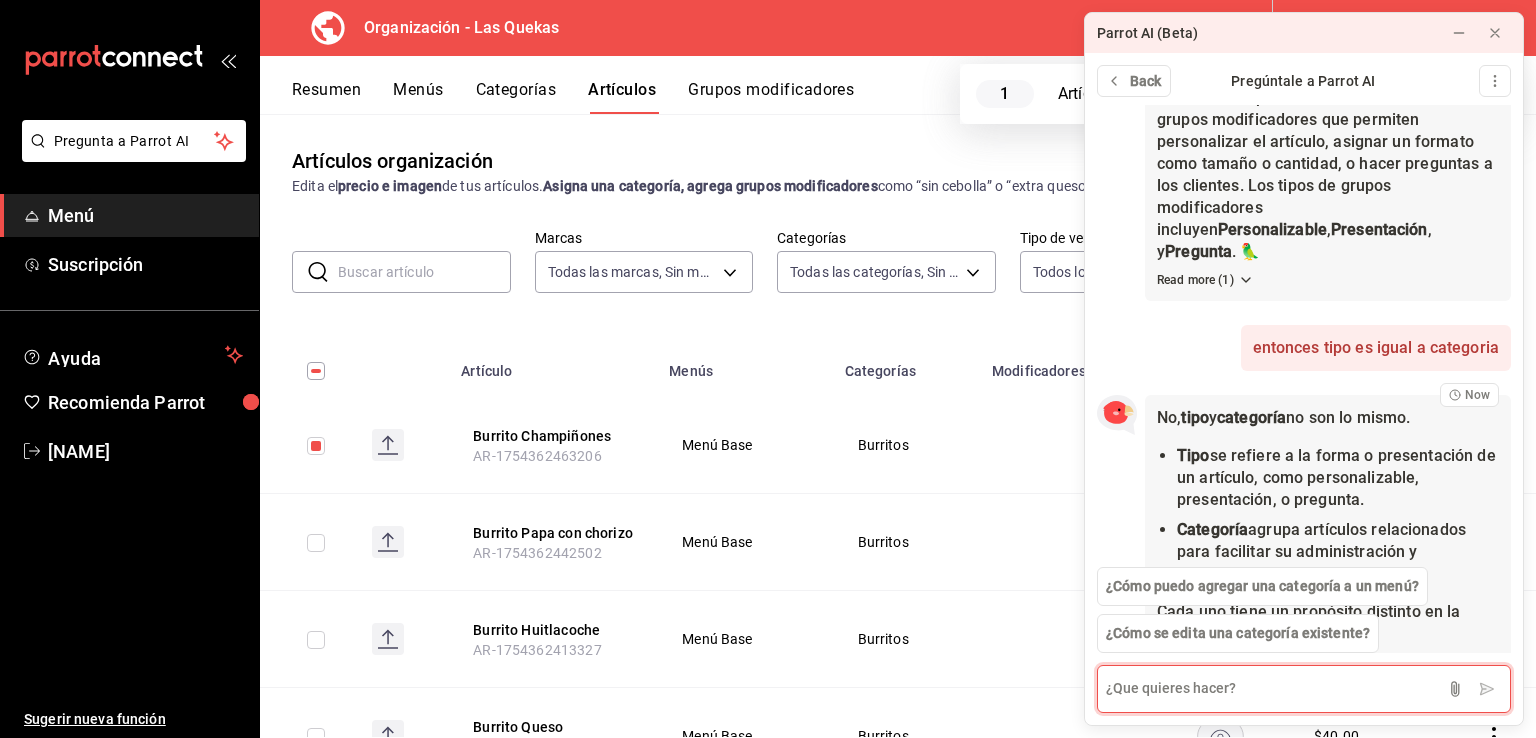 scroll, scrollTop: 272, scrollLeft: 0, axis: vertical 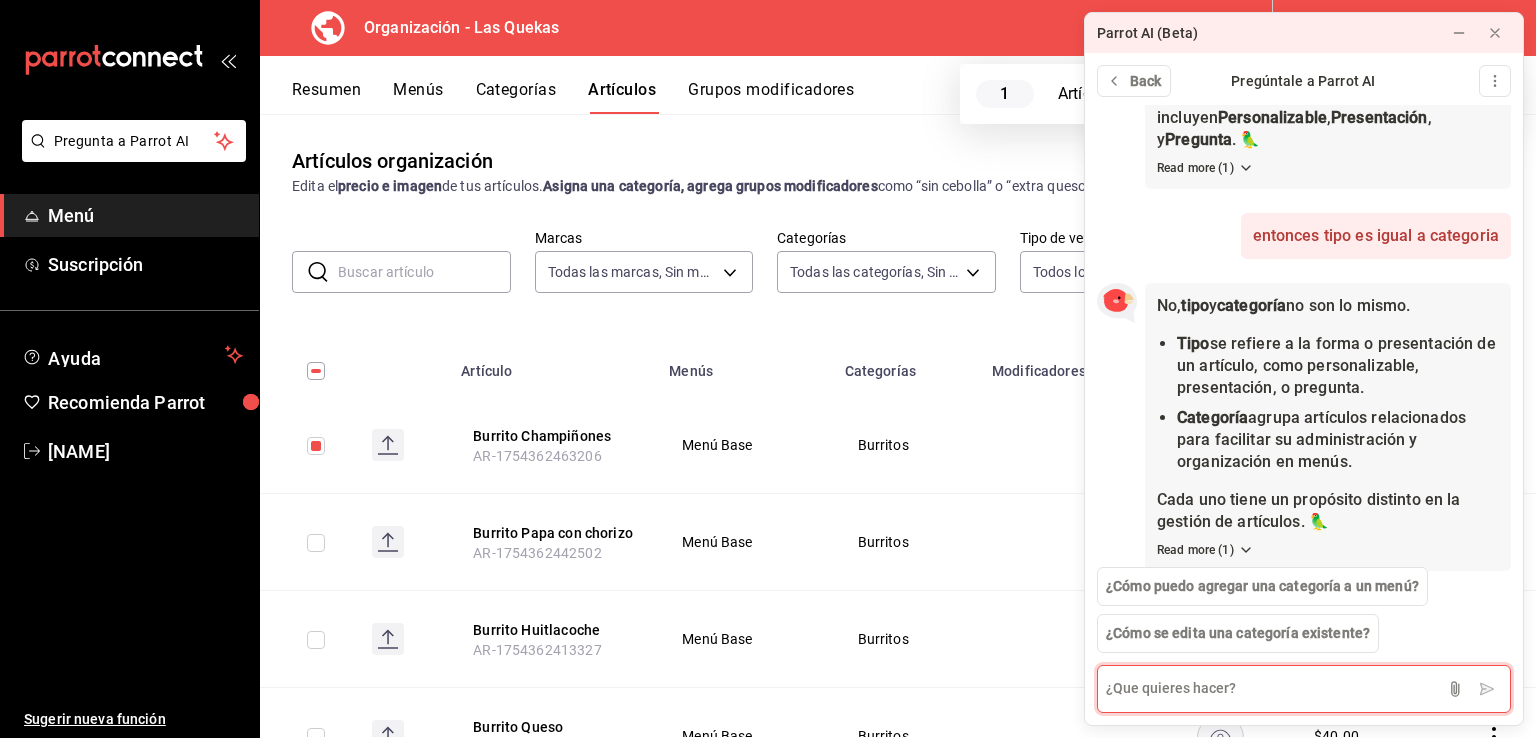 click at bounding box center (1304, 689) 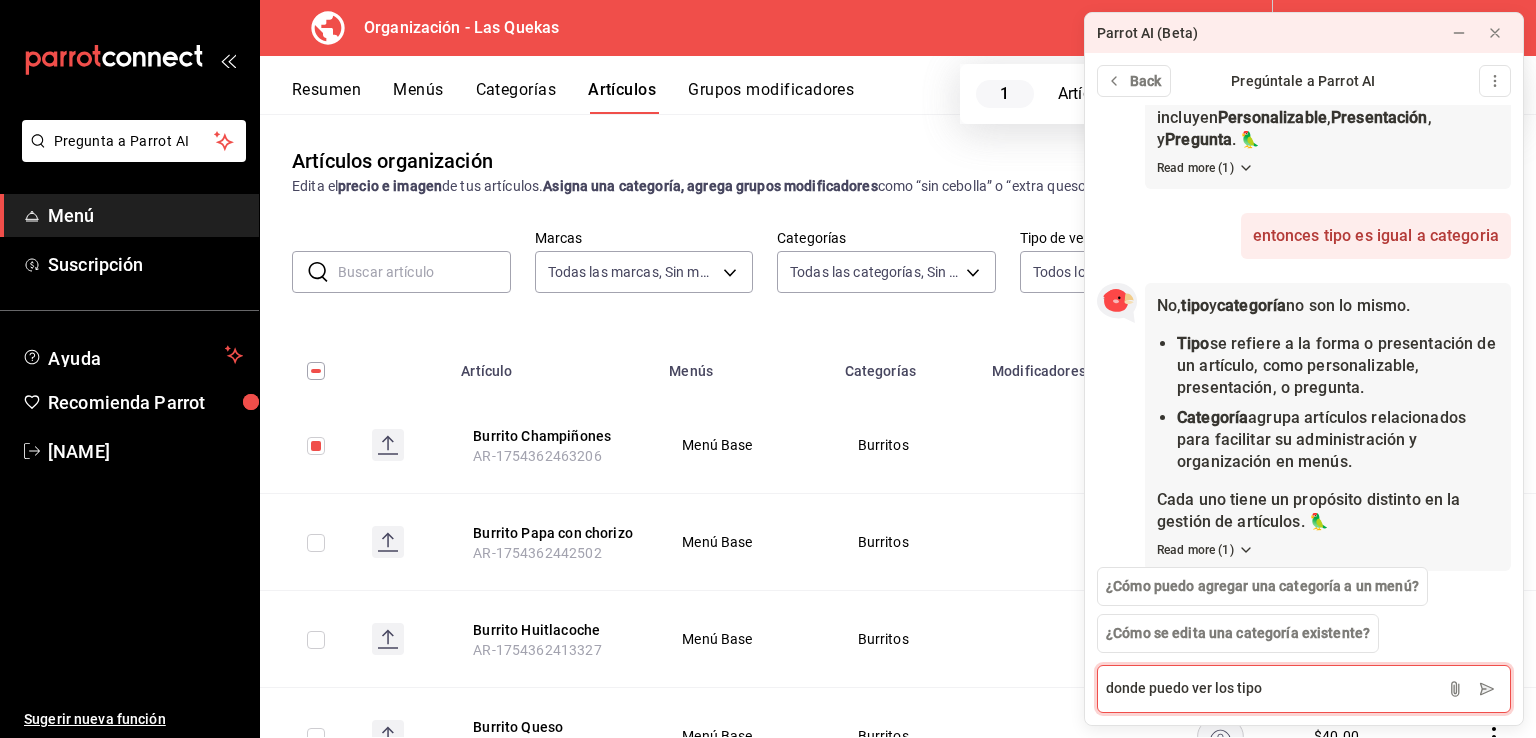 type on "donde puedo ver los tipos" 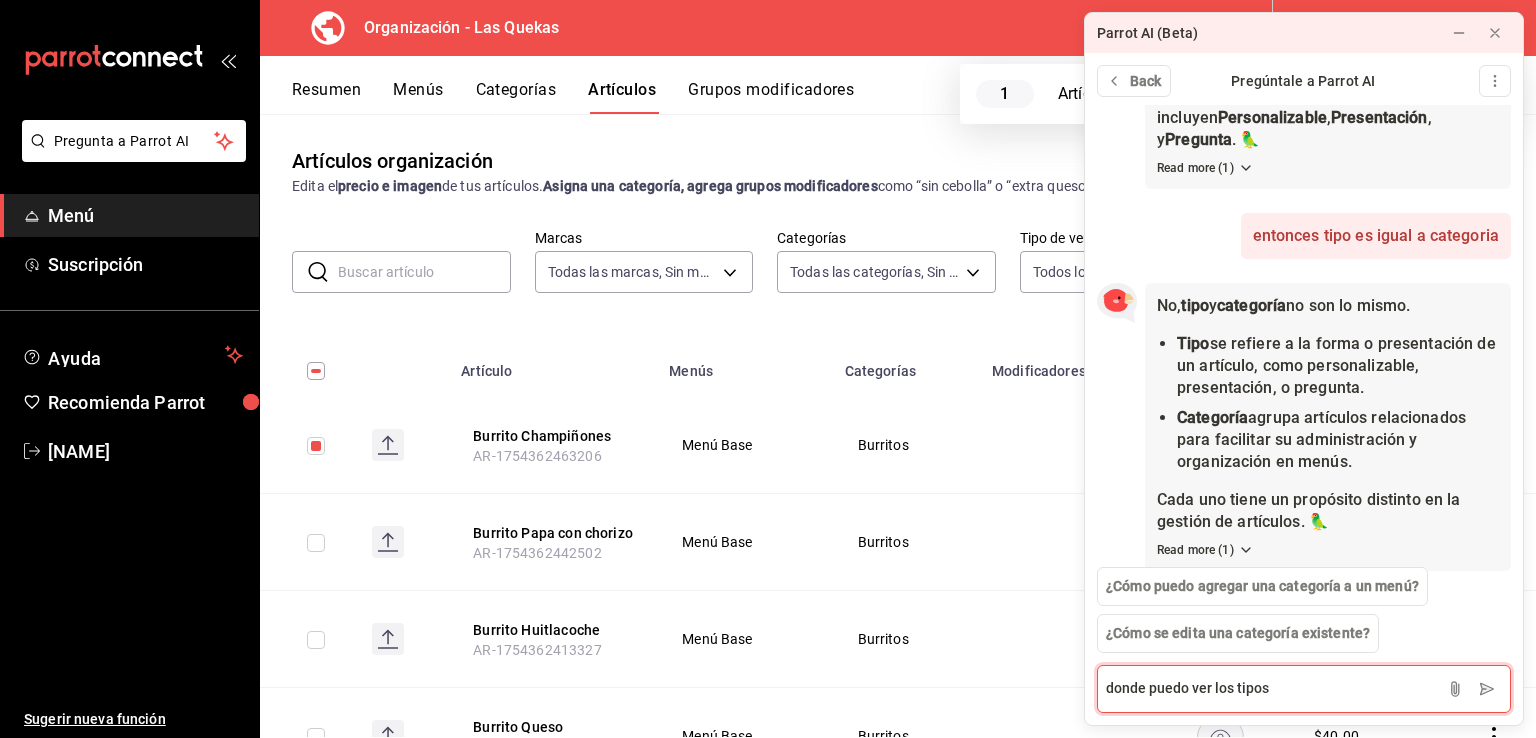 type 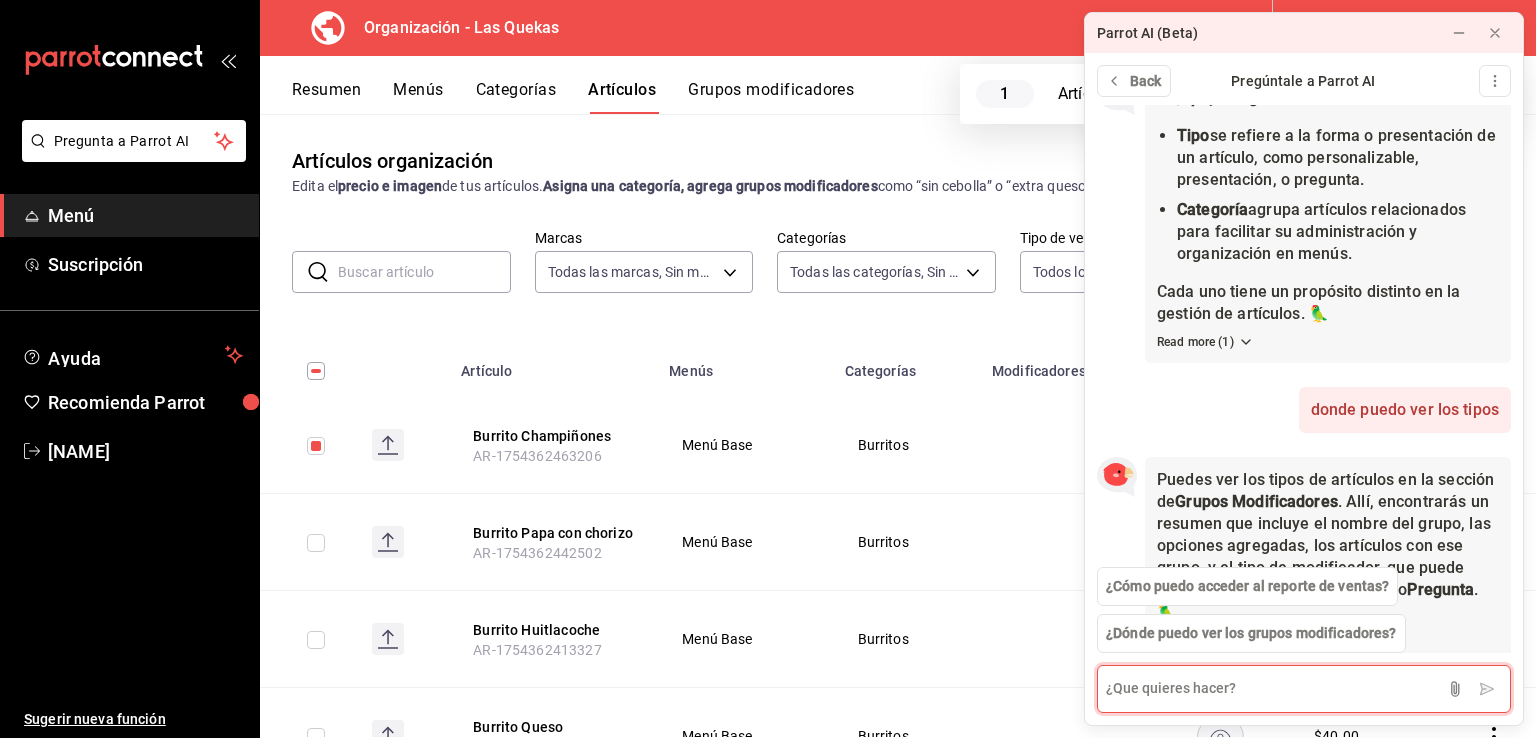 scroll, scrollTop: 570, scrollLeft: 0, axis: vertical 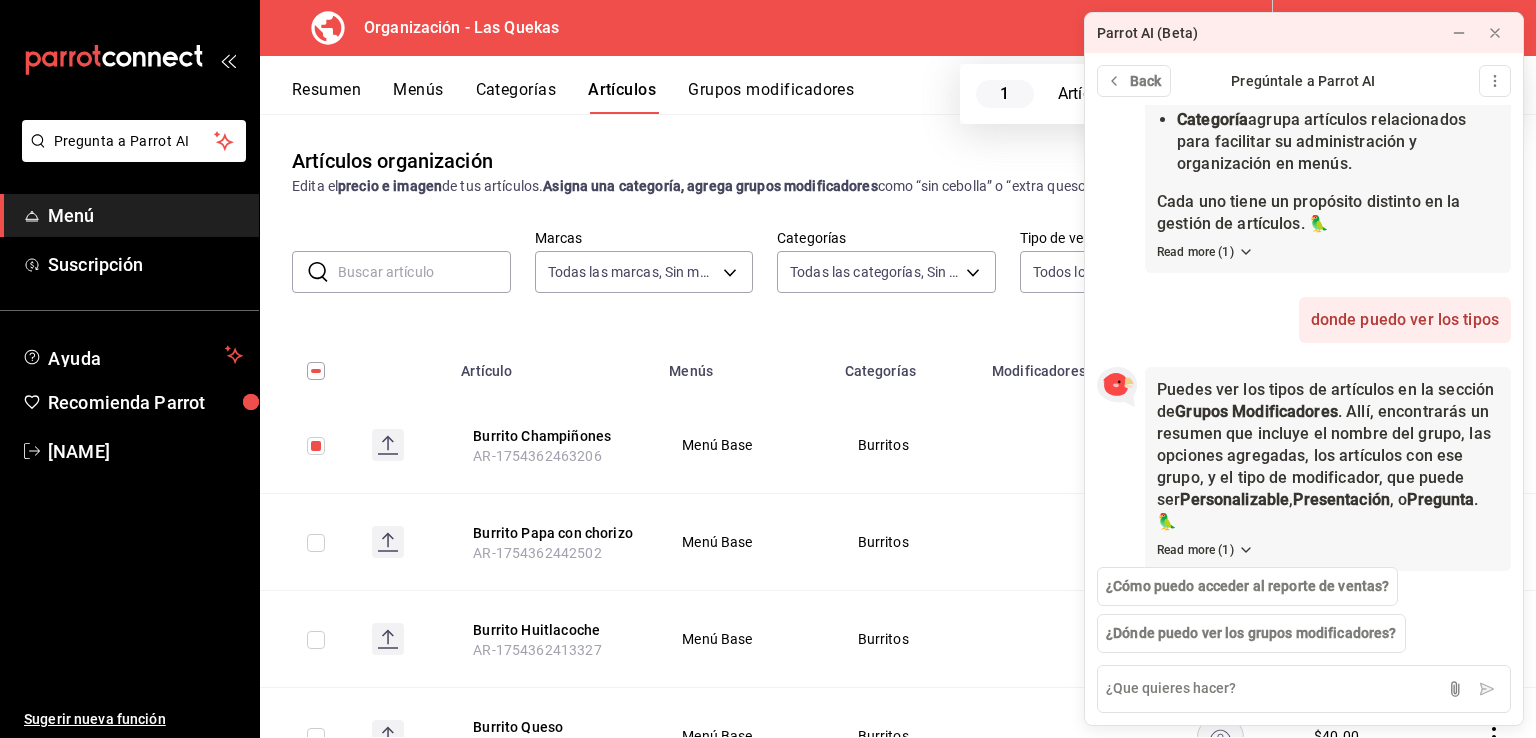 click on "Menú Base" at bounding box center (744, 445) 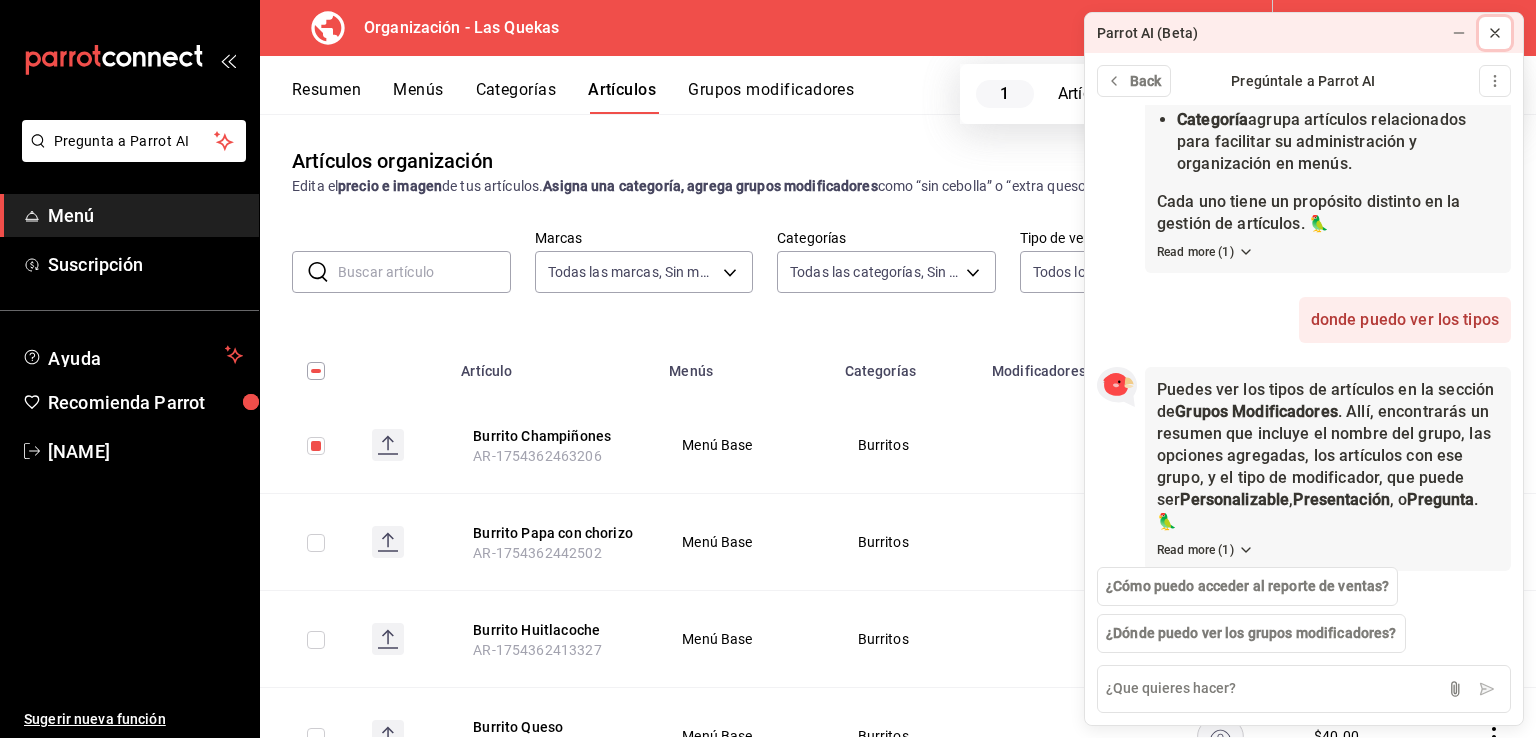 click 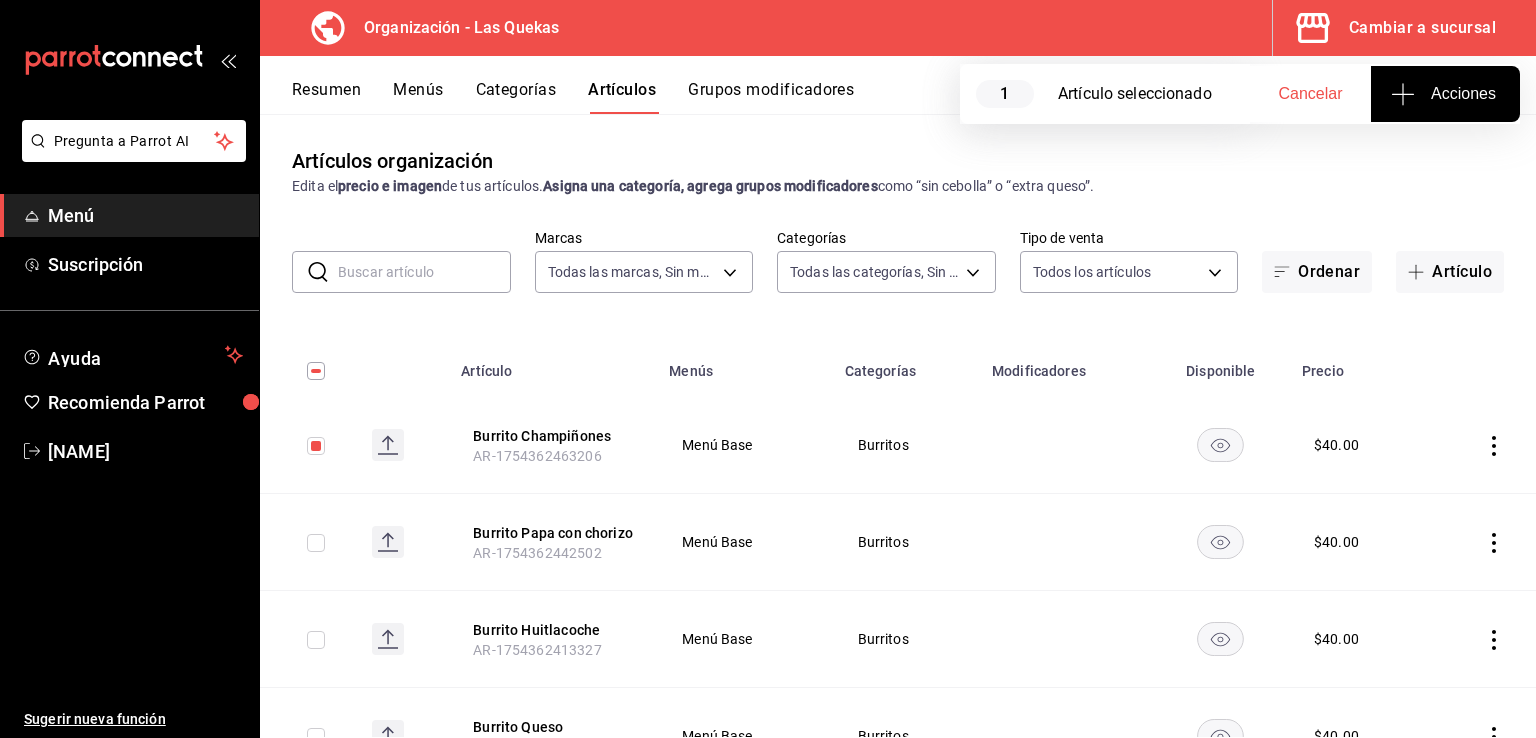 click on "Grupos modificadores" at bounding box center (771, 97) 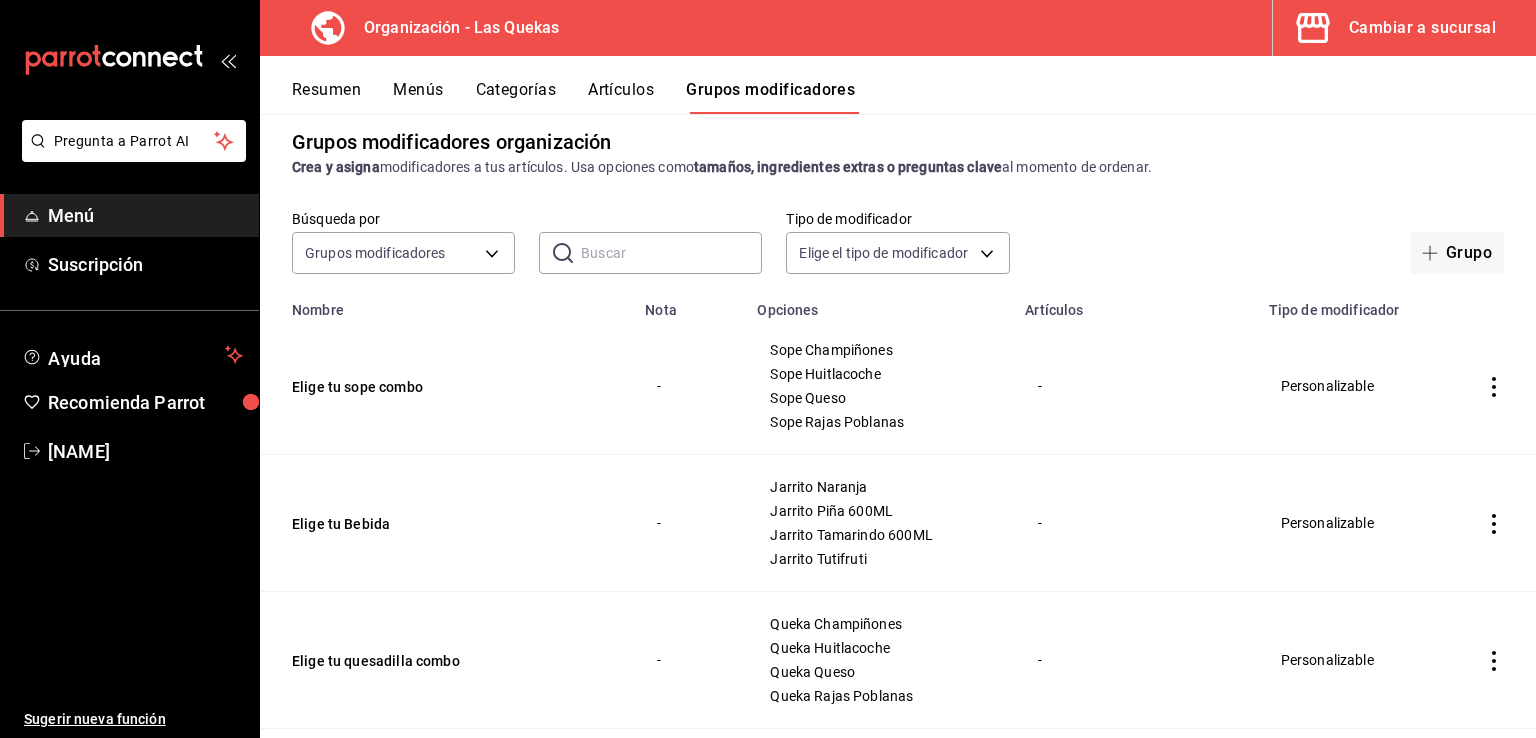 scroll, scrollTop: 0, scrollLeft: 0, axis: both 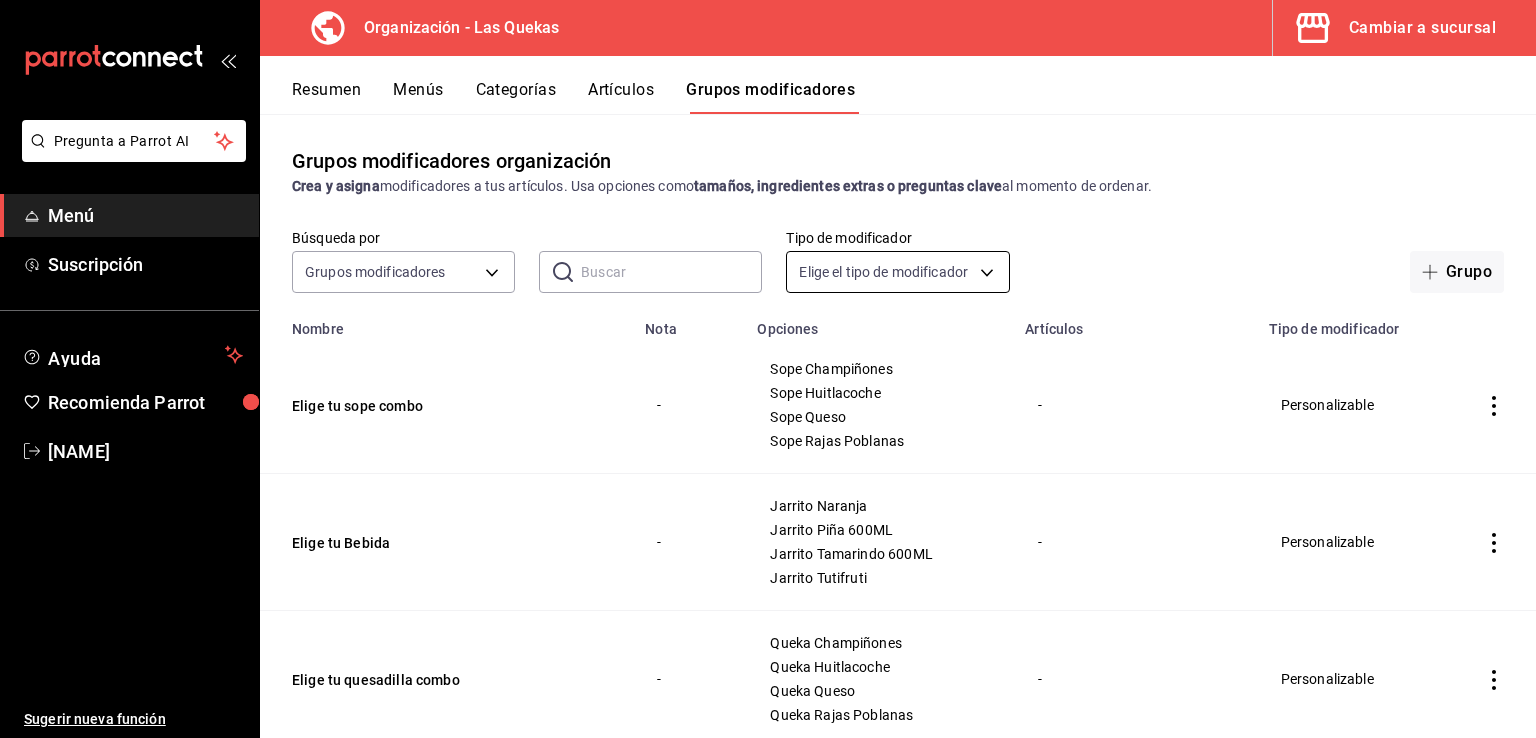 click on "Pregunta a Parrot AI Menú   Suscripción   Ayuda Recomienda Parrot   [FIRST] [LAST]   Sugerir nueva función   Organización - Las Quekas Cambiar a sucursal Resumen Menús Categorías Artículos Grupos modificadores Grupos modificadores organización Crea y asigna  modificadores a tus artículos. Usa opciones como  tamaños, ingredientes extras o preguntas clave  al momento de ordenar. Búsqueda por Grupos modificadores GROUP ​ ​ Tipo de modificador Elige el tipo de modificador Grupo Nombre Nota Opciones Artículos Tipo de modificador Elige tu sope combo - Sope Champiñones Sope Huitlacoche Sope Queso Sope Rajas Poblanas - Personalizable Elige tu Bebida - Jarrito Naranja Jarrito Piña 600ML Jarrito Tamarindo 600ML Jarrito Tutifruti - Personalizable Elige tu quesadilla combo - Queka Champiñones Queka Huitlacoche Queka Queso Queka Rajas Poblanas - Personalizable Extras Extras Queso EXTRA Guiso Extra Lechuga Extra Frijol Extra Ver más... Queka Champiñones Queka Huitlacoche Queka Queso Ver más... Menú" at bounding box center [768, 369] 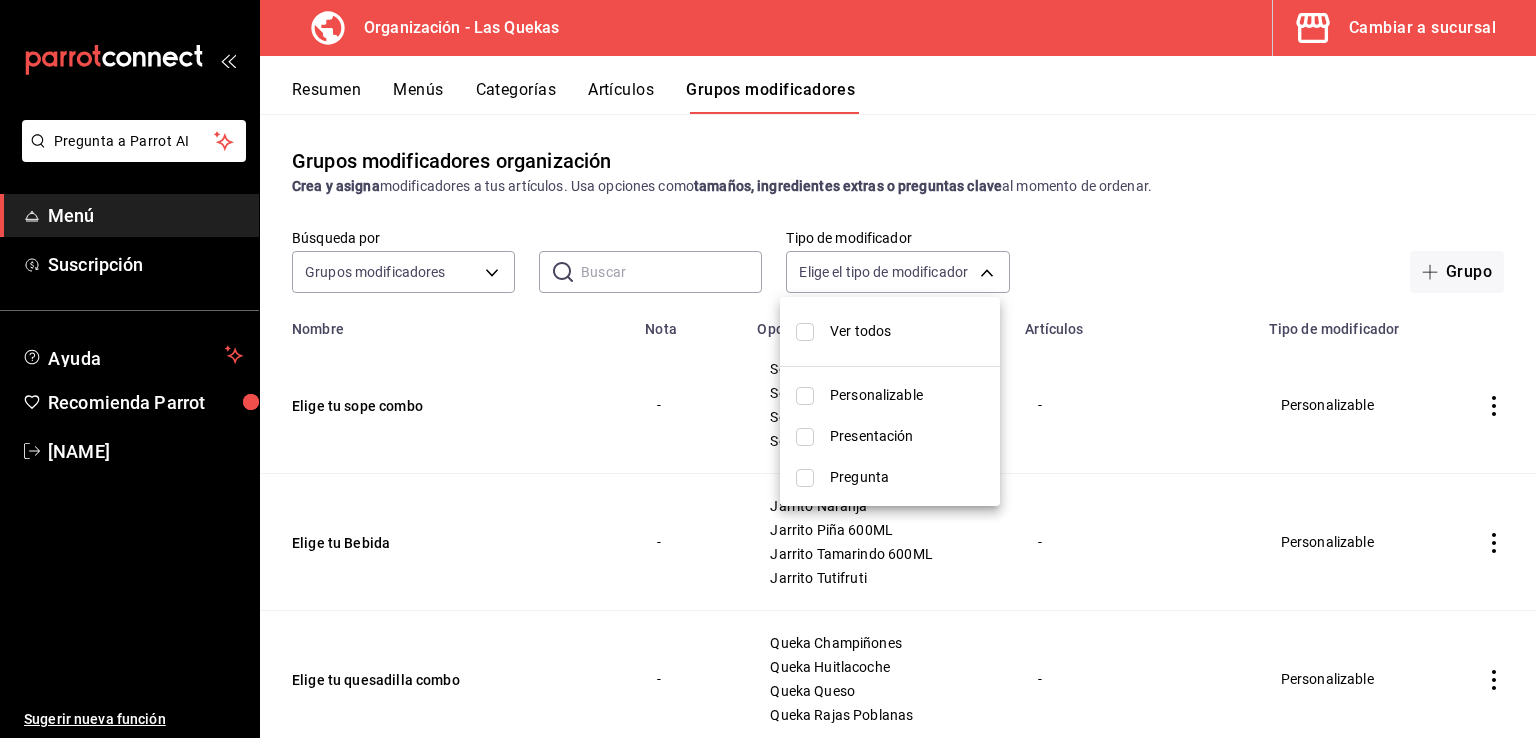 click at bounding box center [805, 396] 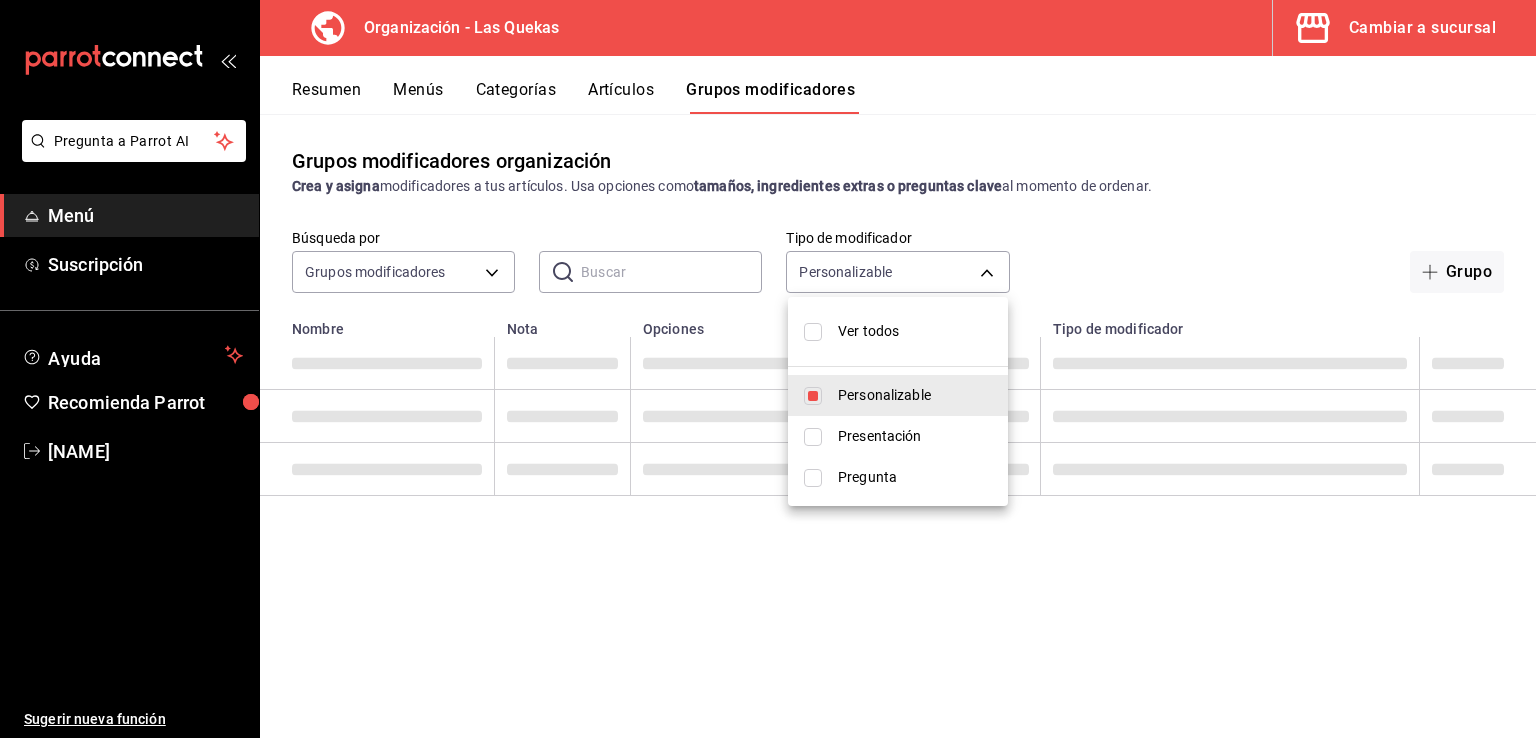 type on "CUSTOMIZABLE" 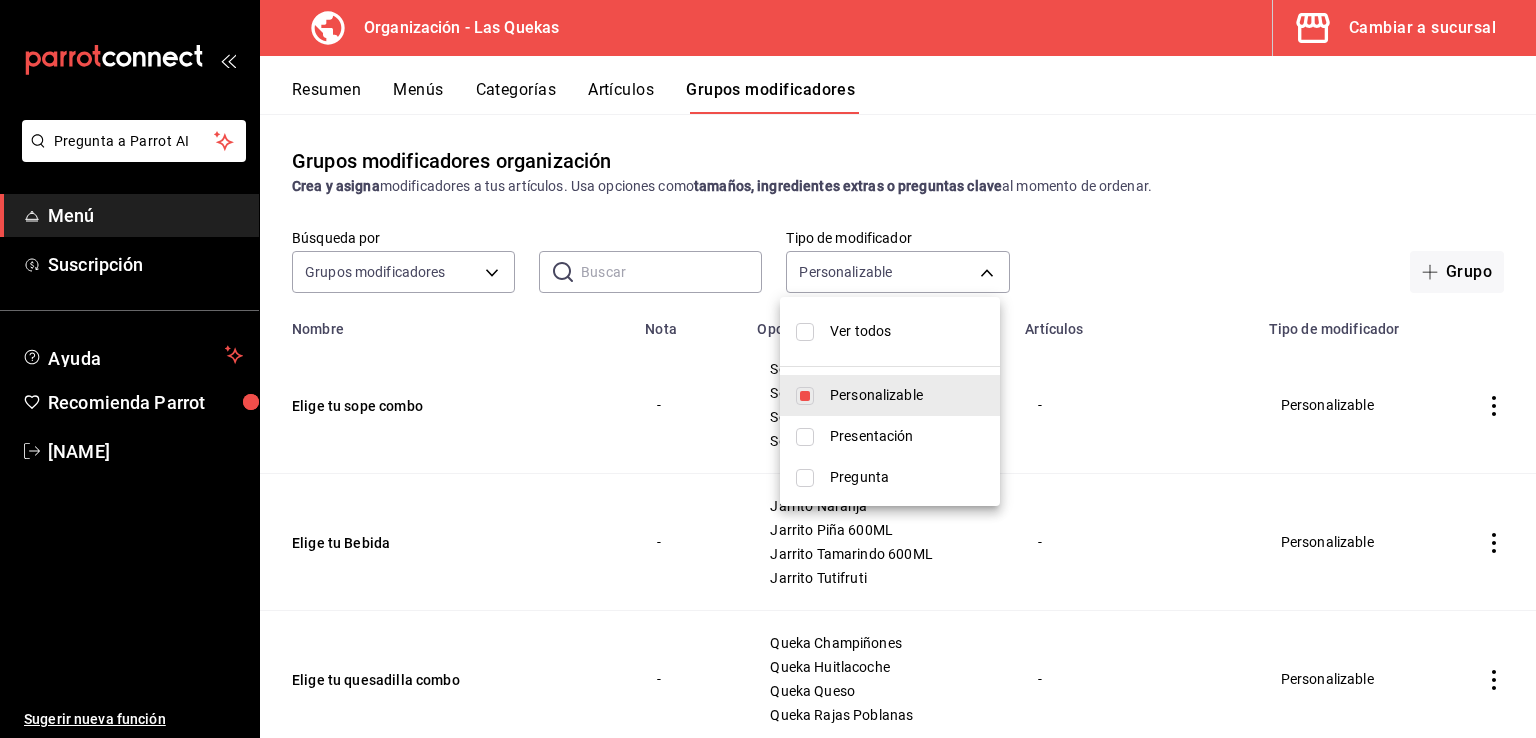 click at bounding box center [805, 437] 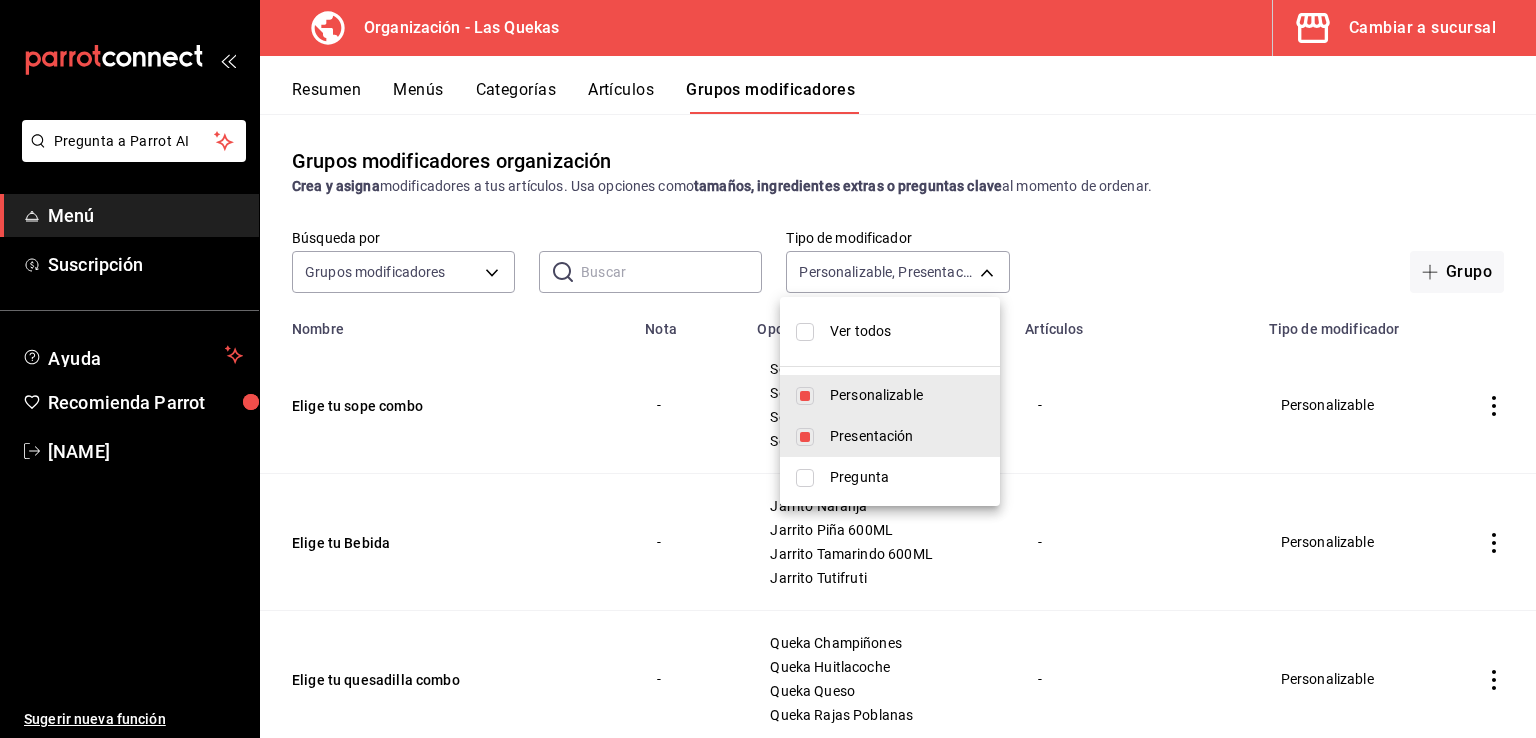 click at bounding box center (805, 332) 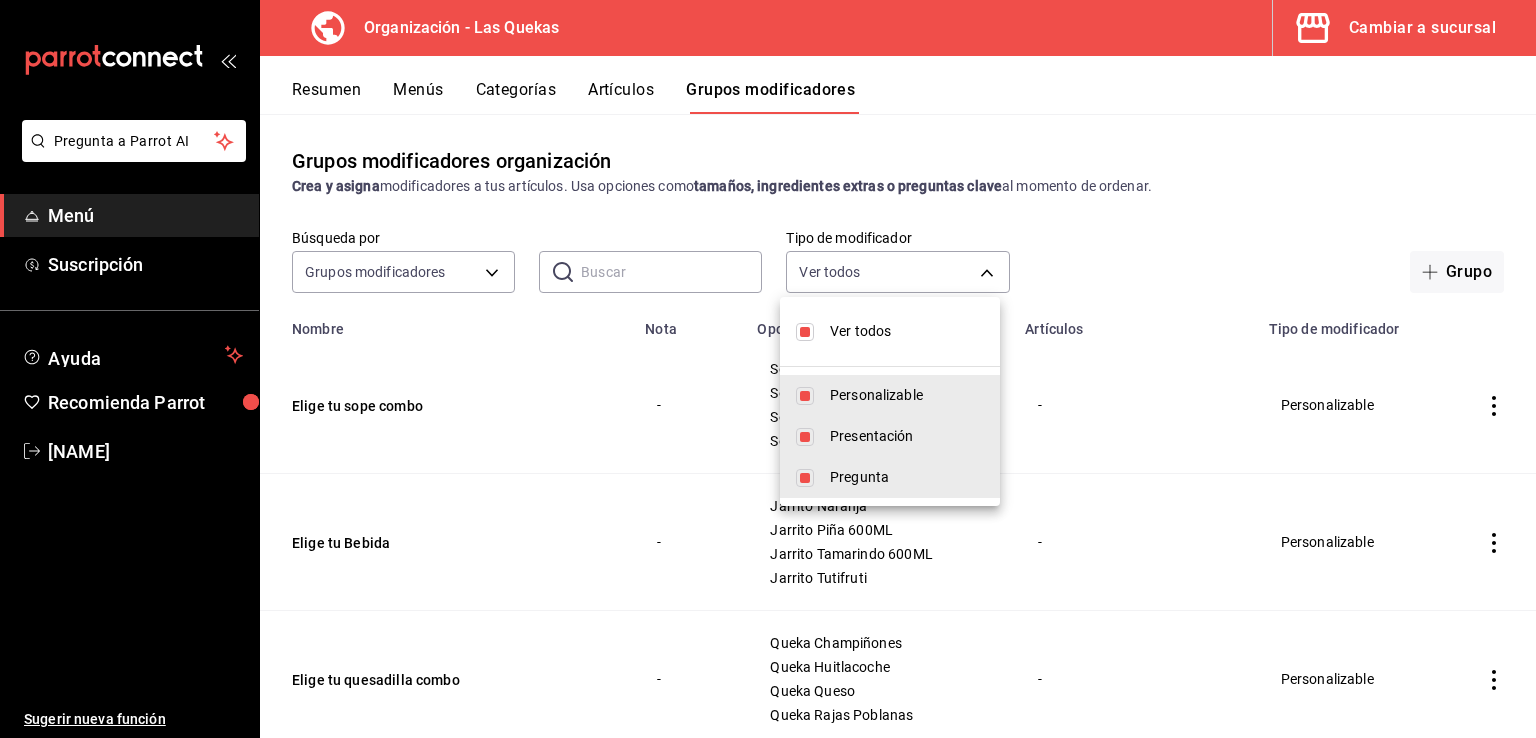 click at bounding box center [768, 369] 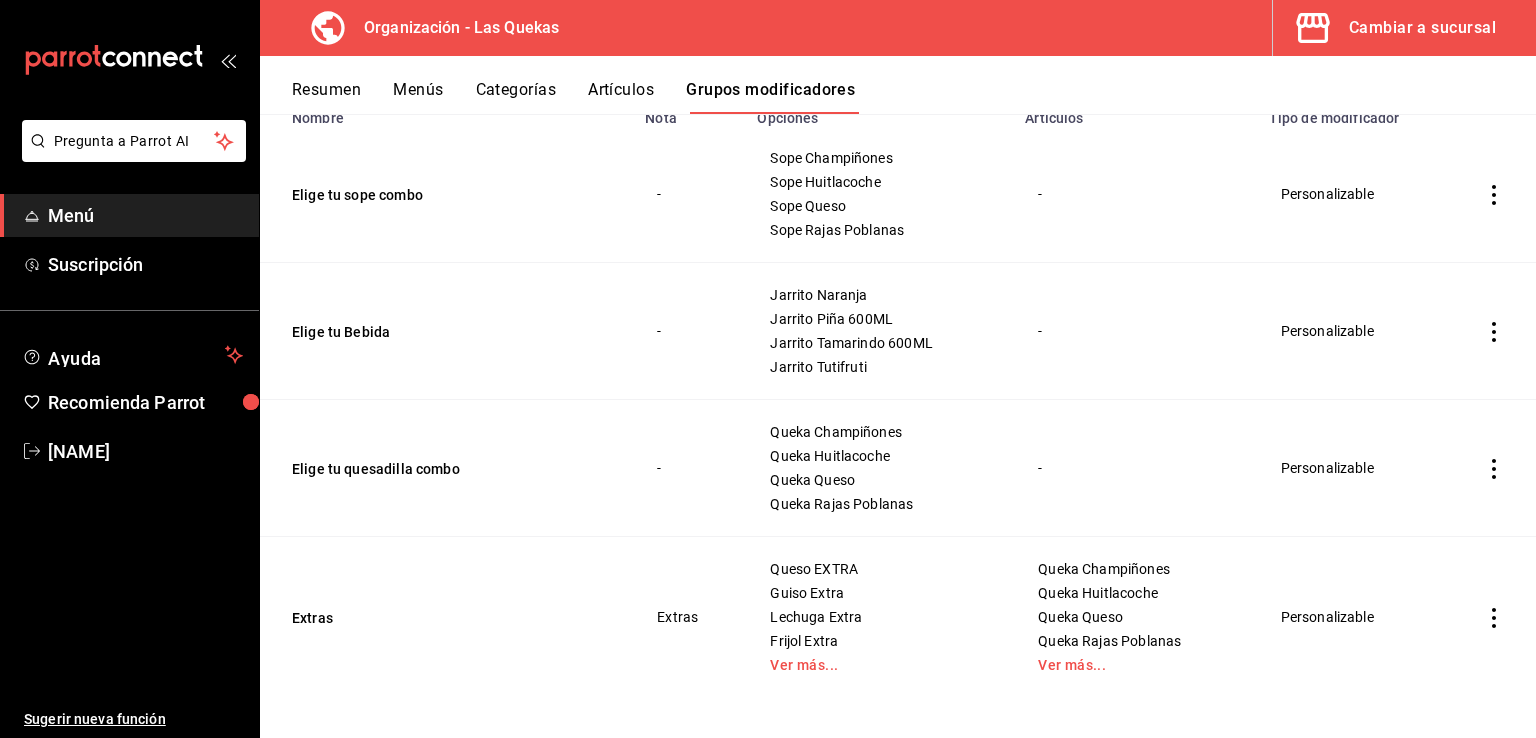 scroll, scrollTop: 219, scrollLeft: 0, axis: vertical 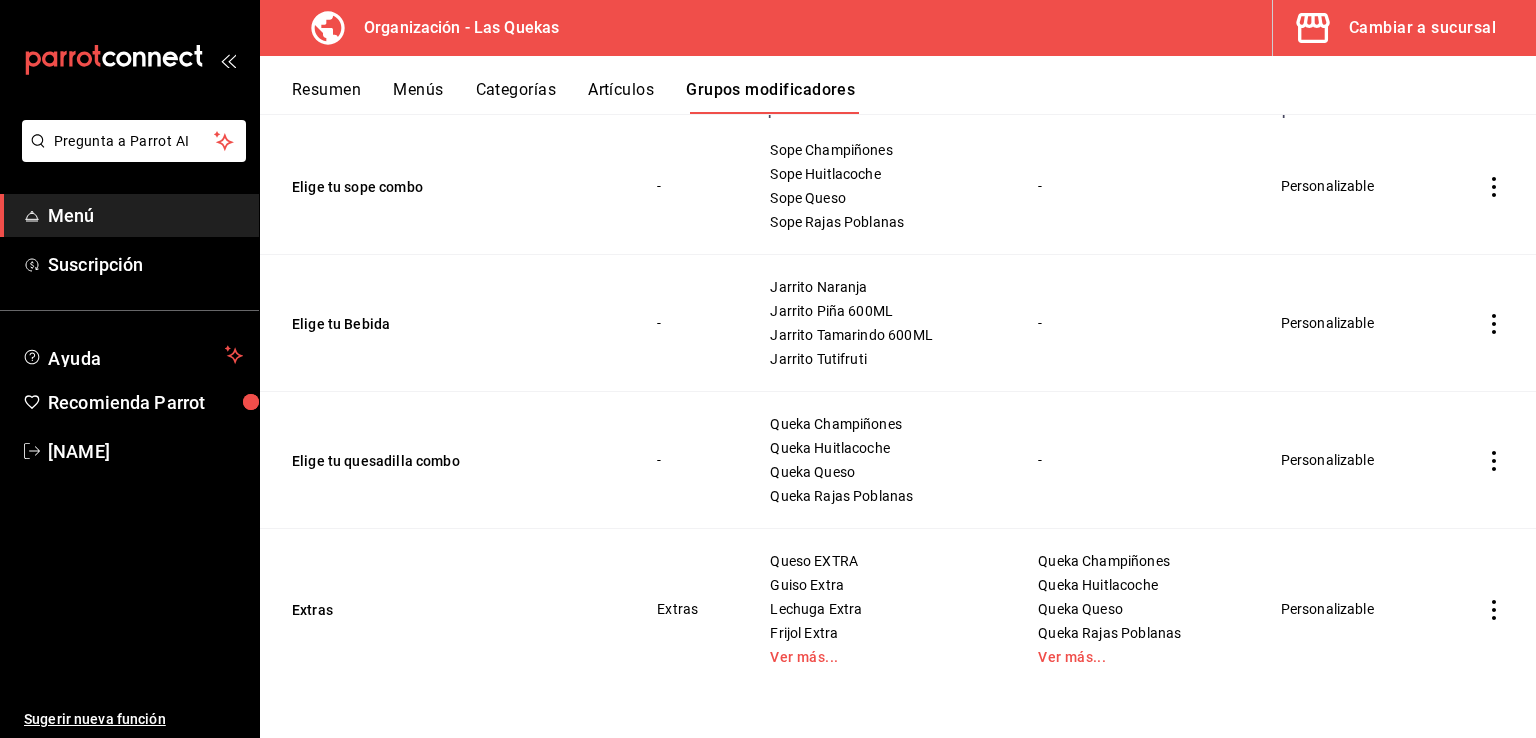 click 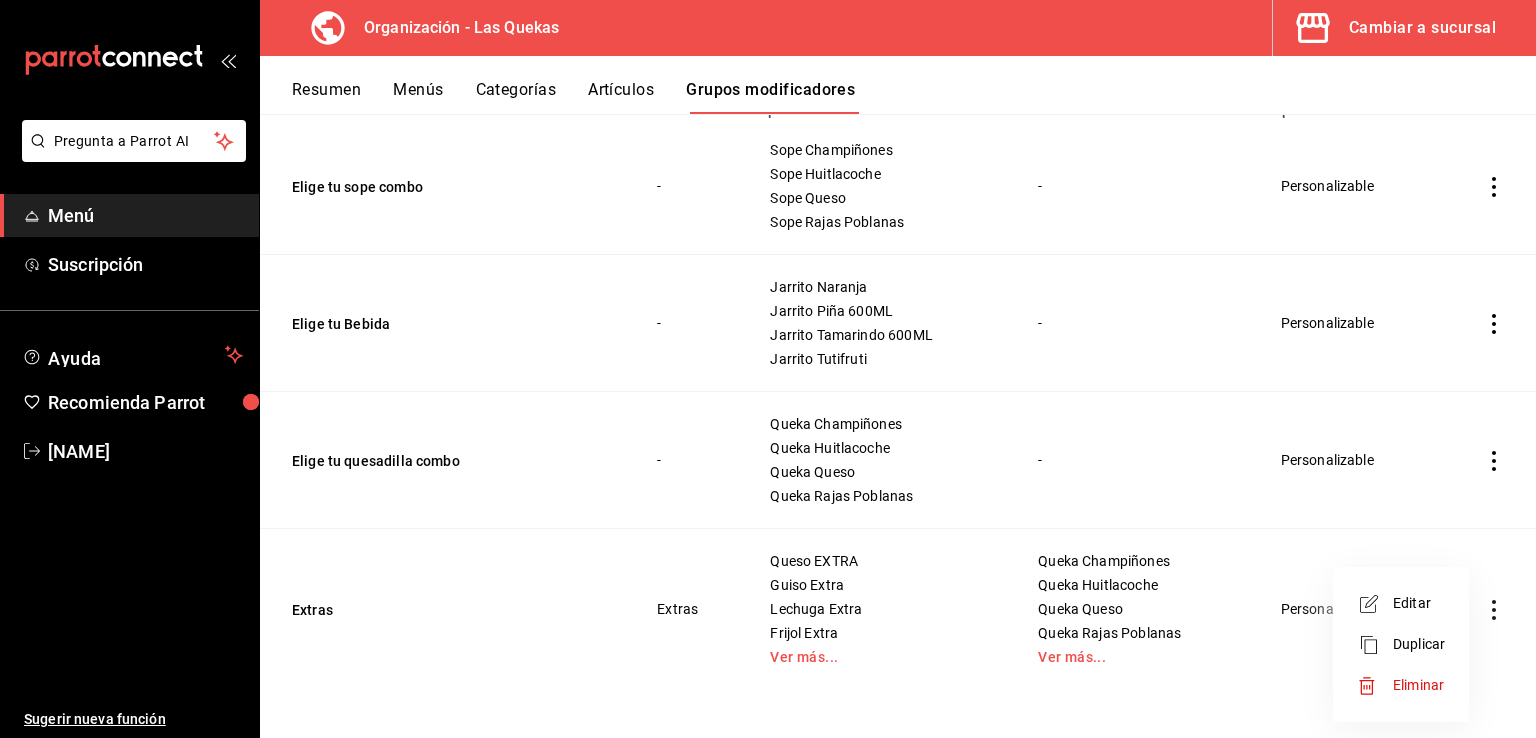 click on "Editar" at bounding box center [1419, 603] 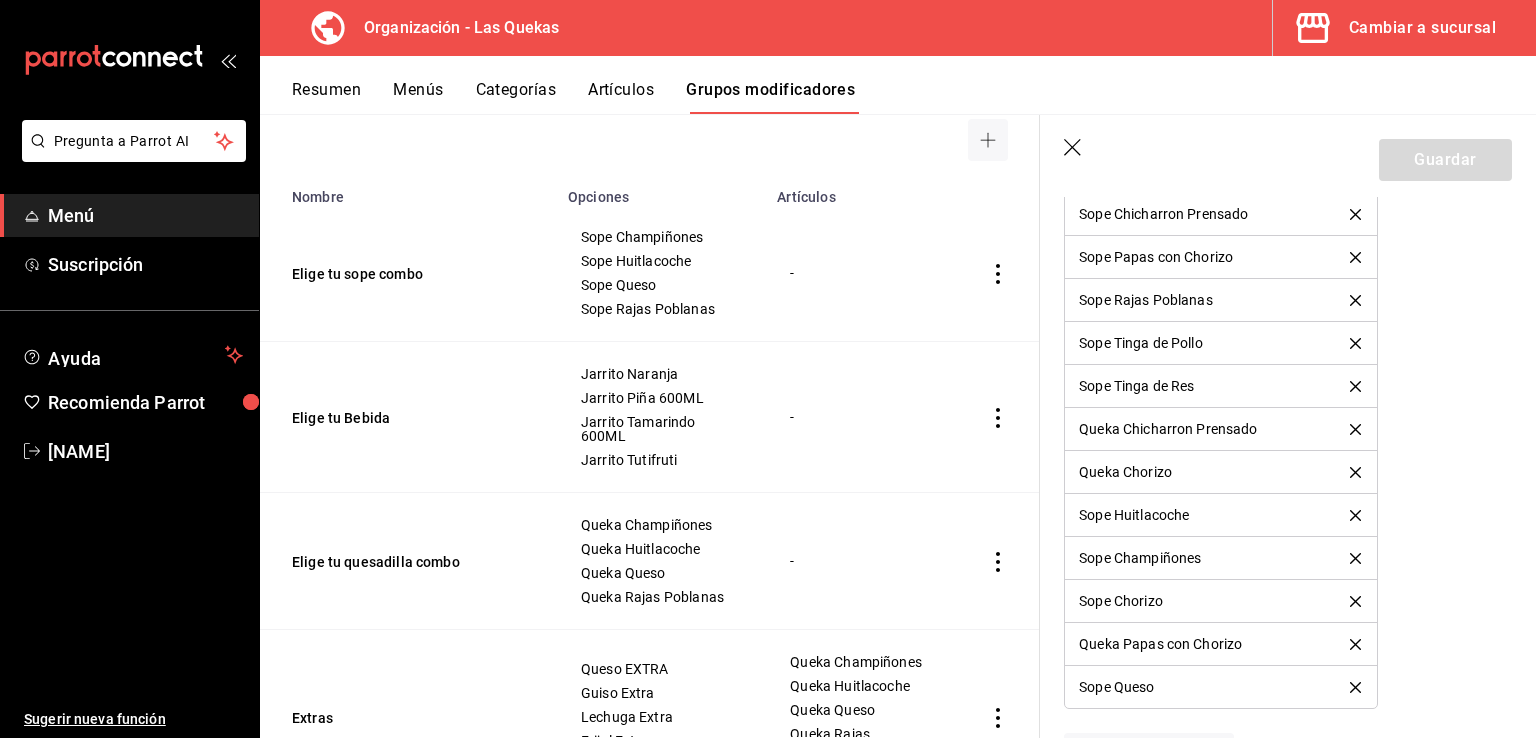 scroll, scrollTop: 2169, scrollLeft: 0, axis: vertical 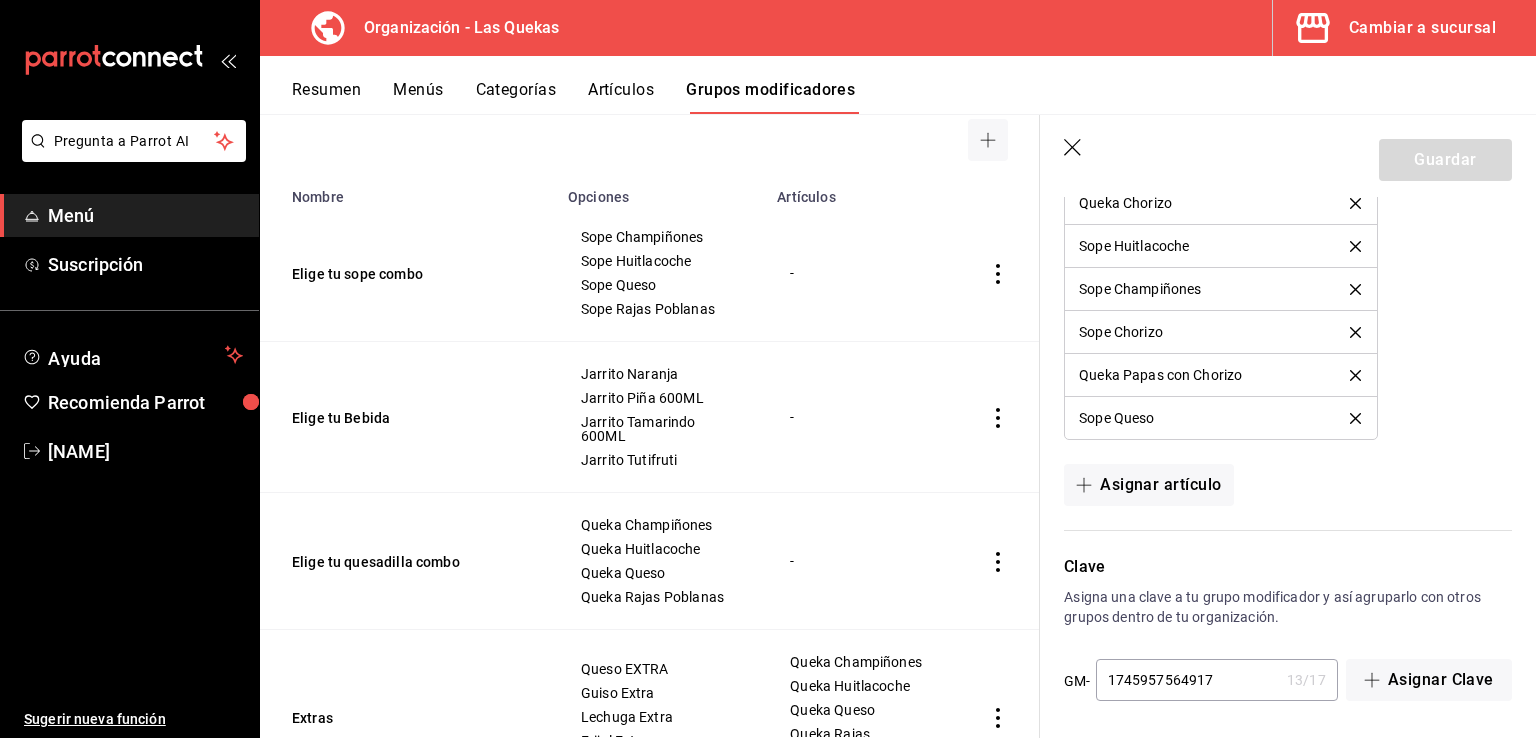 click on "Menú" at bounding box center [145, 215] 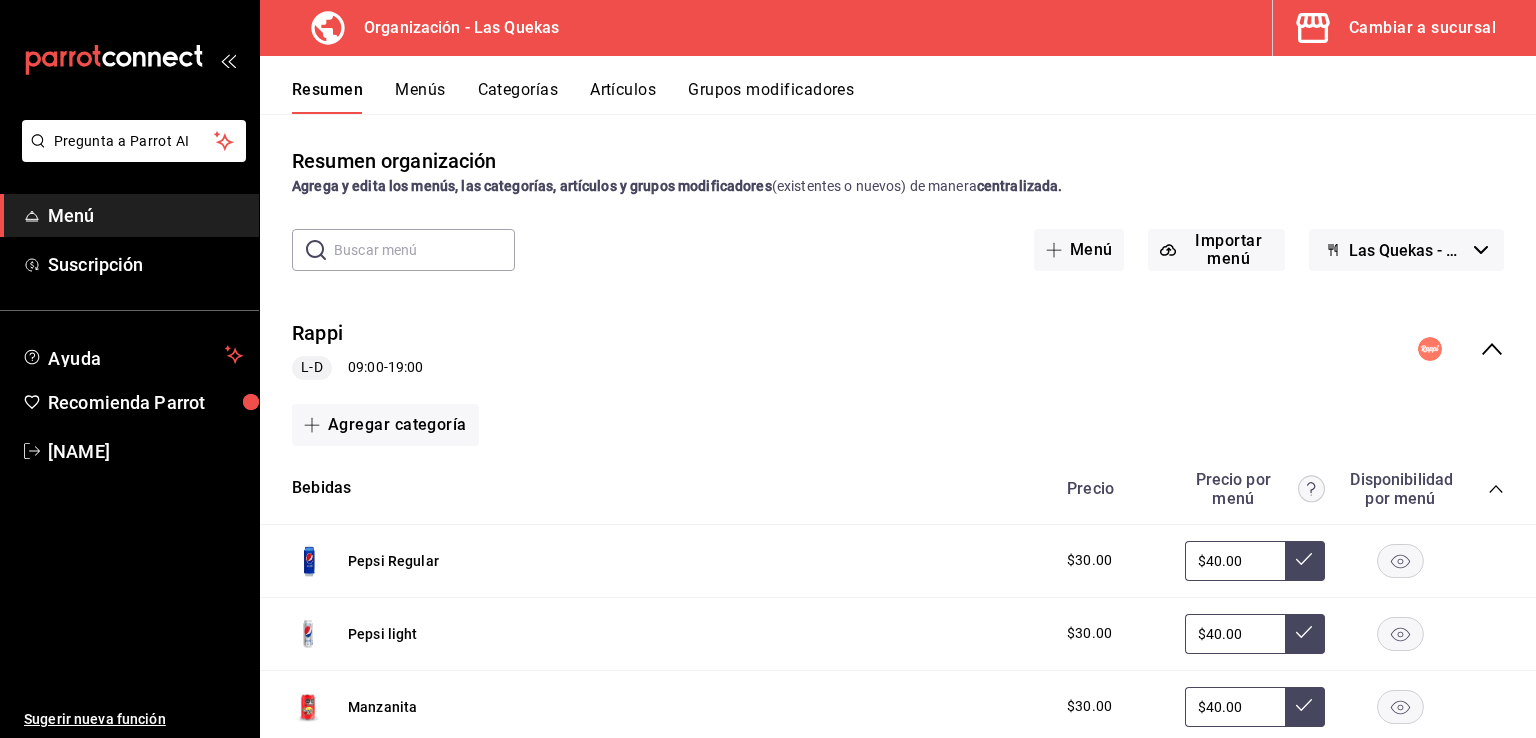 click on "Artículos" at bounding box center (623, 97) 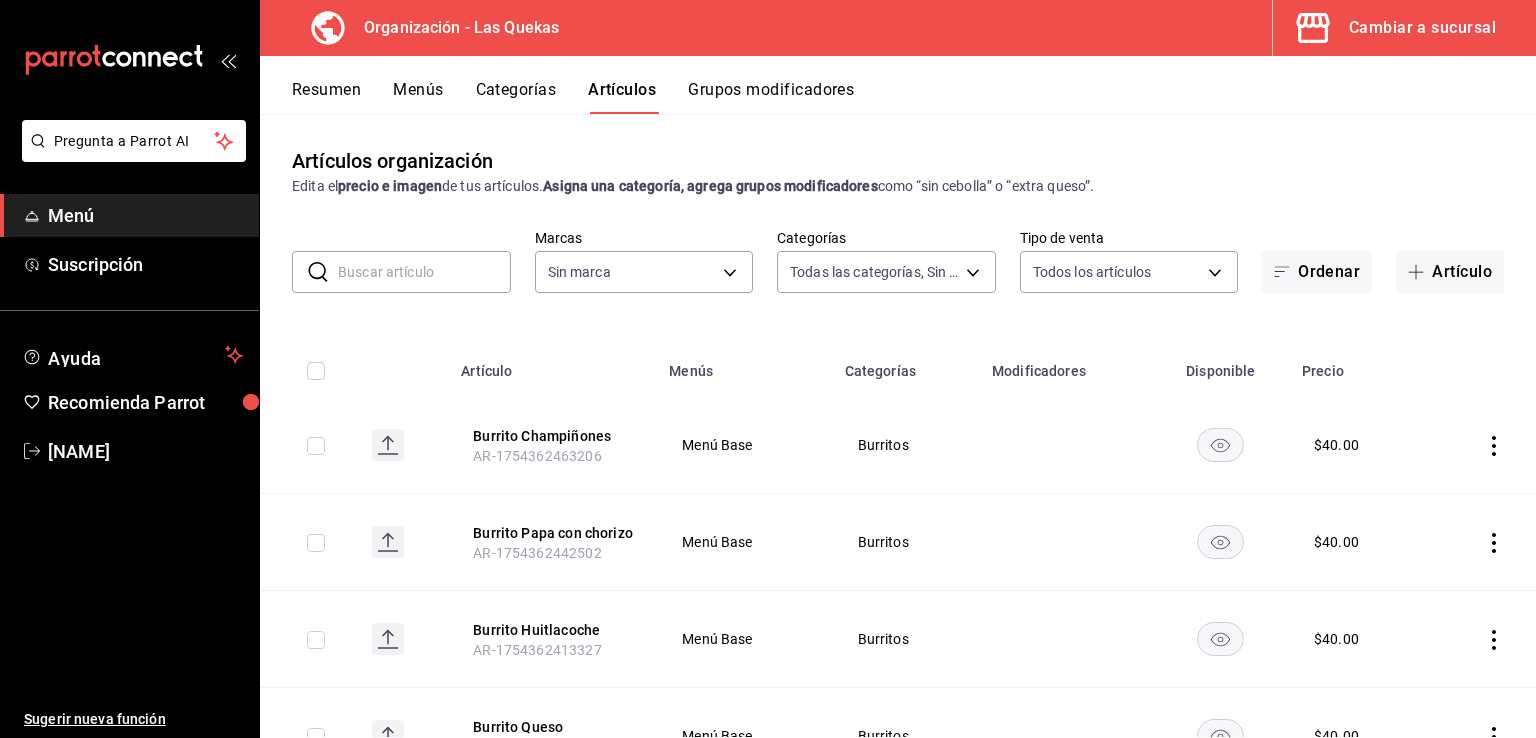 type on "f30465a1-924b-416d-808f-0fdde7a12ce6,790f2478-a427-4185-acbb-ab606dc387bc,f5e40d39-b70a-441c-a82c-bfdd9b60858e,8f57f62c-f680-42c7-9cc3-8708c9d5a8ae,1397b6e8-2d3e-4d94-9867-08ccef00acf5,b3b79d79-a594-4160-bc45-8211c6d6dbbb" 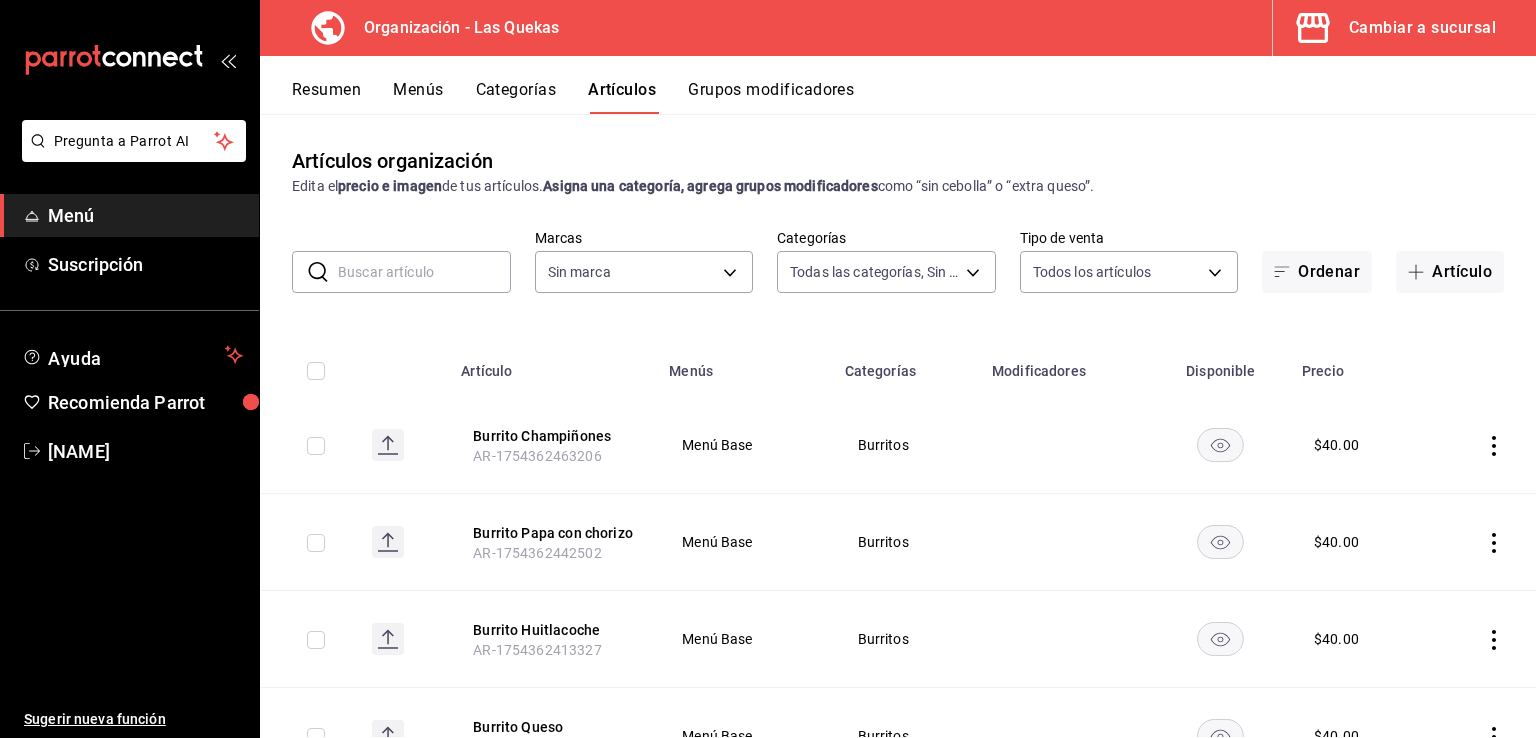 type on "10db9dd2-a01e-4e41-a06a-acad9392e6b8" 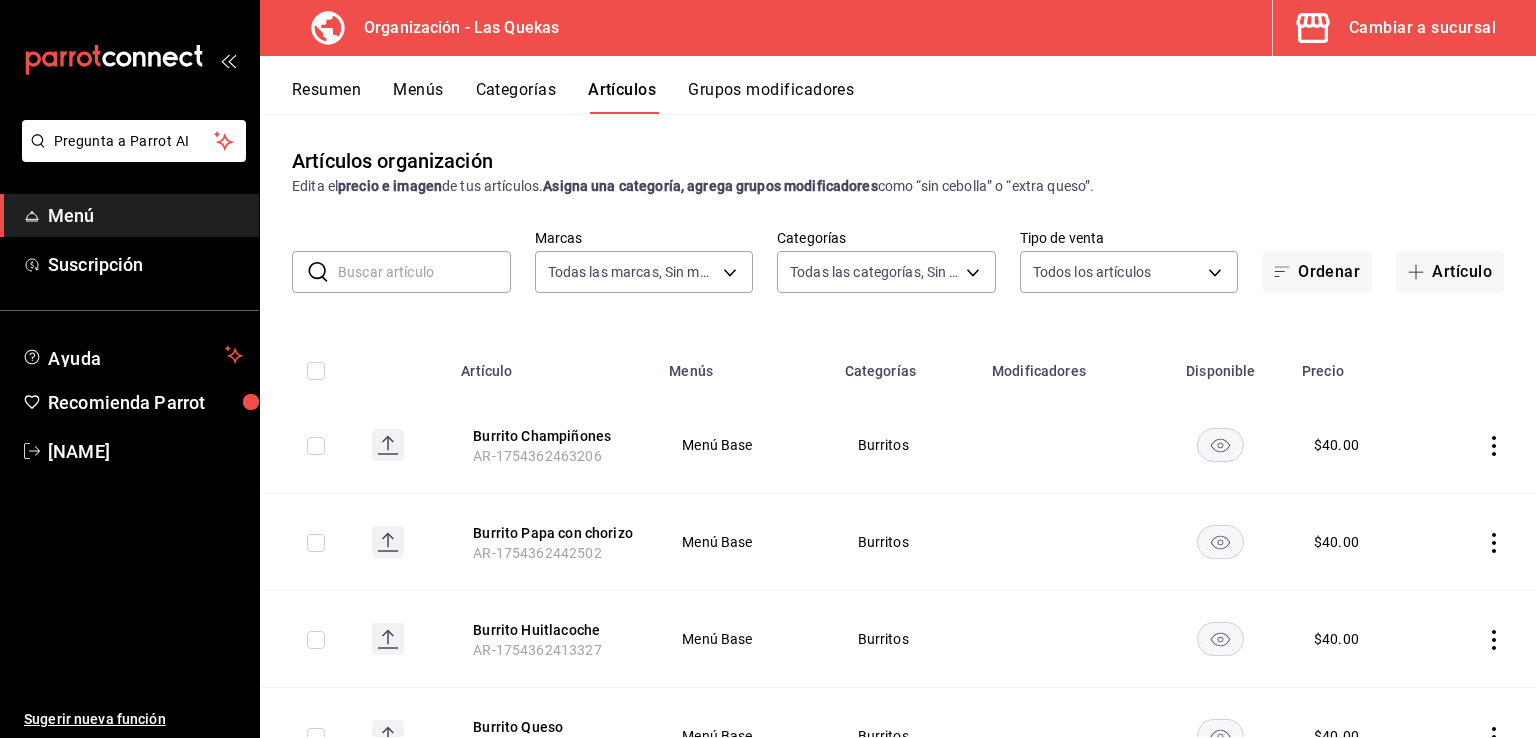 click on "Resumen" at bounding box center (326, 97) 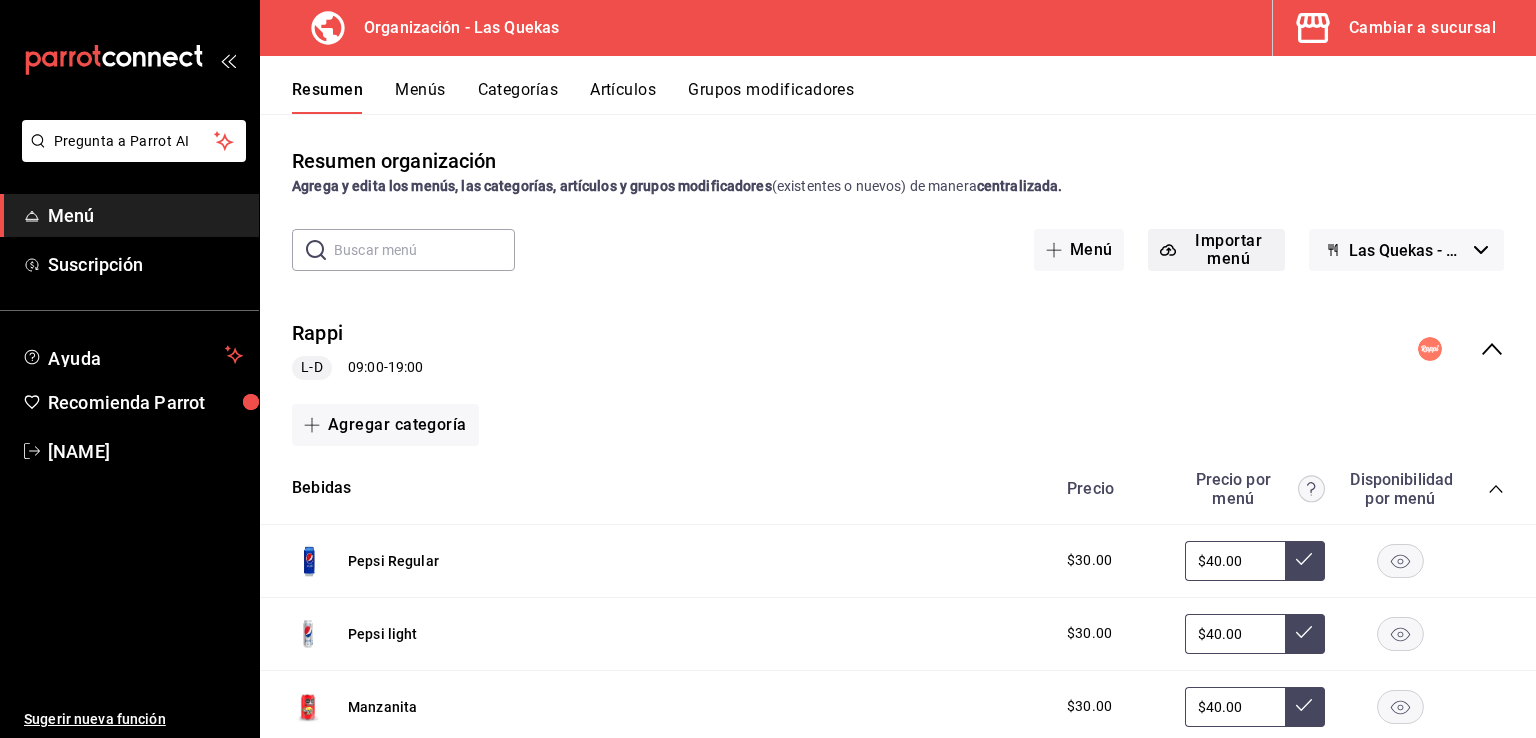click on "Importar menú" at bounding box center [1216, 250] 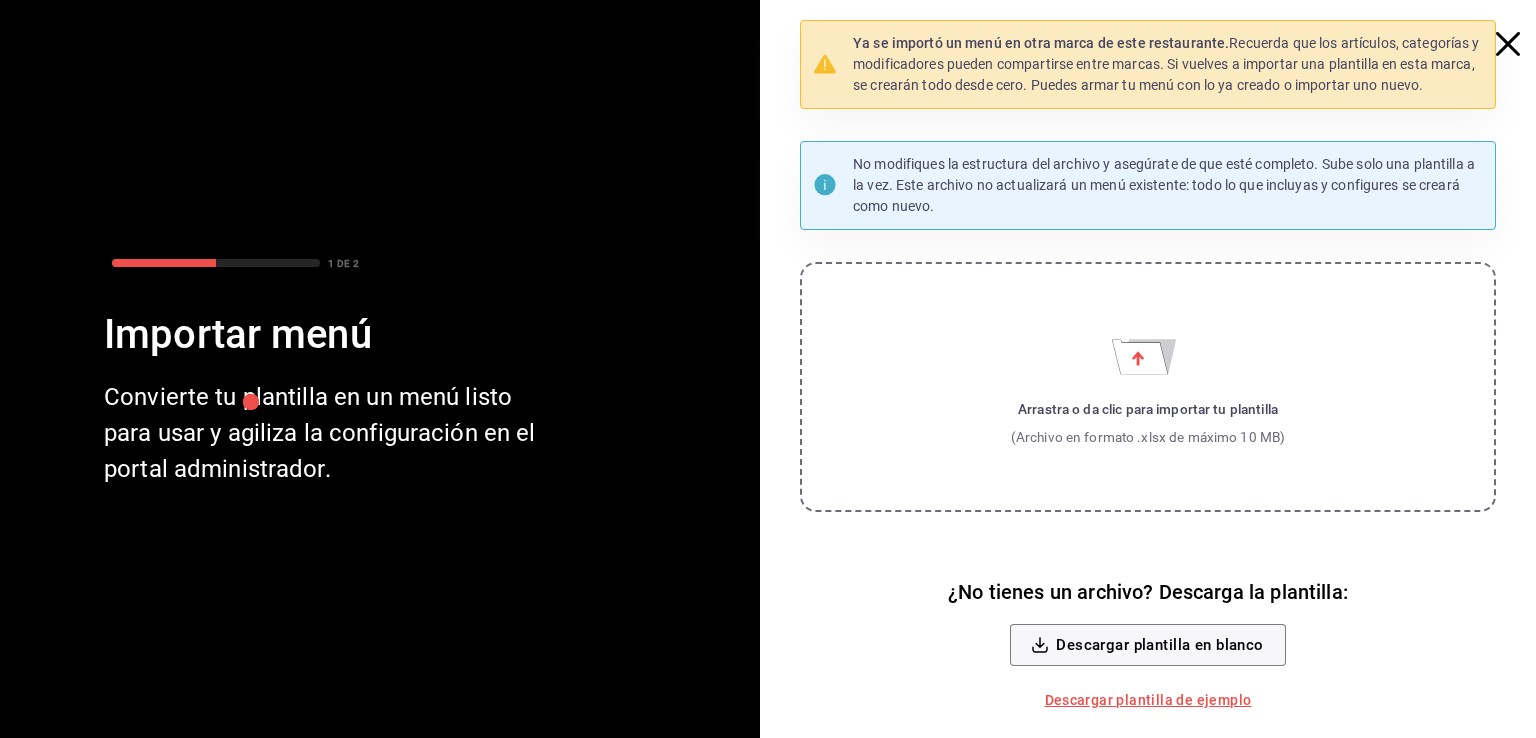 click at bounding box center [1518, 44] 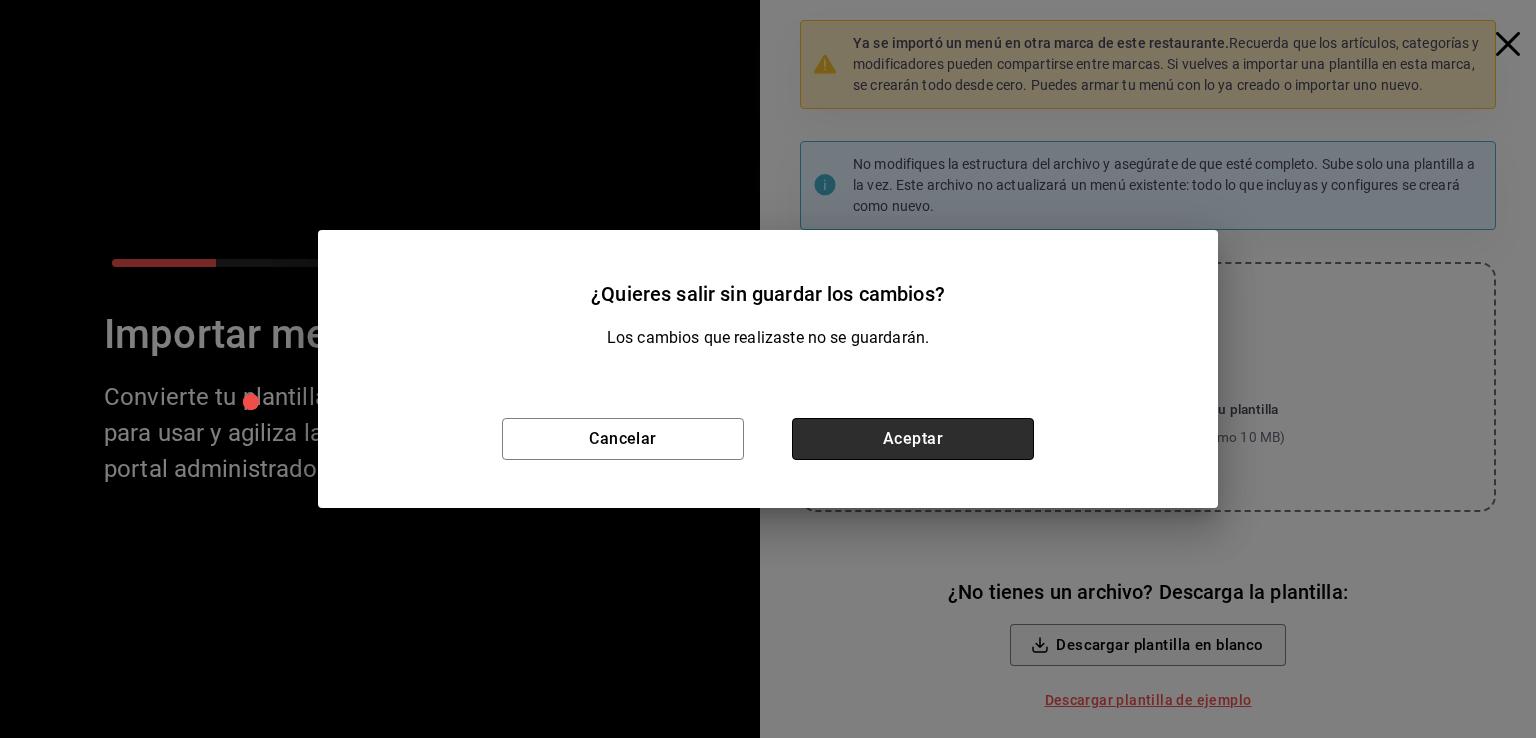 click on "Aceptar" at bounding box center [913, 439] 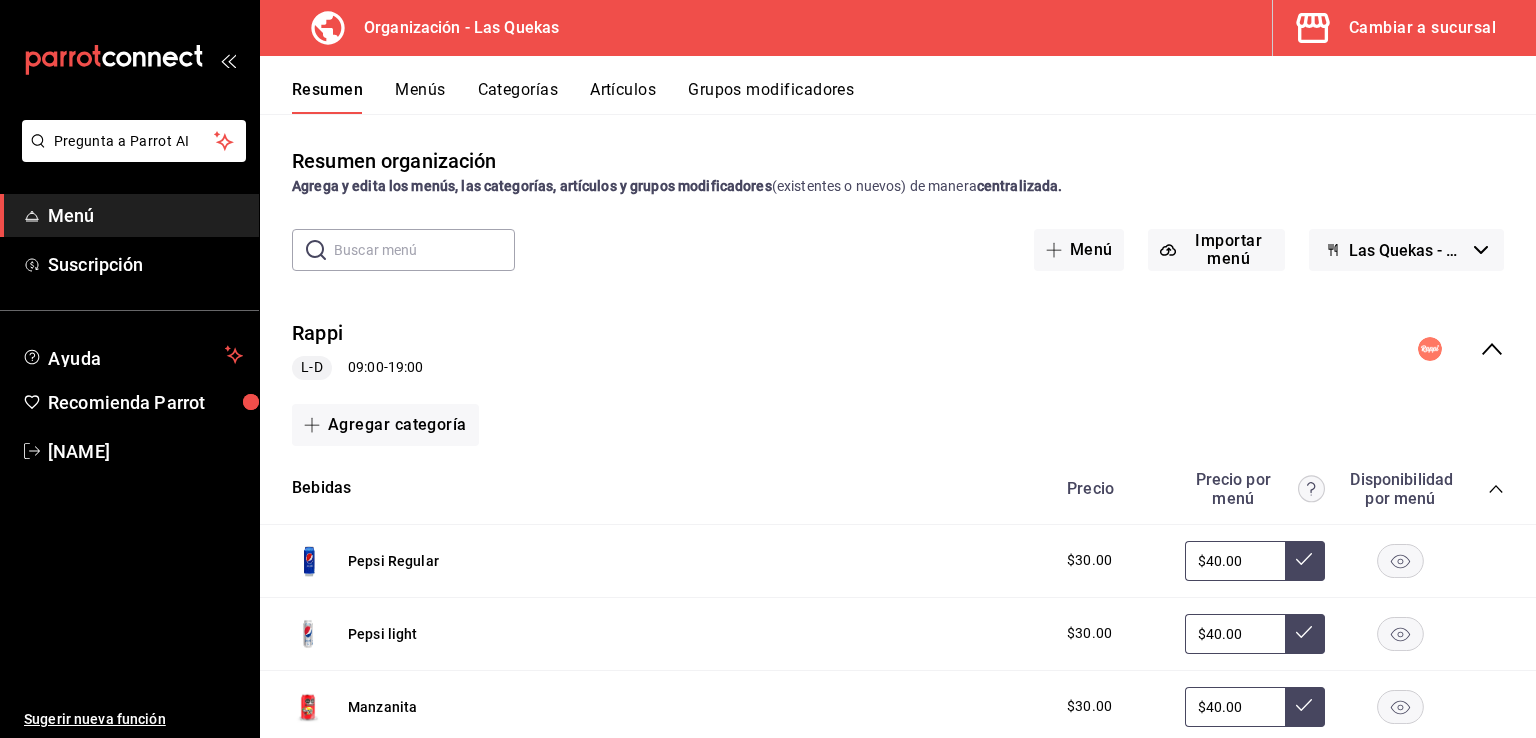 click on "Cambiar a sucursal" at bounding box center [1422, 28] 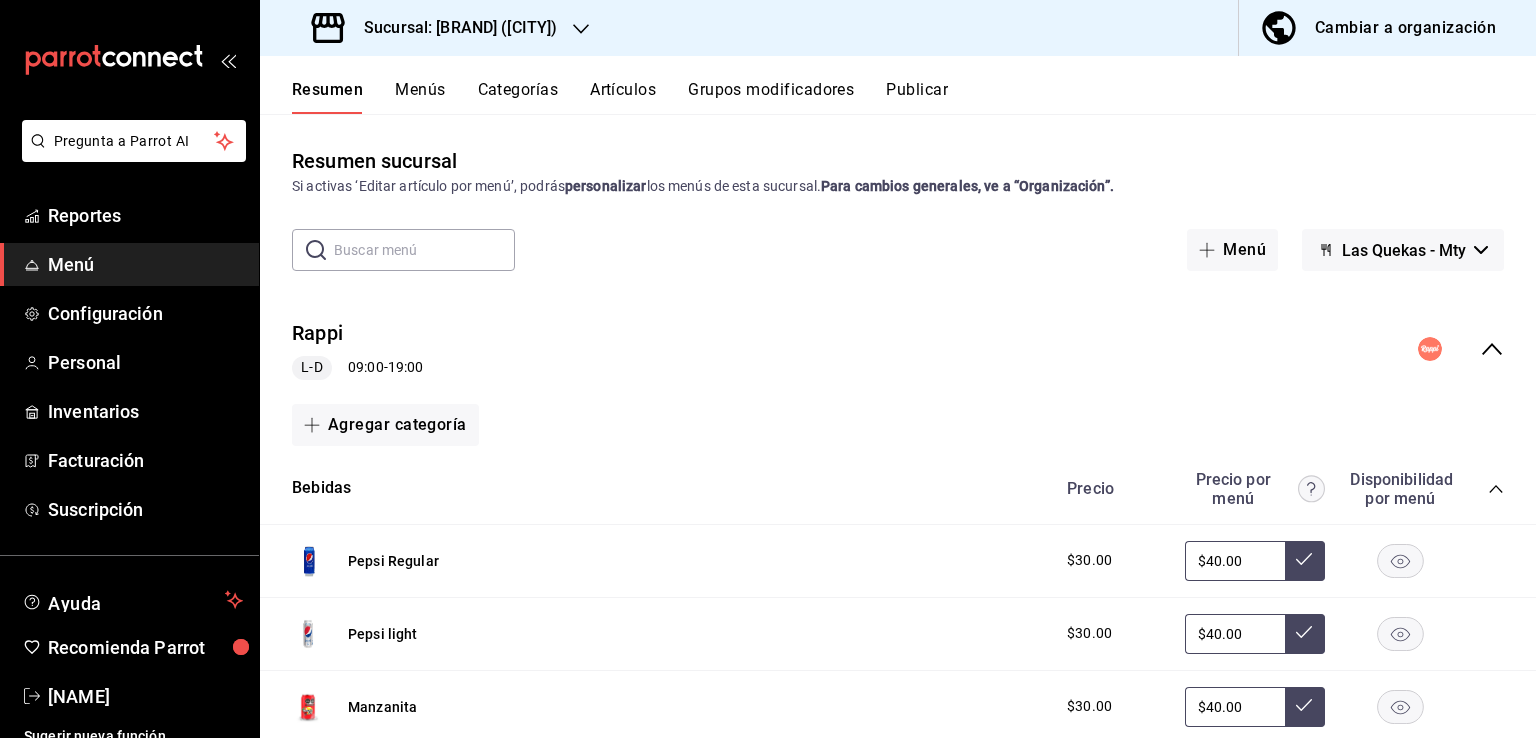 click on "Menús" at bounding box center (420, 97) 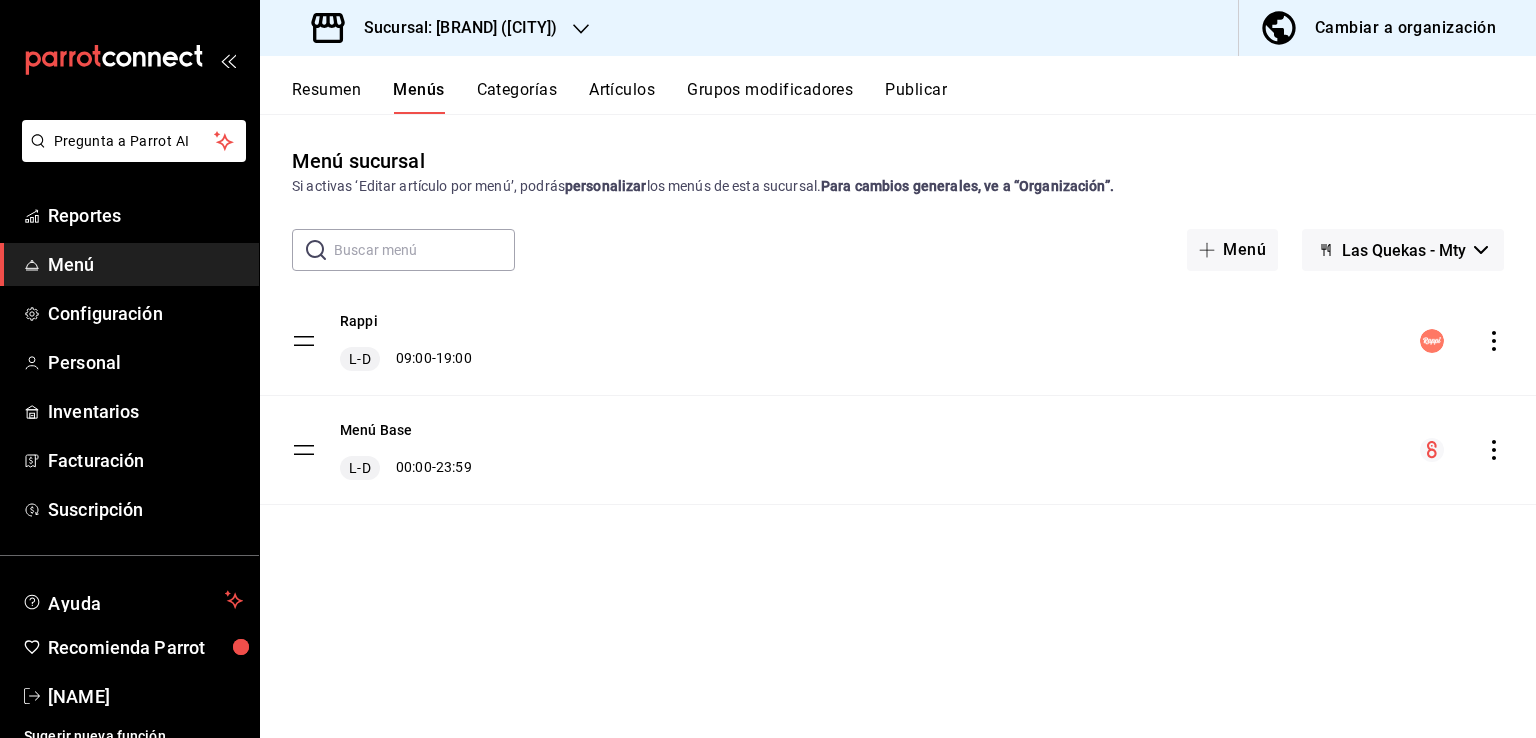 click 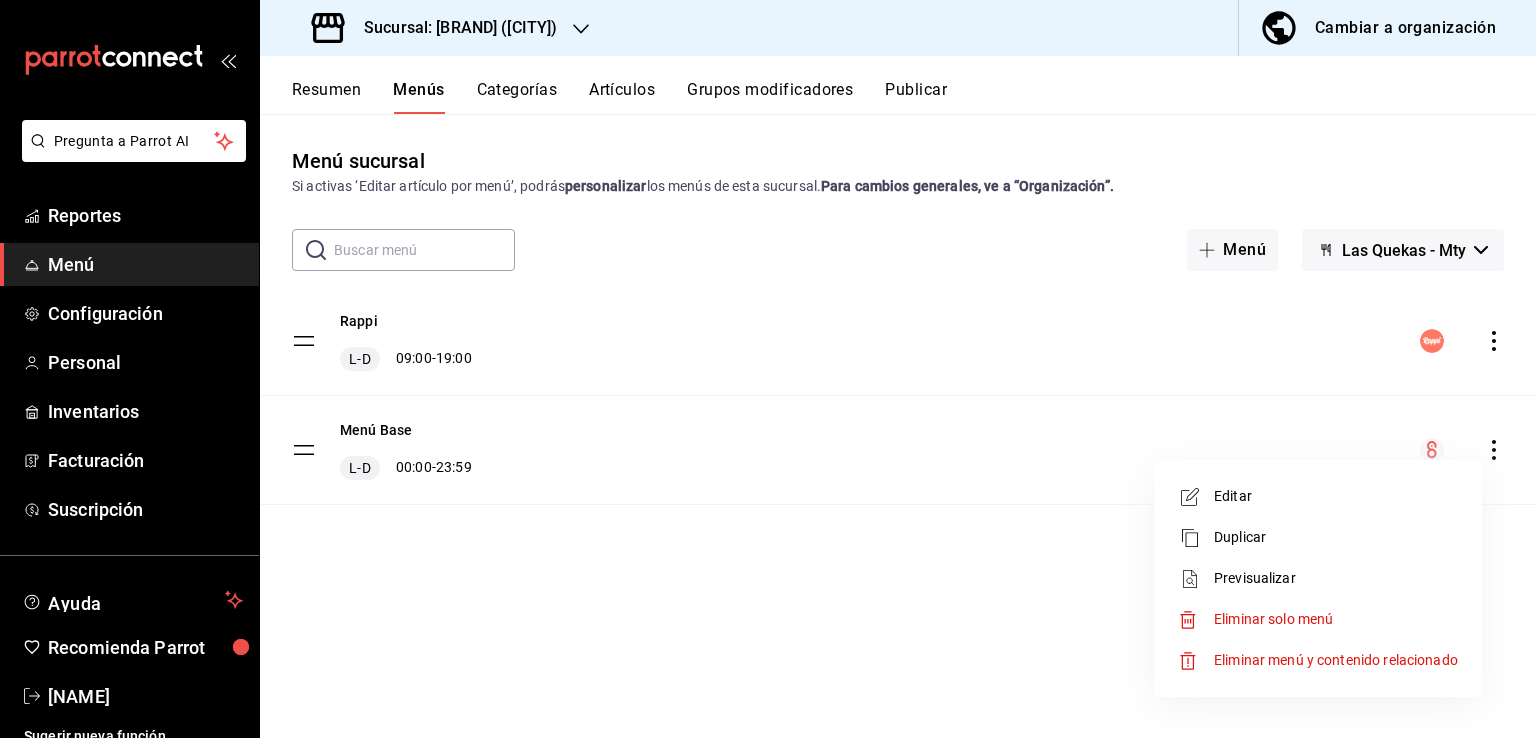click on "Editar" at bounding box center [1336, 496] 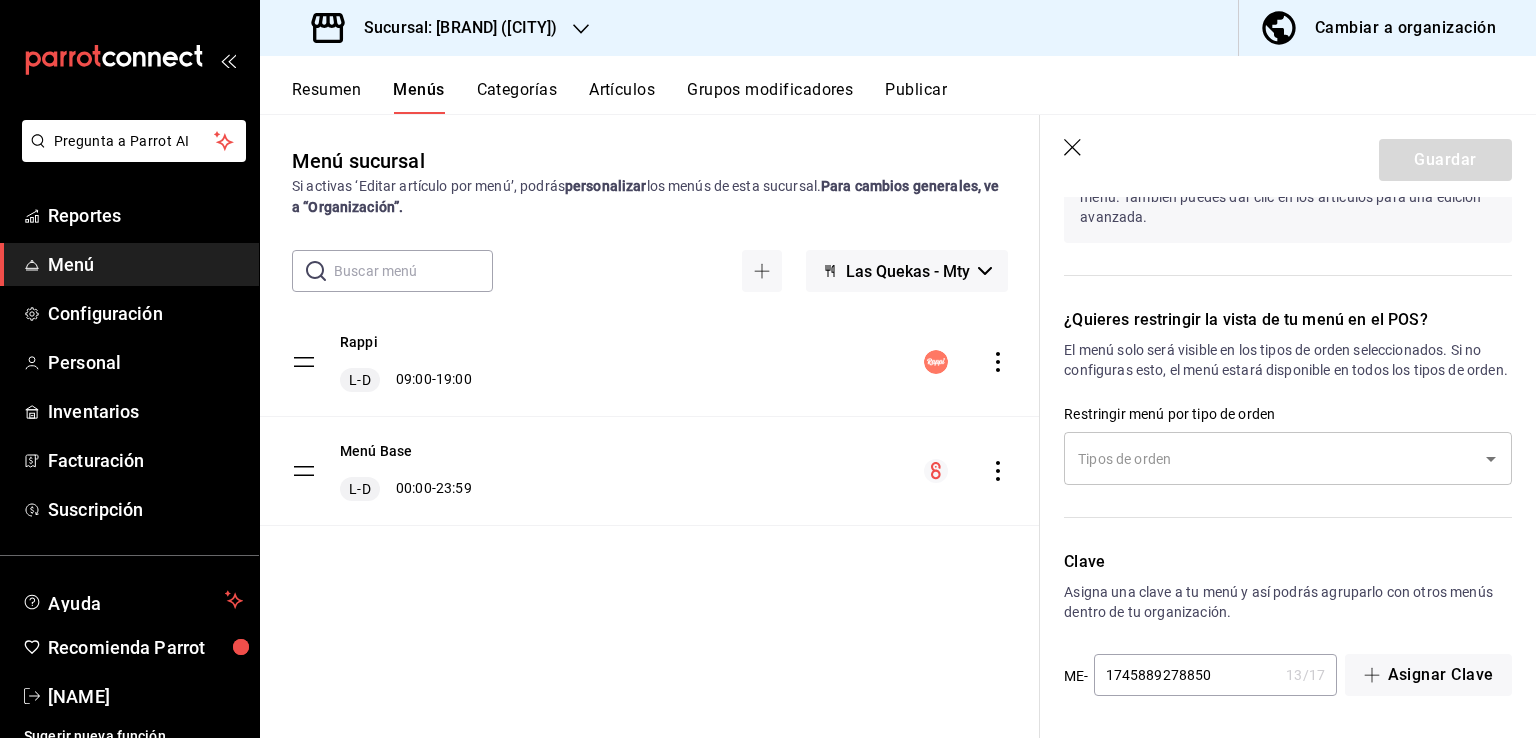 scroll, scrollTop: 1515, scrollLeft: 0, axis: vertical 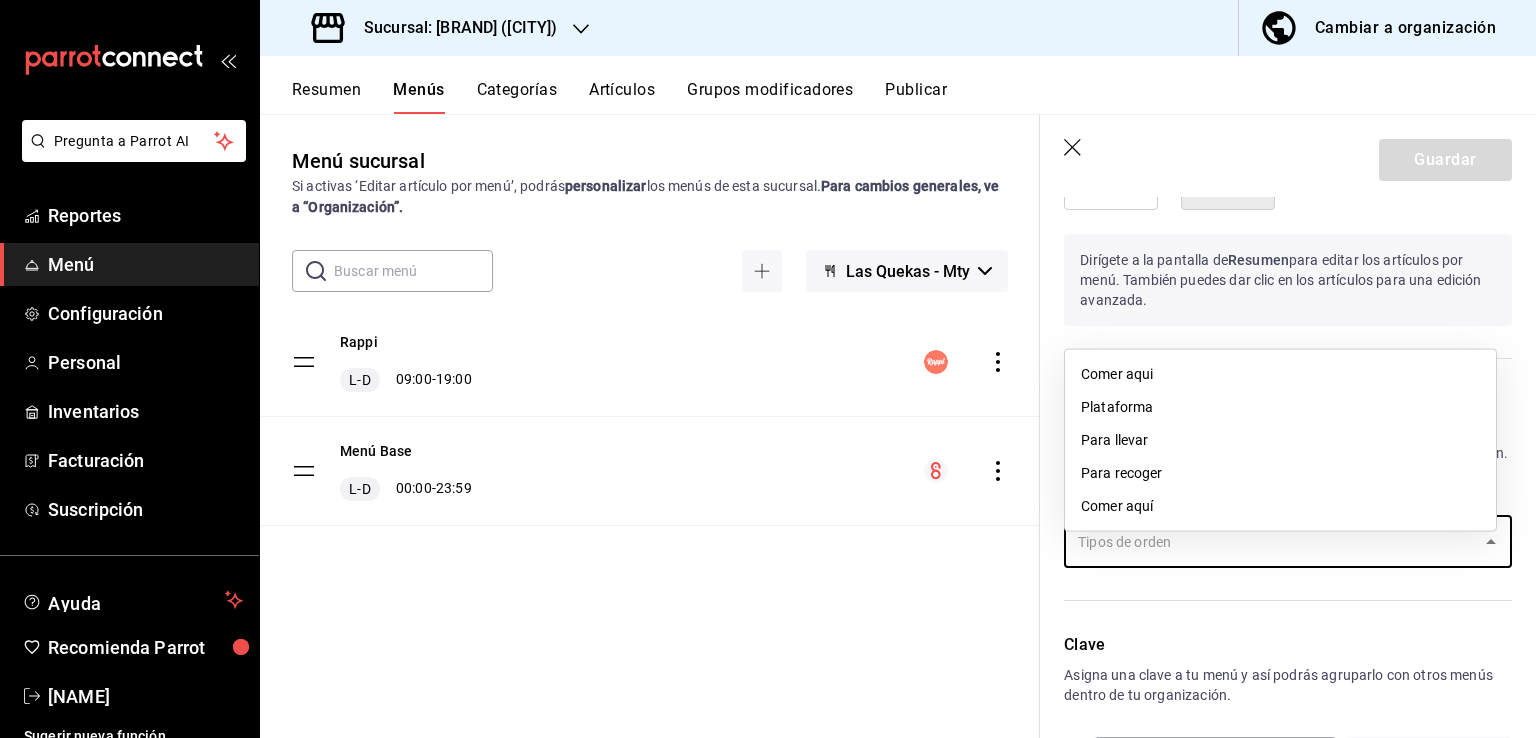 click on "Dirígete a la pantalla de  Resumen  para editar los artículos por menú. También puedes dar clic en los artículos para una edición avanzada." at bounding box center [1288, 280] 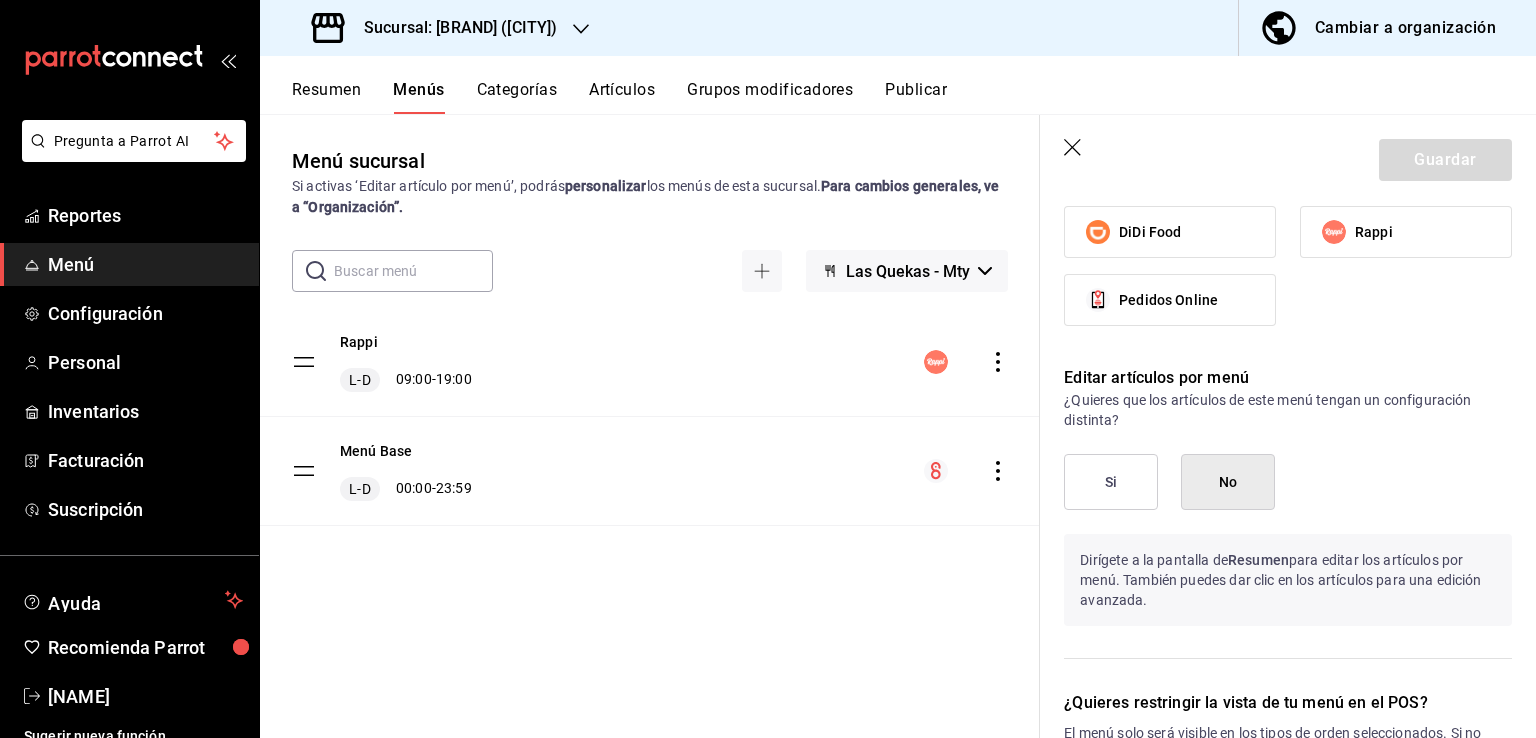 scroll, scrollTop: 1215, scrollLeft: 0, axis: vertical 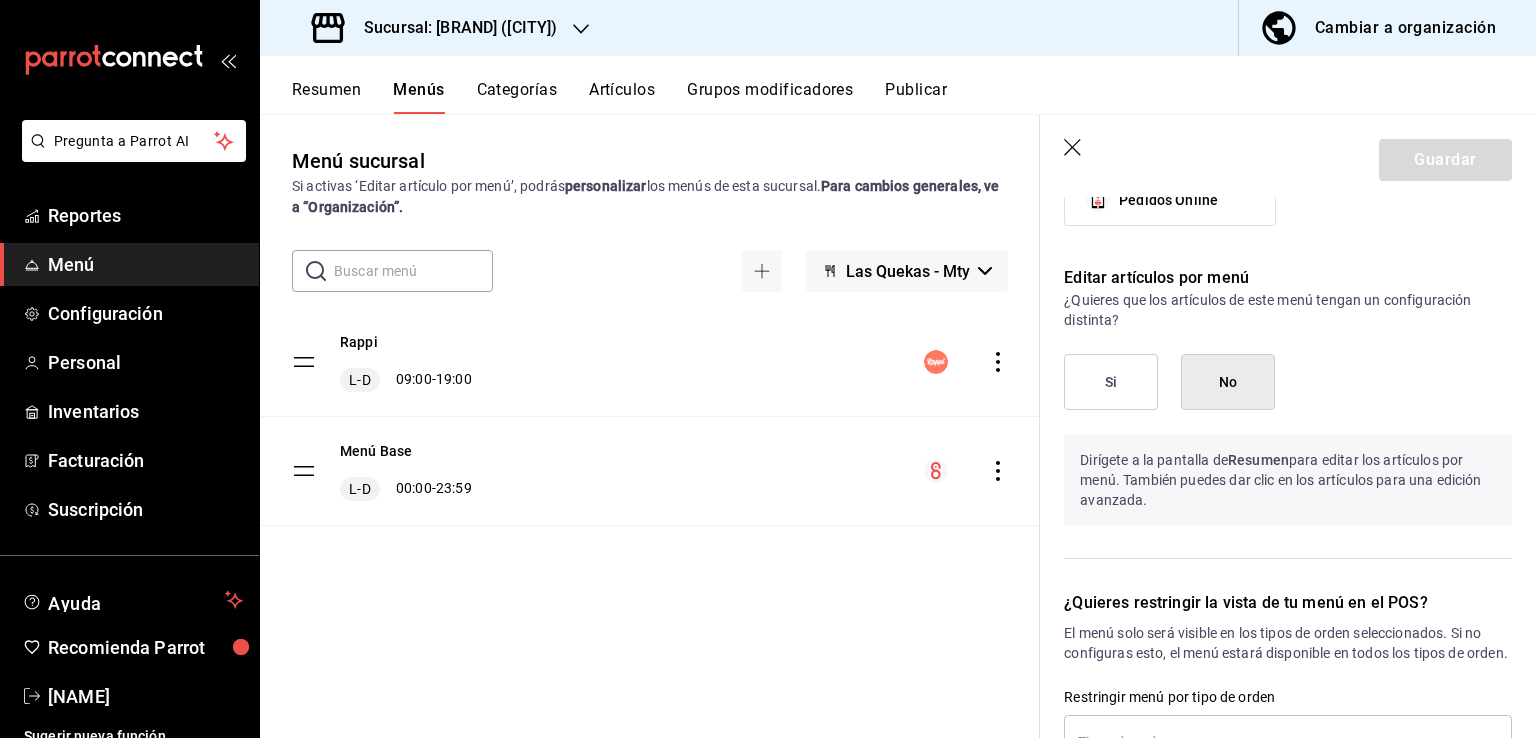 click on "Resumen" at bounding box center [326, 97] 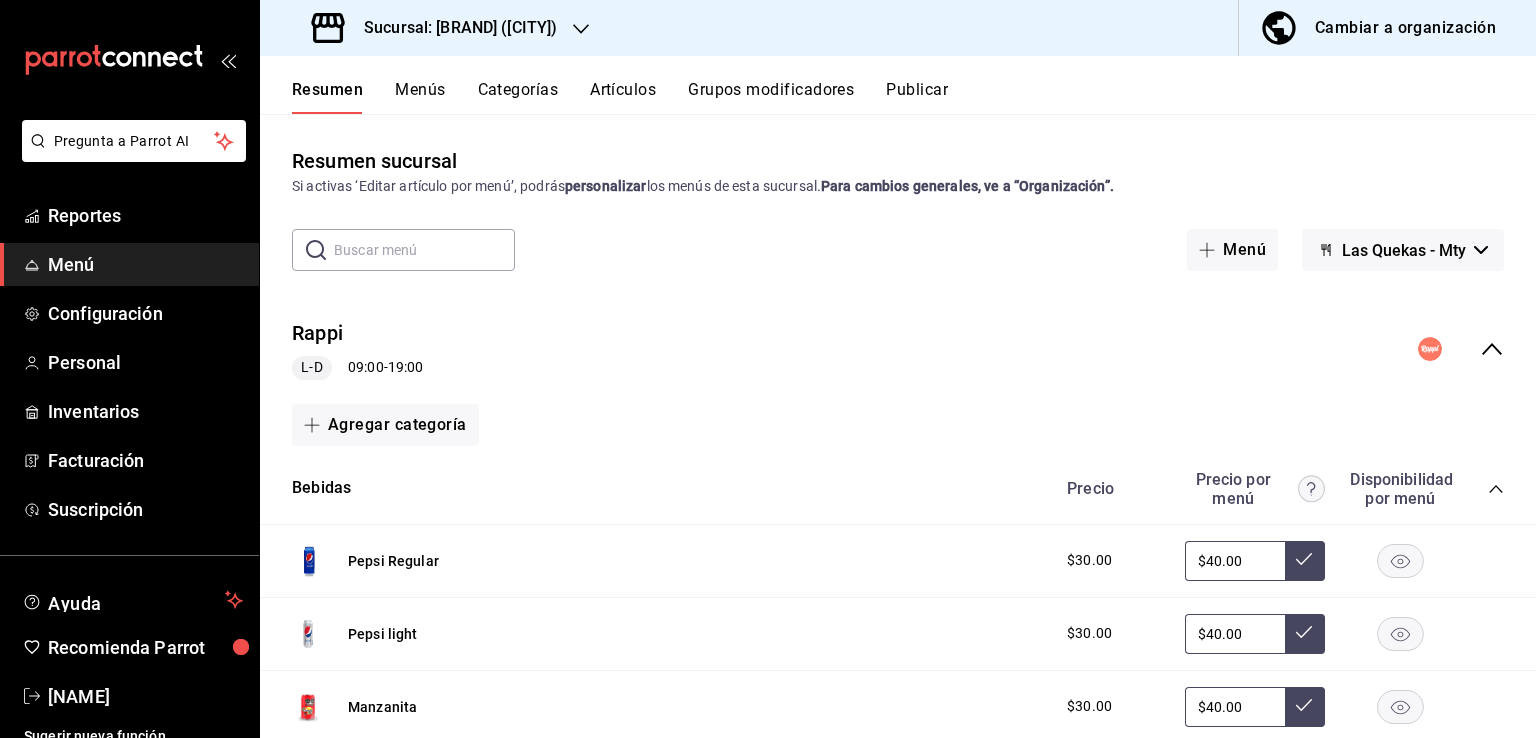 click 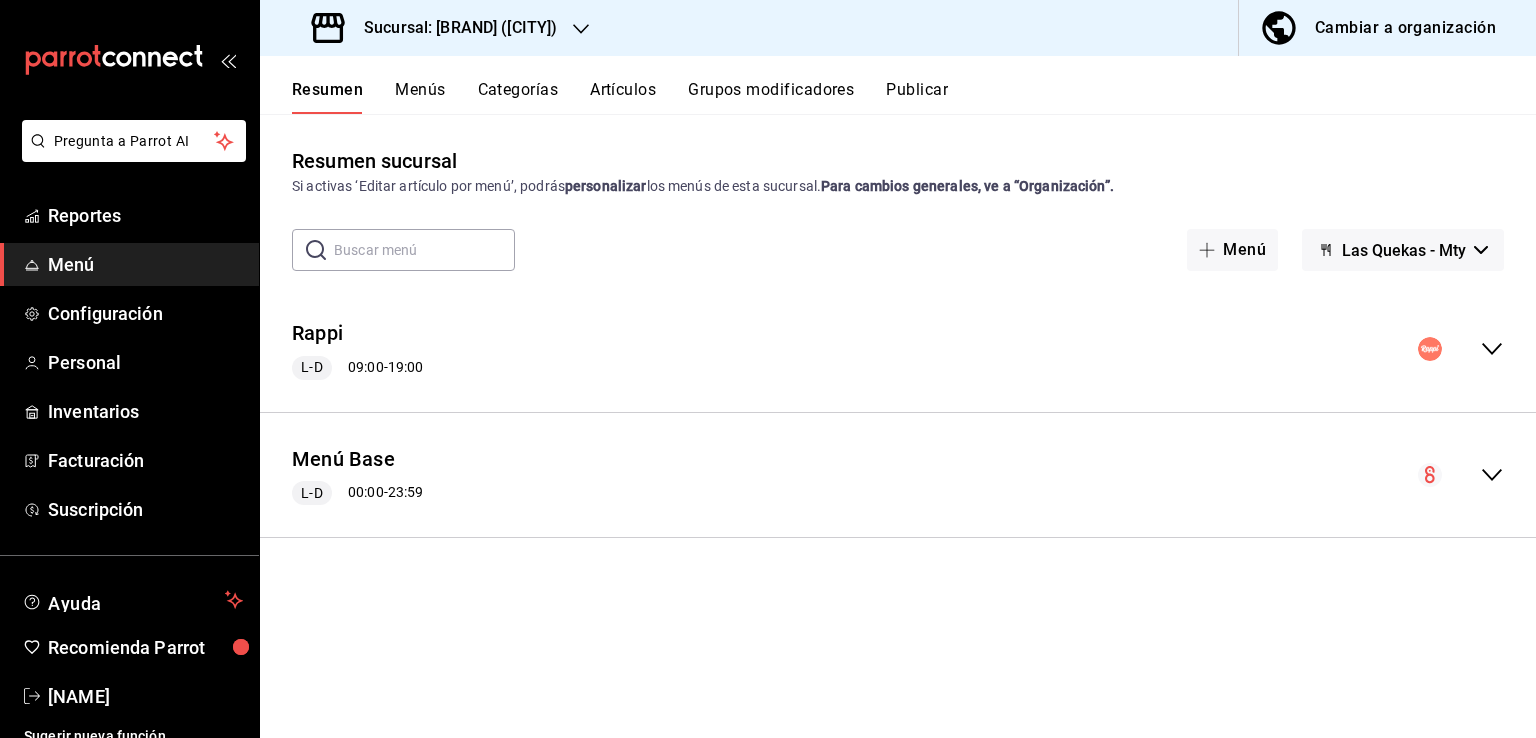 click 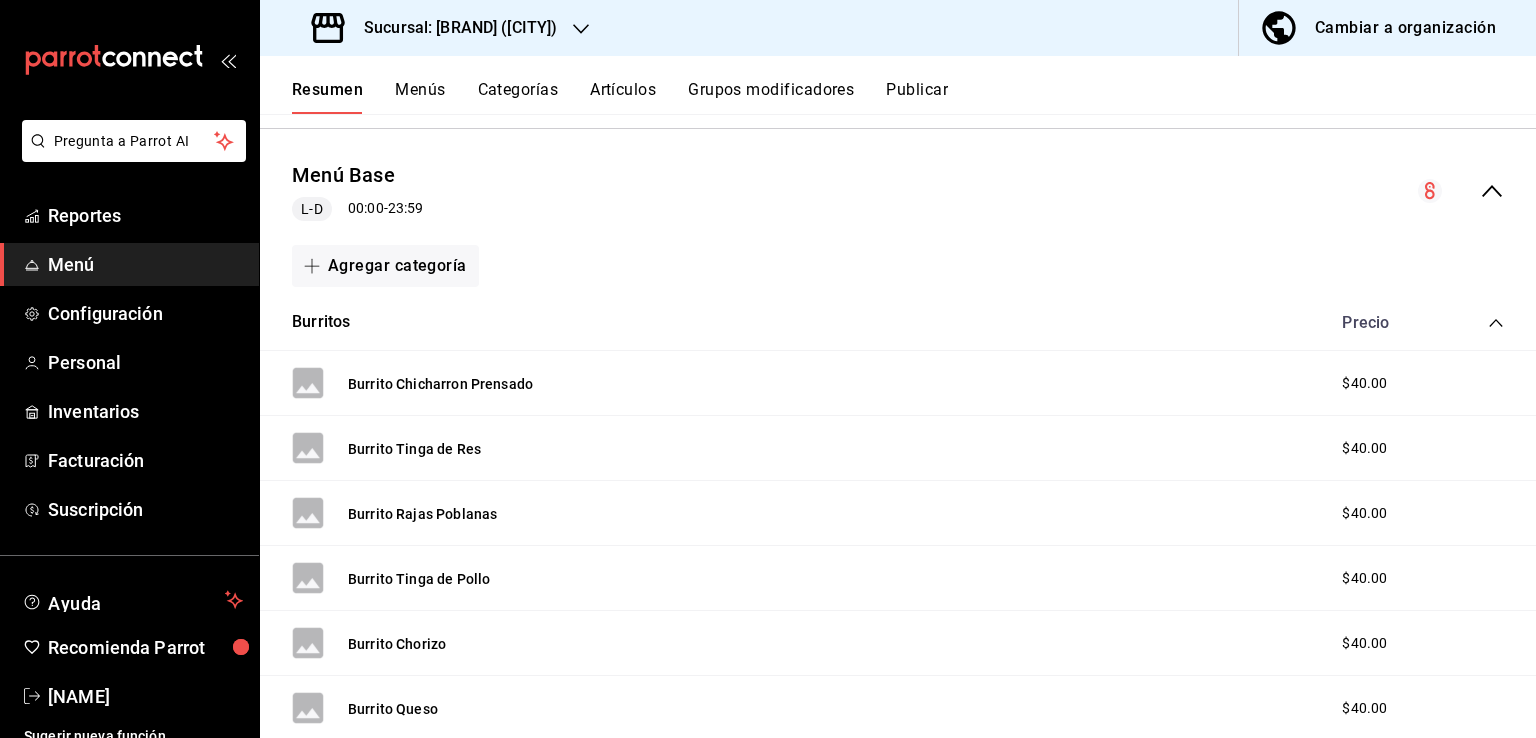 scroll, scrollTop: 300, scrollLeft: 0, axis: vertical 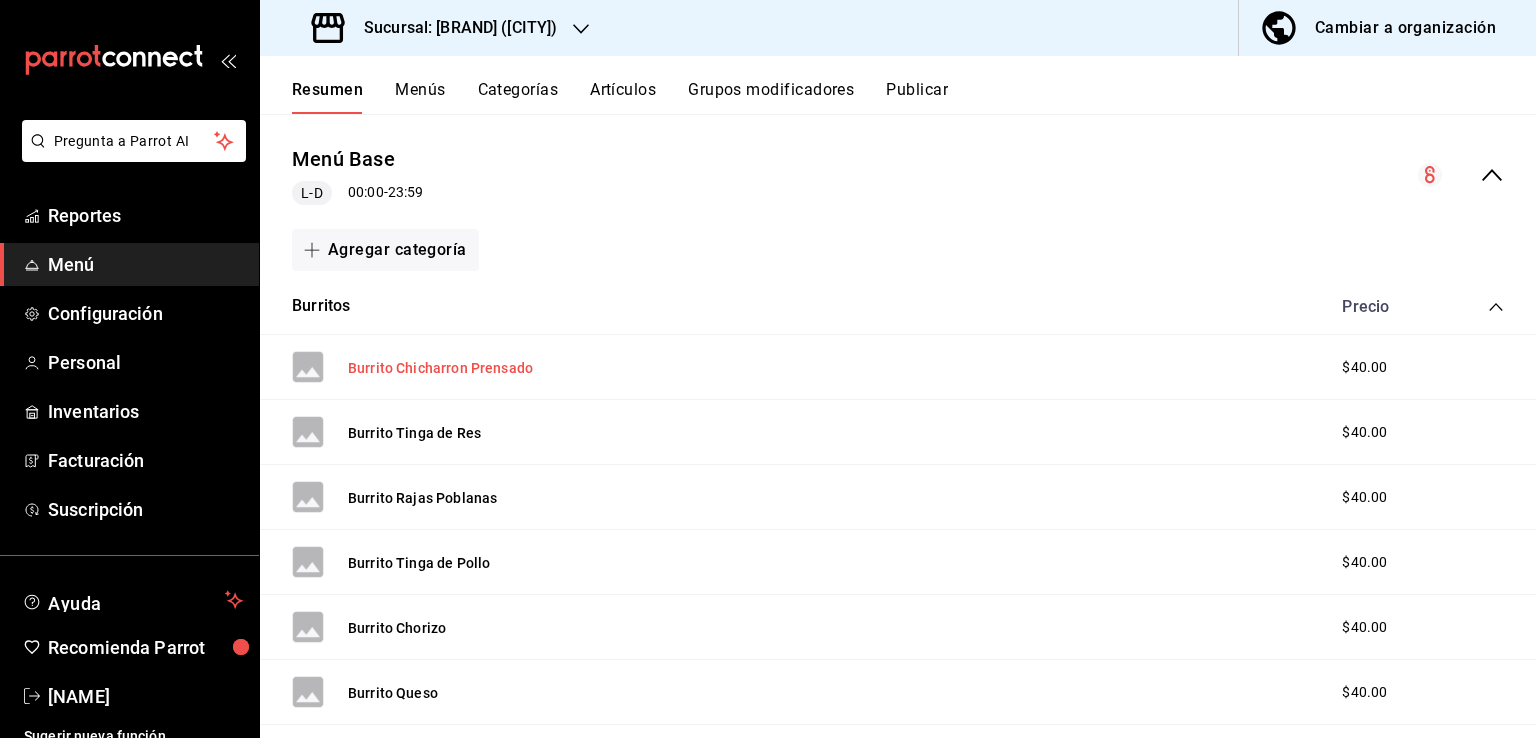 click on "Burrito Chicharron Prensado" at bounding box center (440, 368) 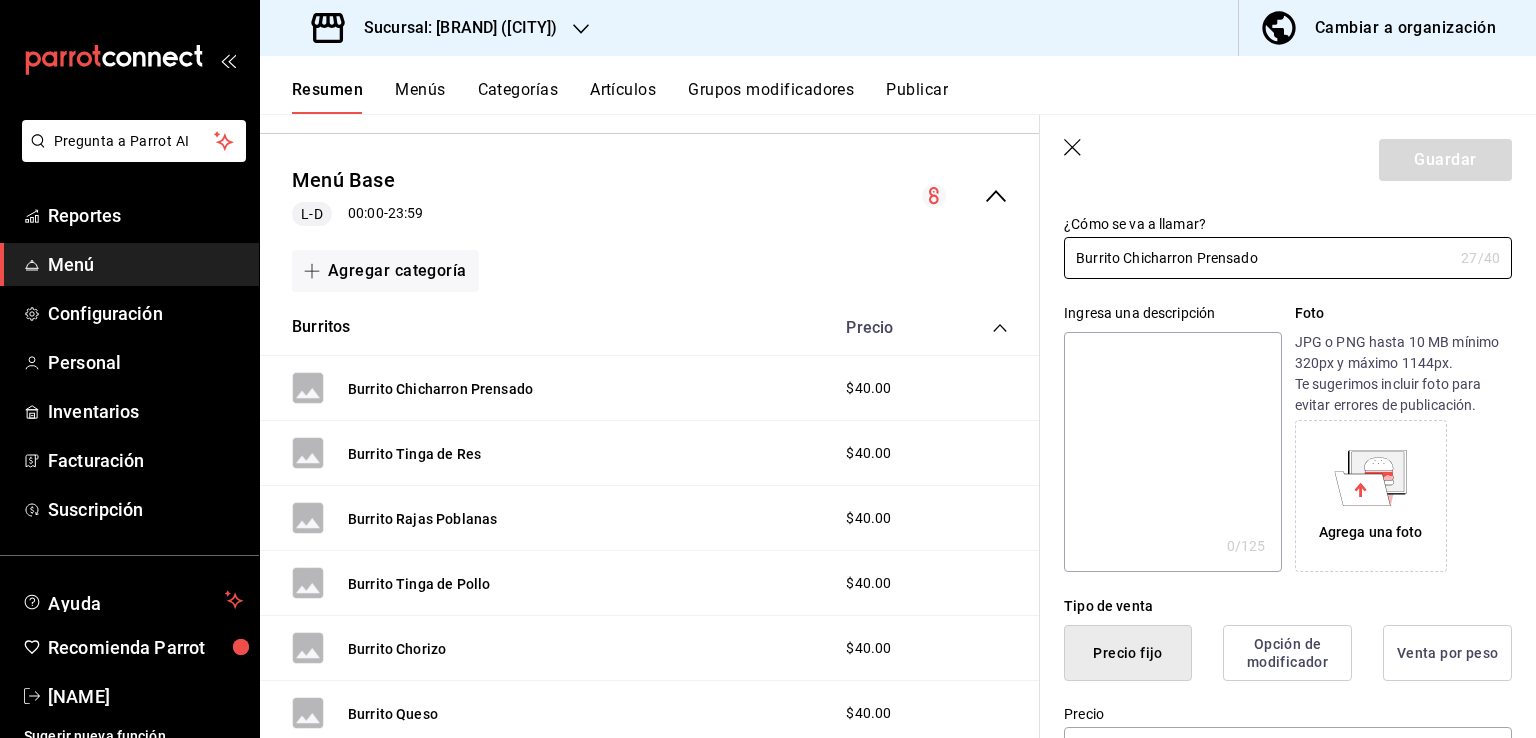scroll, scrollTop: 0, scrollLeft: 0, axis: both 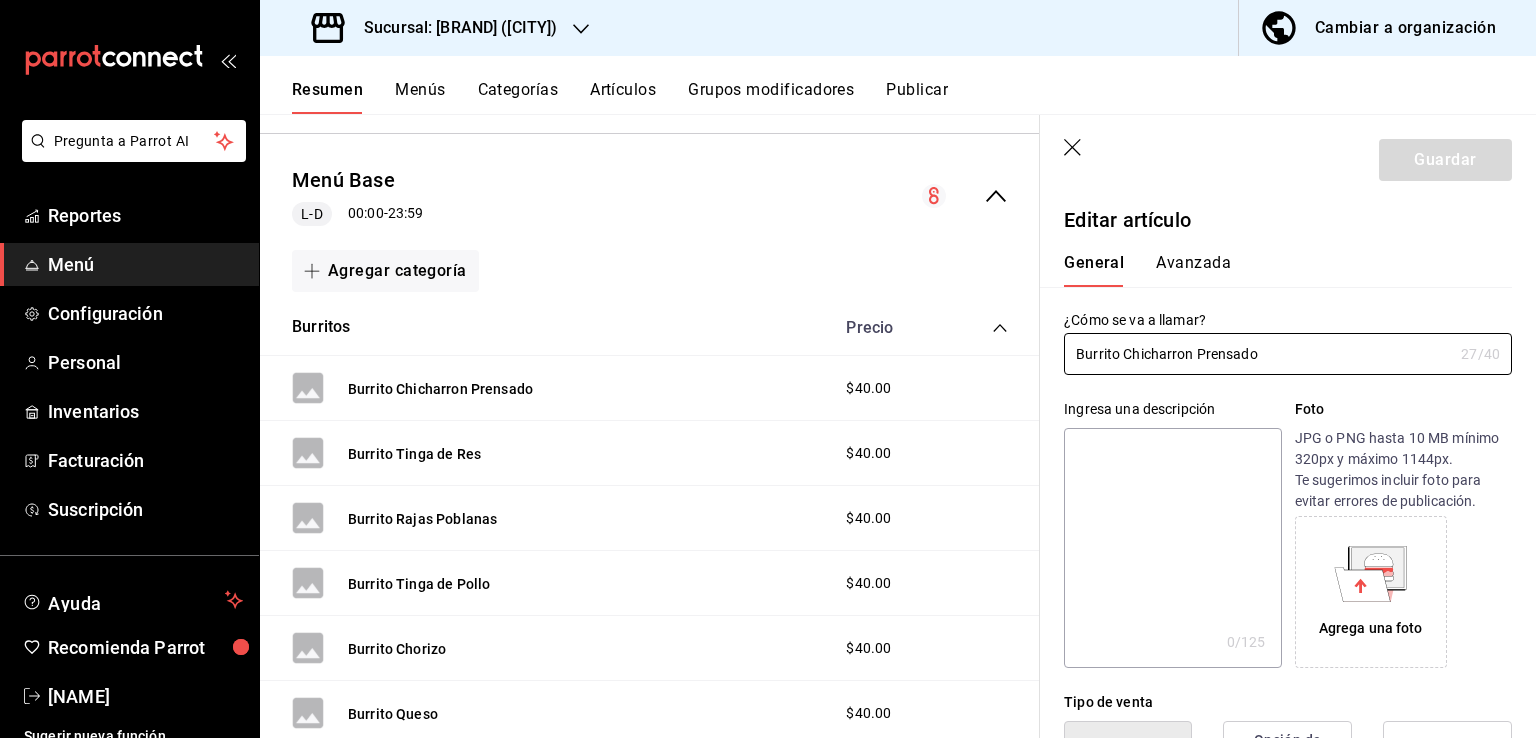click on "Avanzada" at bounding box center (1193, 270) 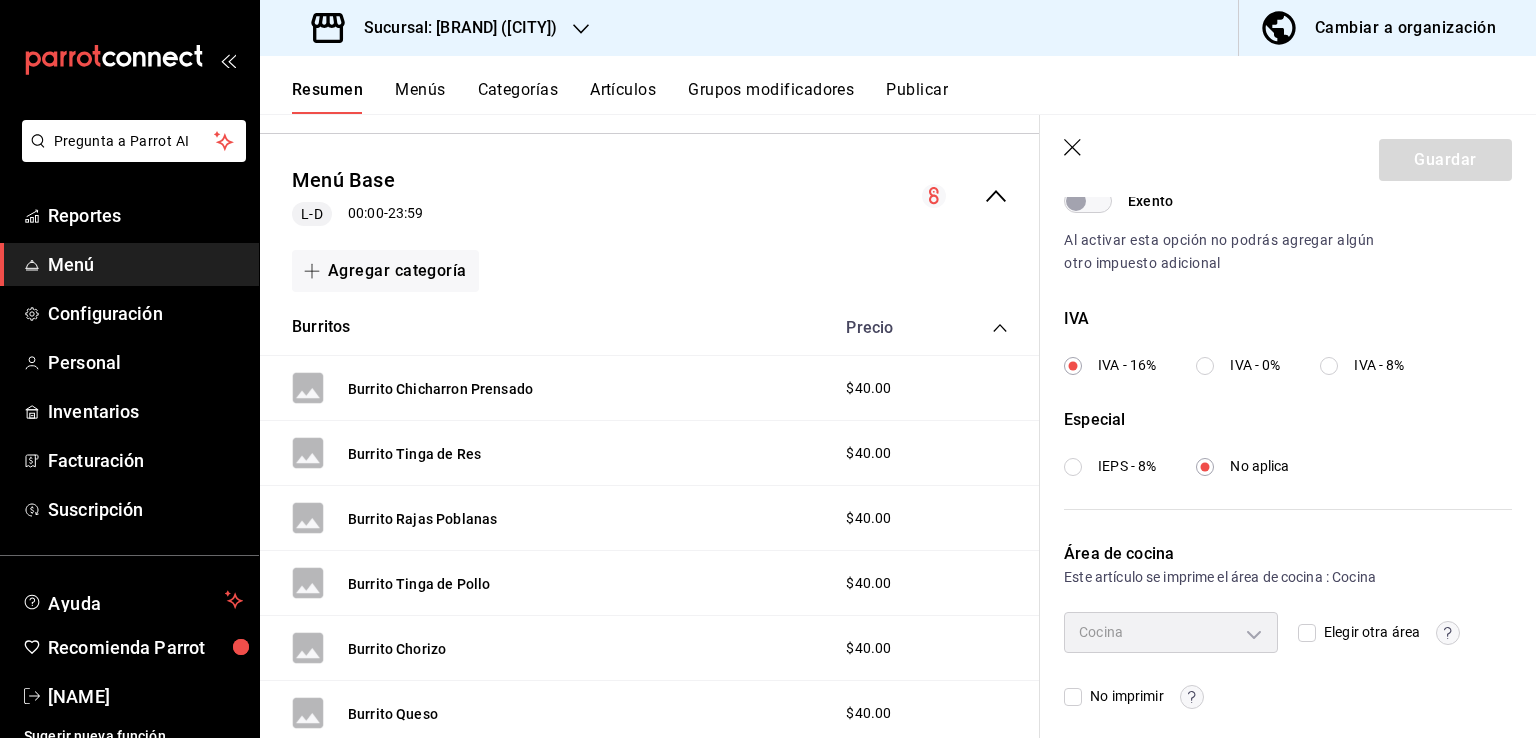 scroll, scrollTop: 674, scrollLeft: 0, axis: vertical 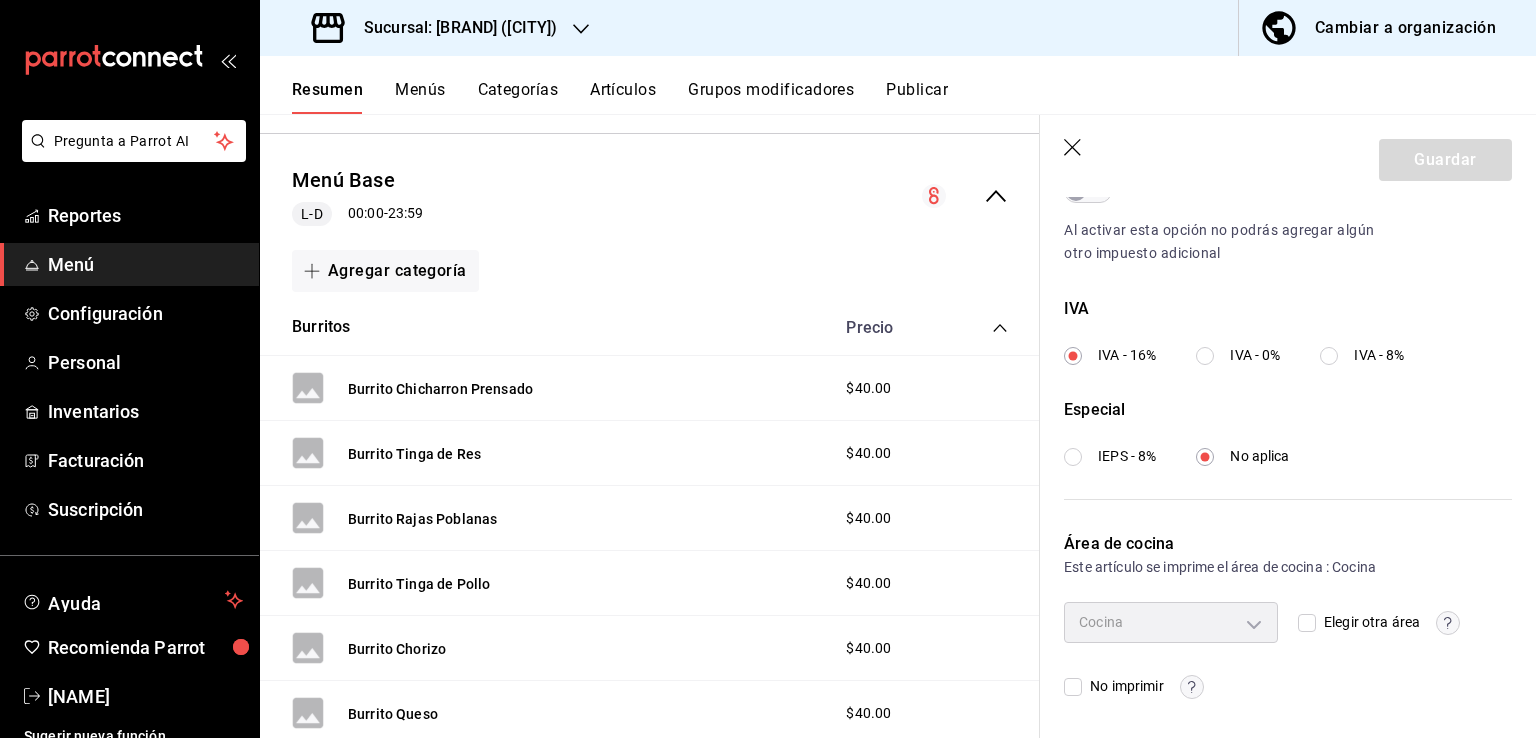 click on "Elegir otra área" at bounding box center (1307, 623) 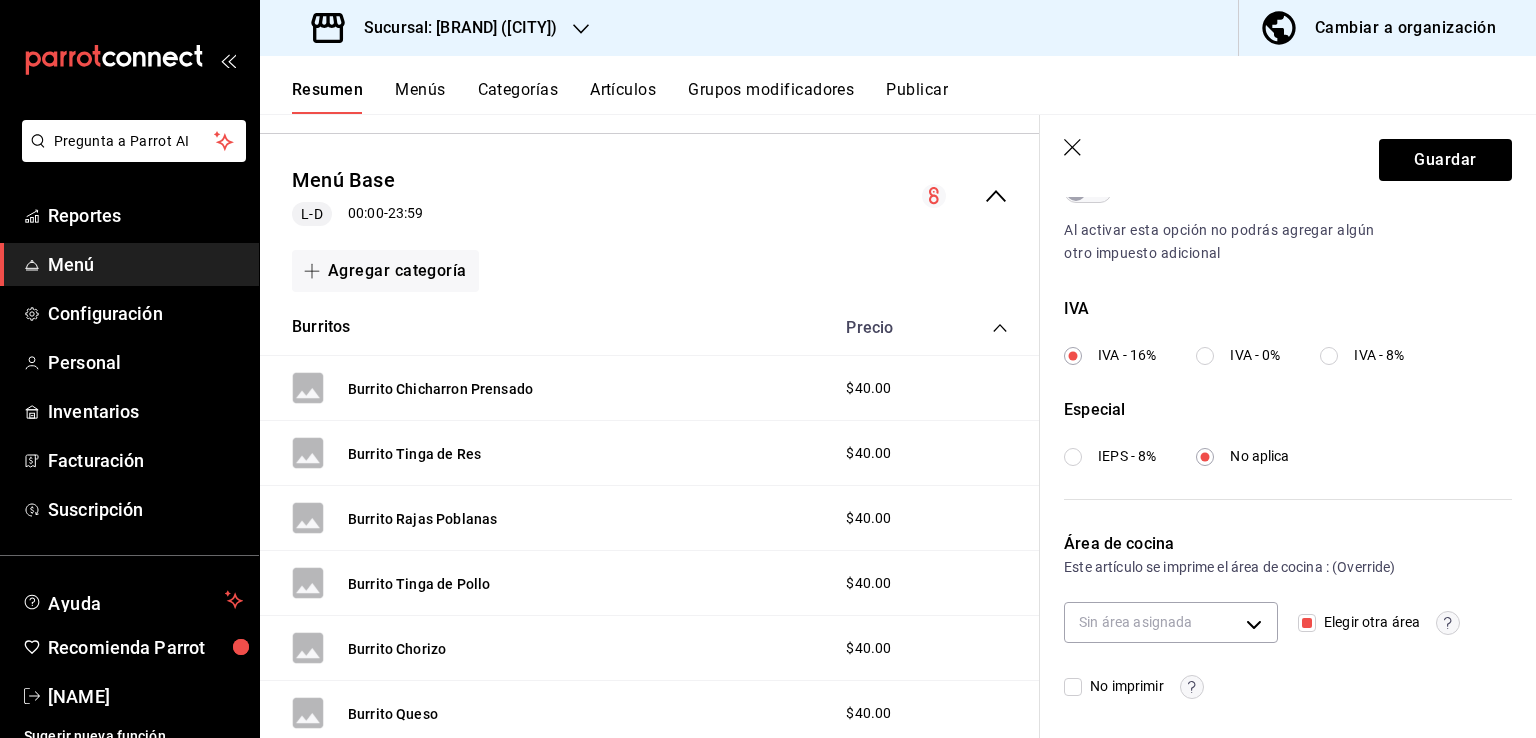 click on "Elegir otra área" at bounding box center (1307, 623) 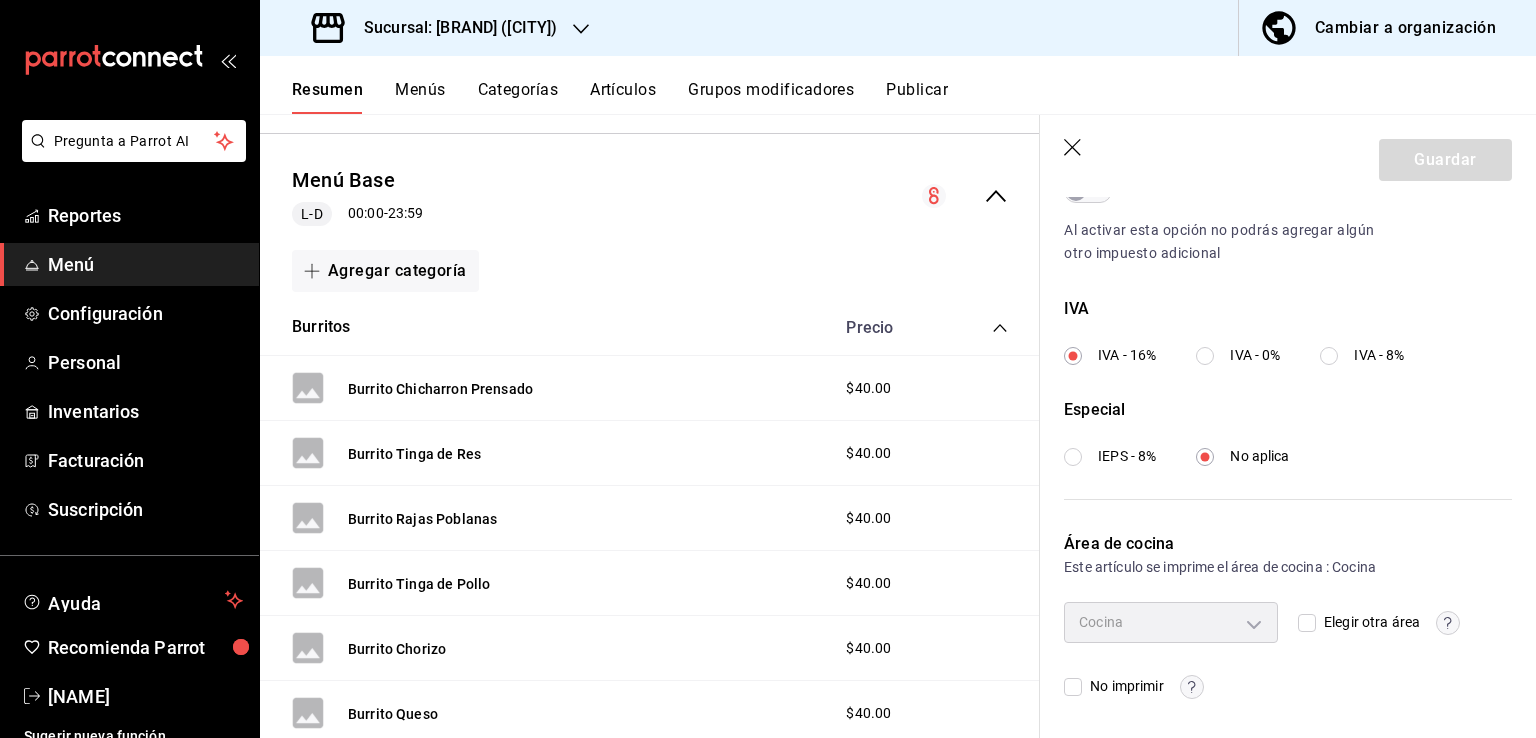 click 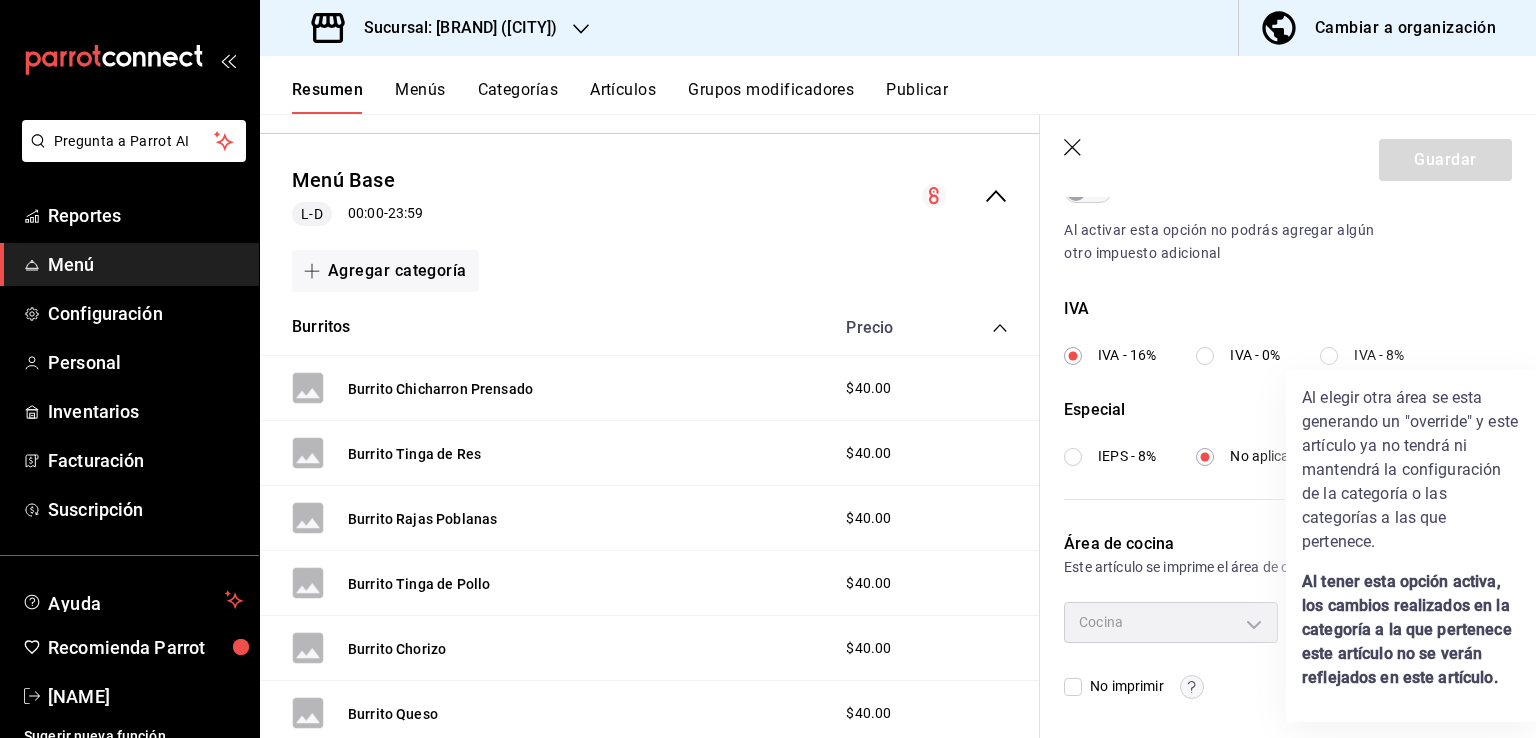 click at bounding box center (768, 369) 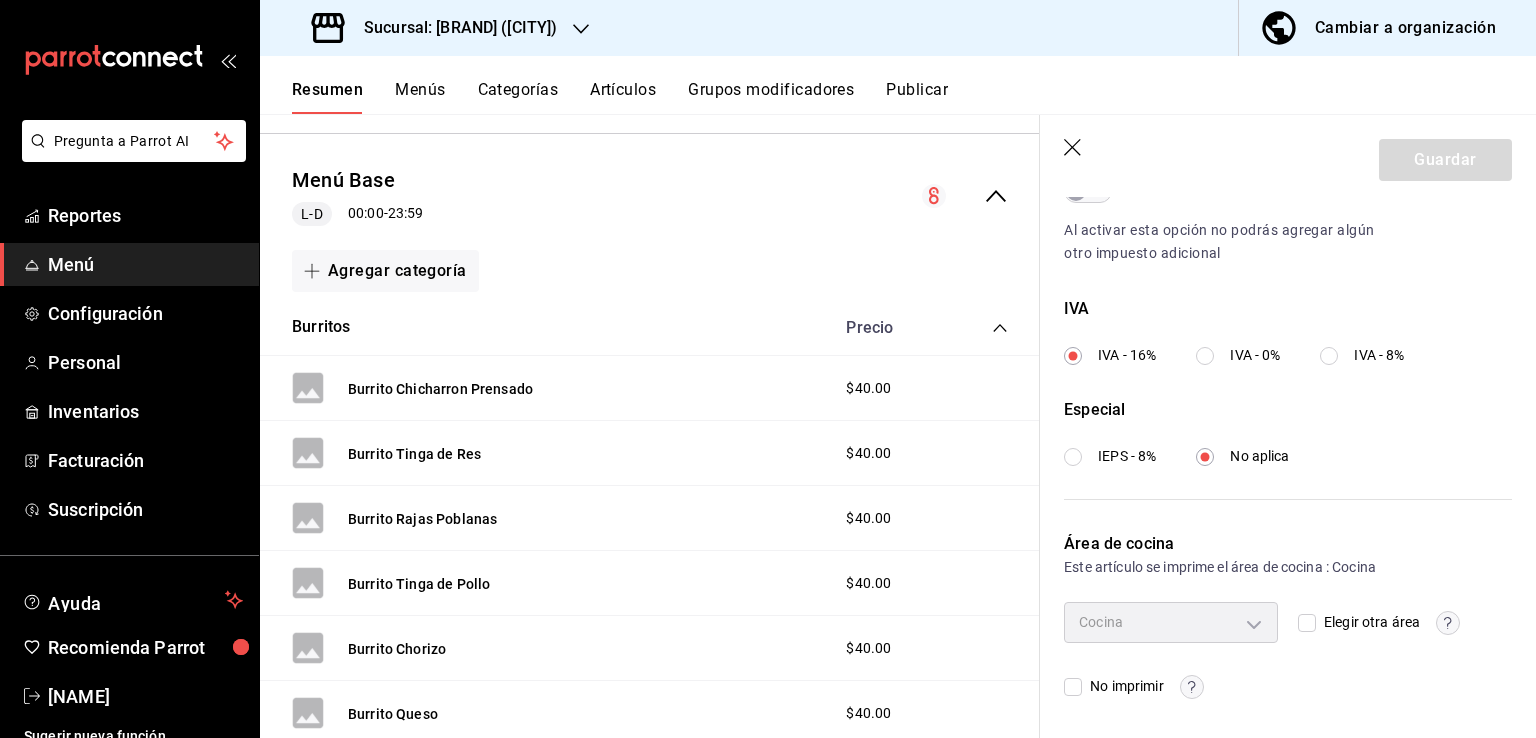 click 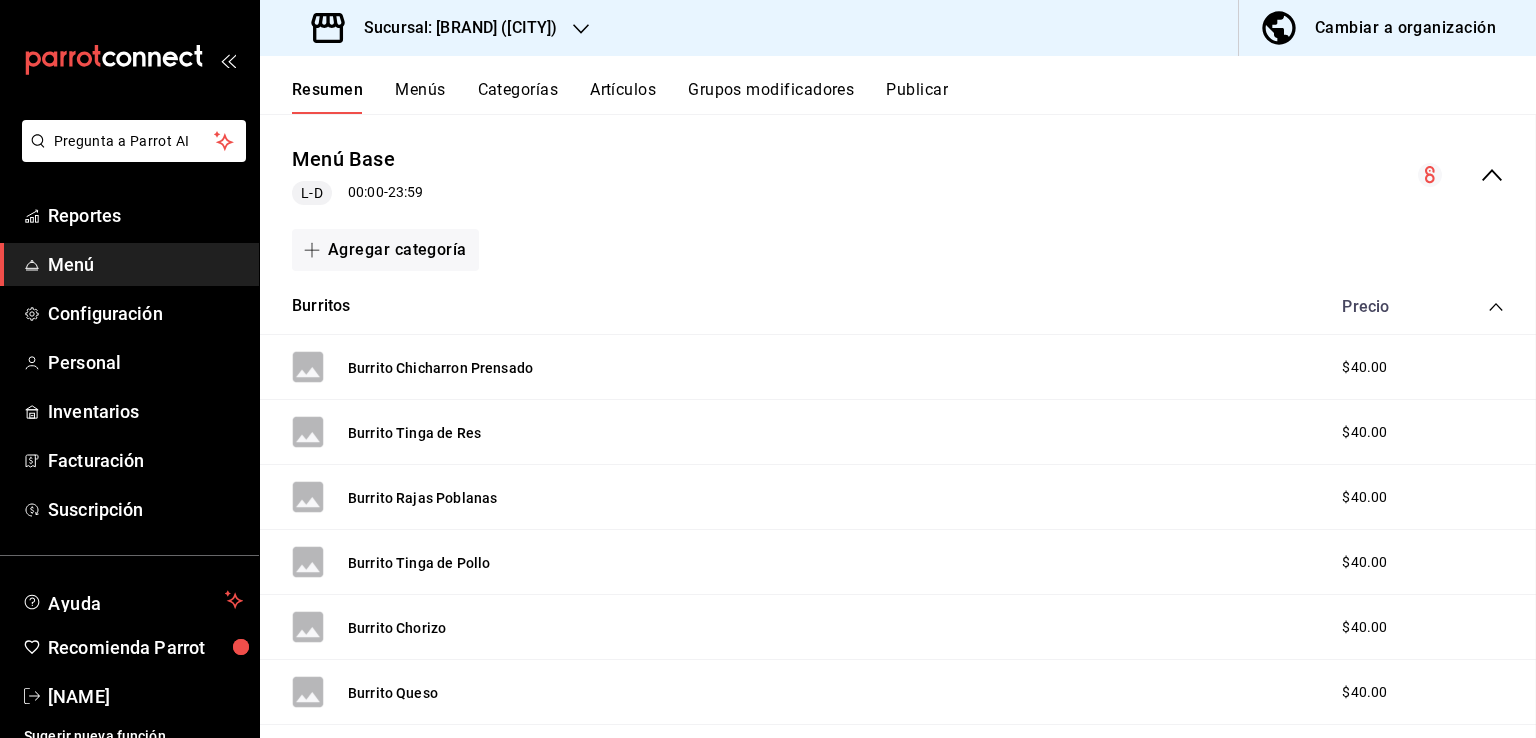 scroll, scrollTop: 0, scrollLeft: 0, axis: both 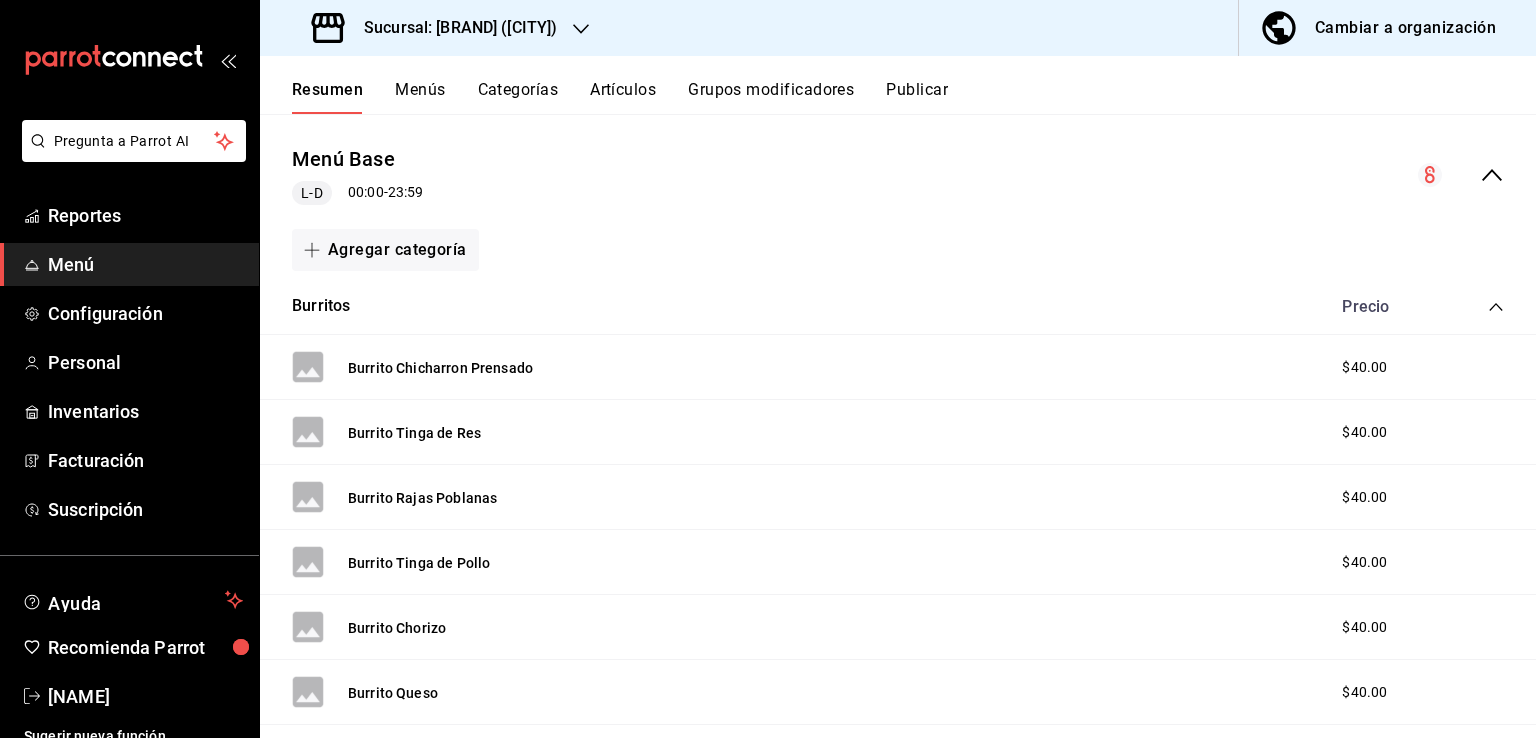 click on "Categorías" at bounding box center (518, 97) 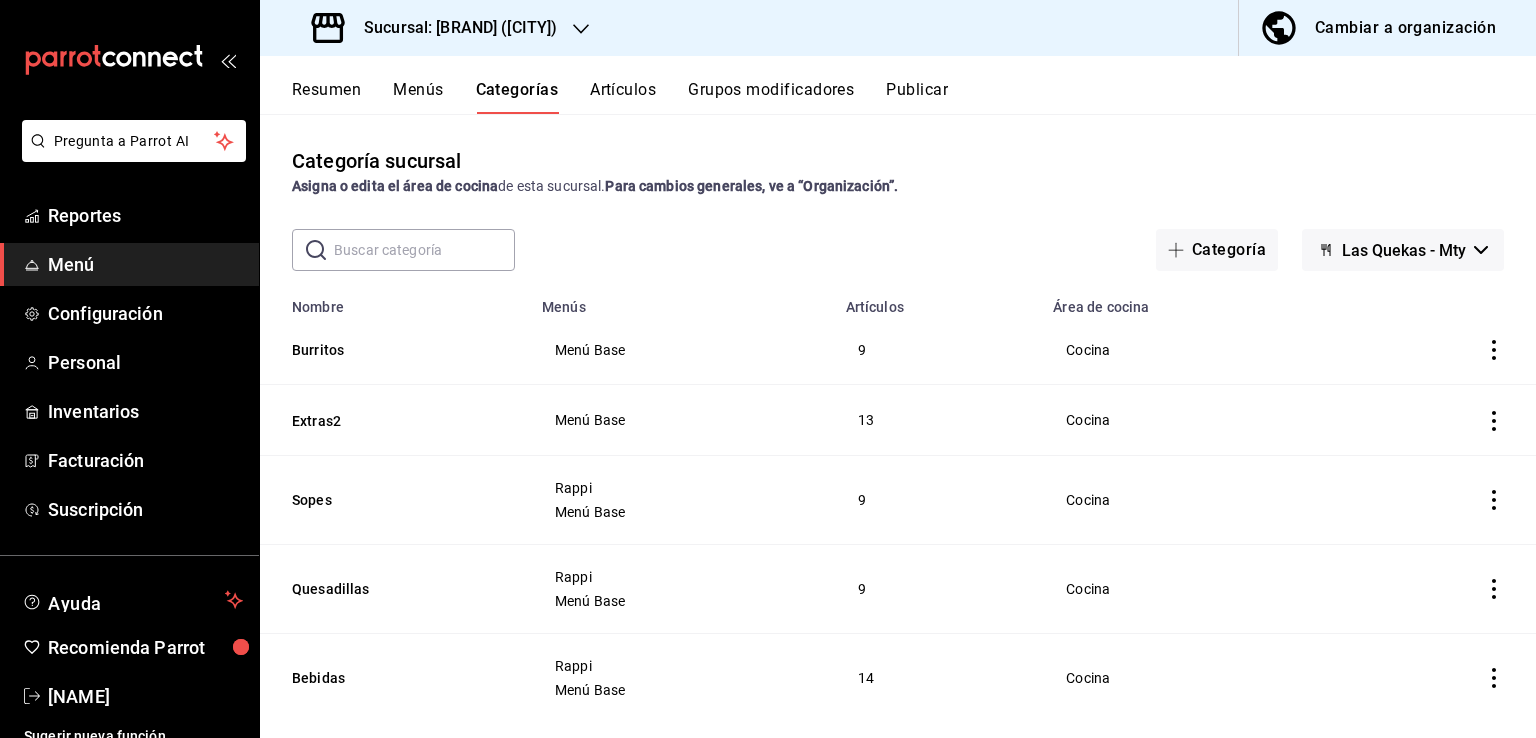 click 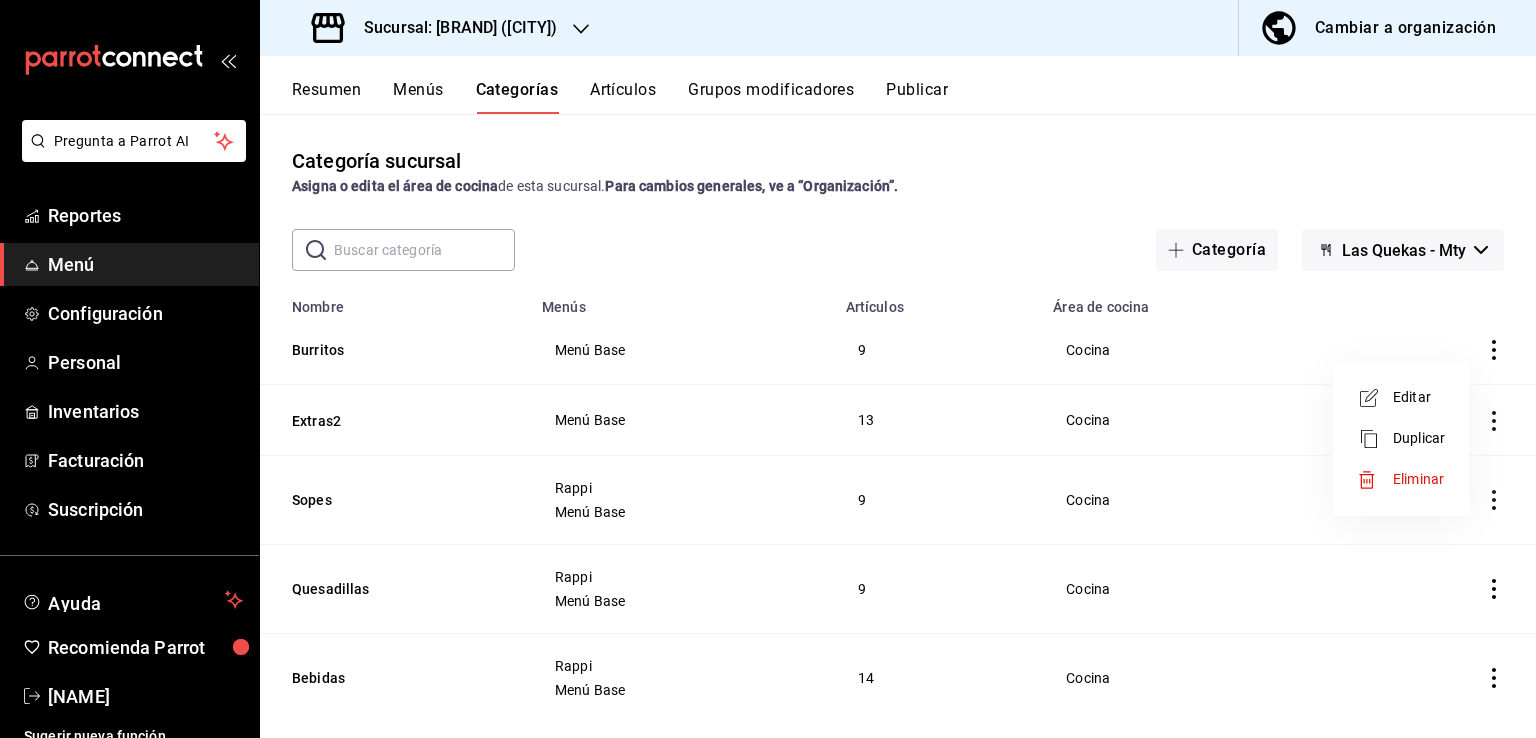 click on "Editar" at bounding box center [1419, 397] 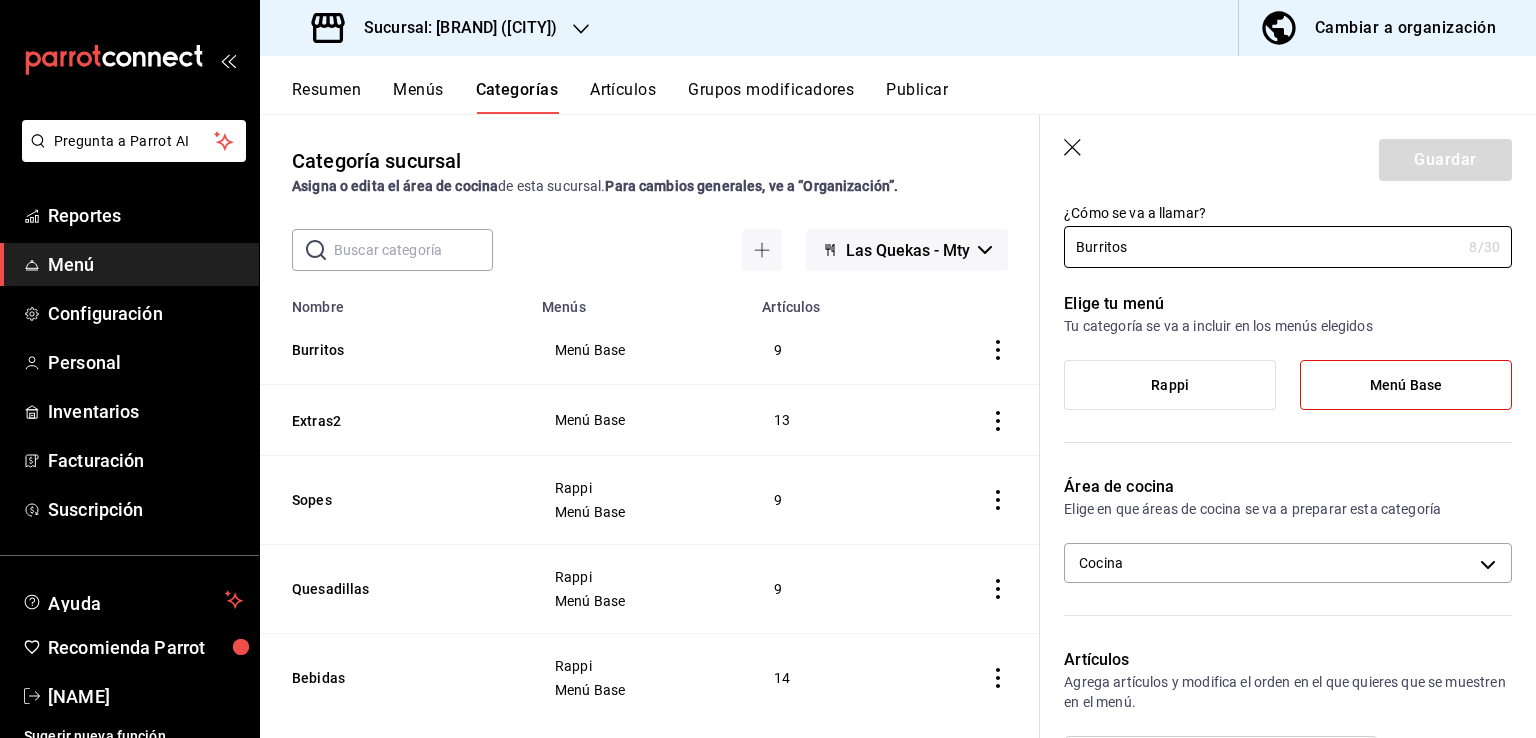 scroll, scrollTop: 0, scrollLeft: 0, axis: both 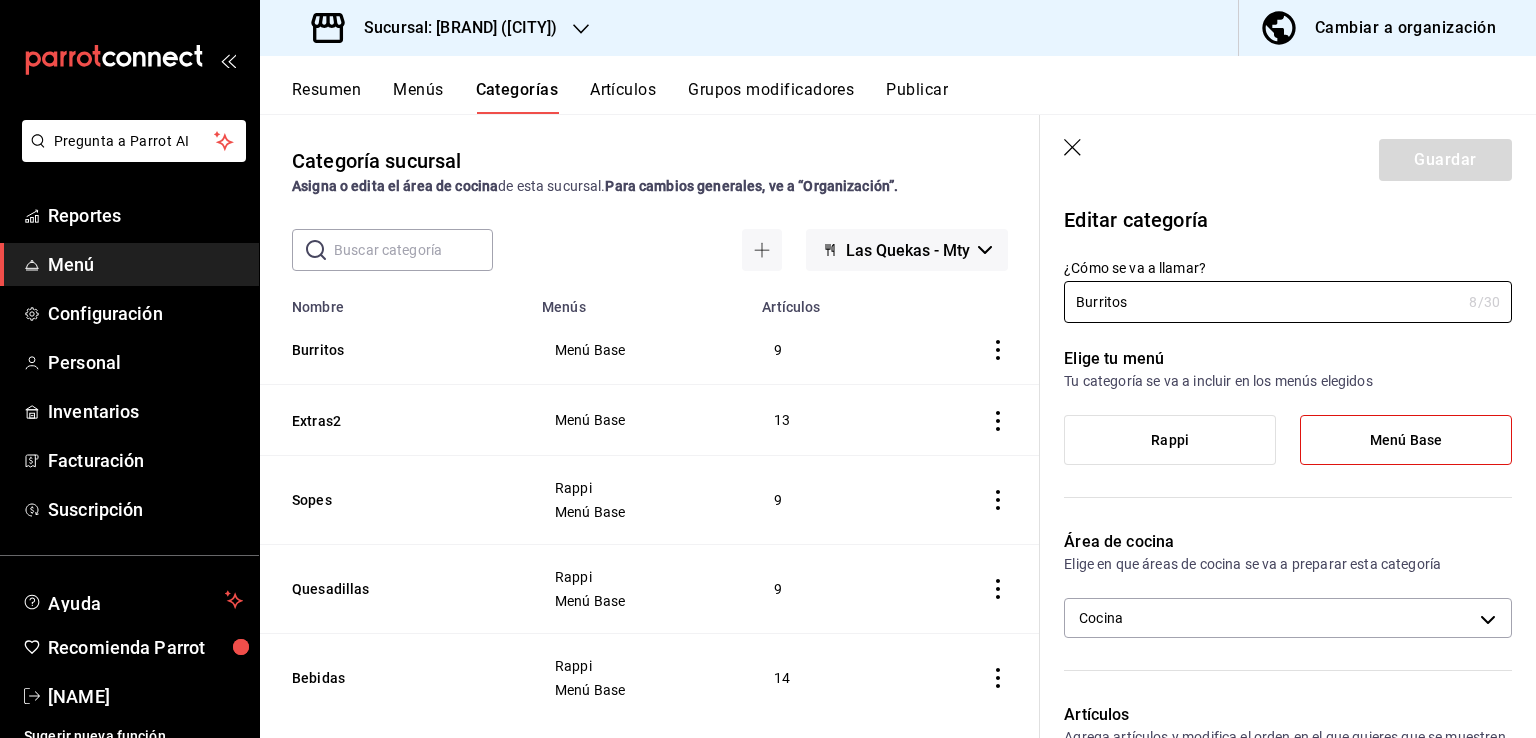 click on "Resumen" at bounding box center (326, 97) 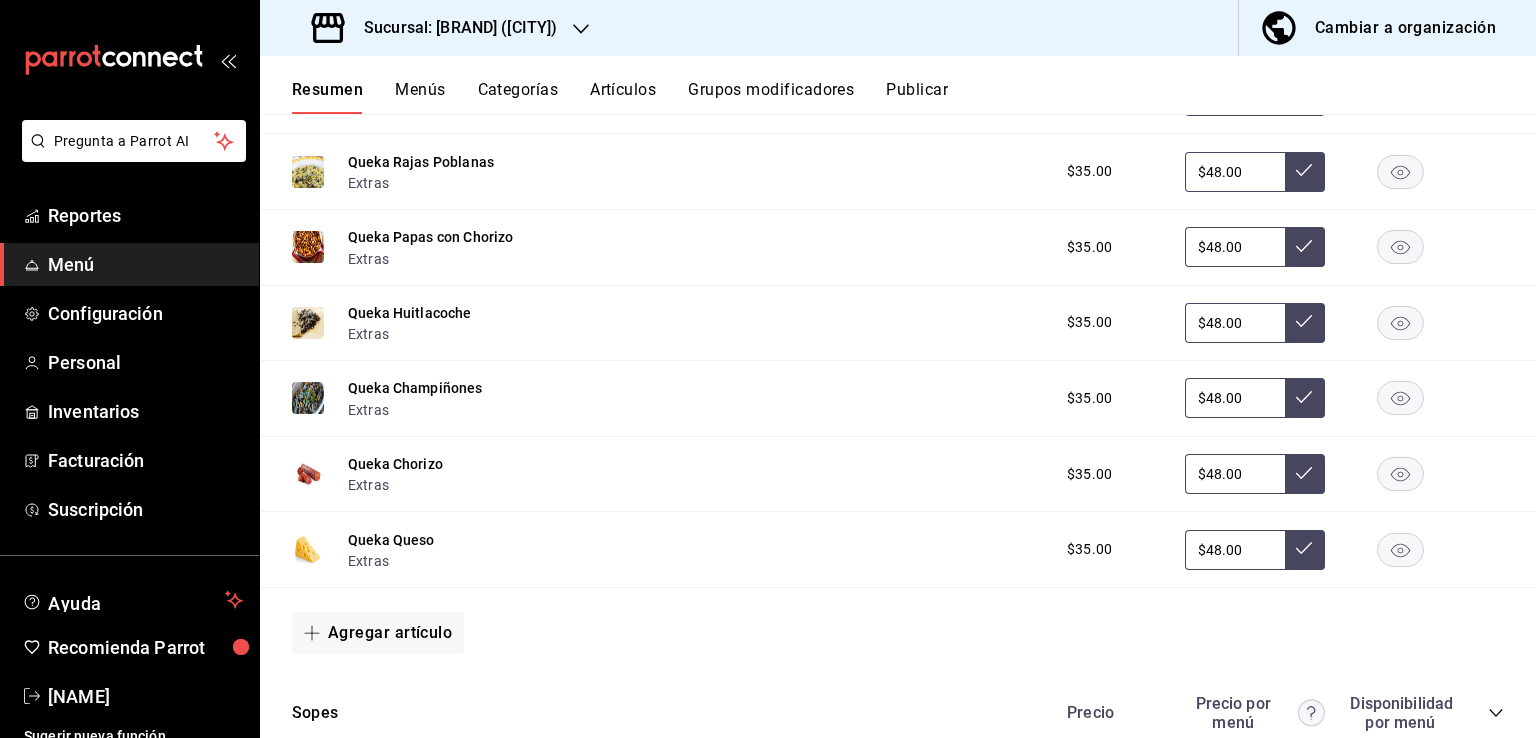 scroll, scrollTop: 1994, scrollLeft: 0, axis: vertical 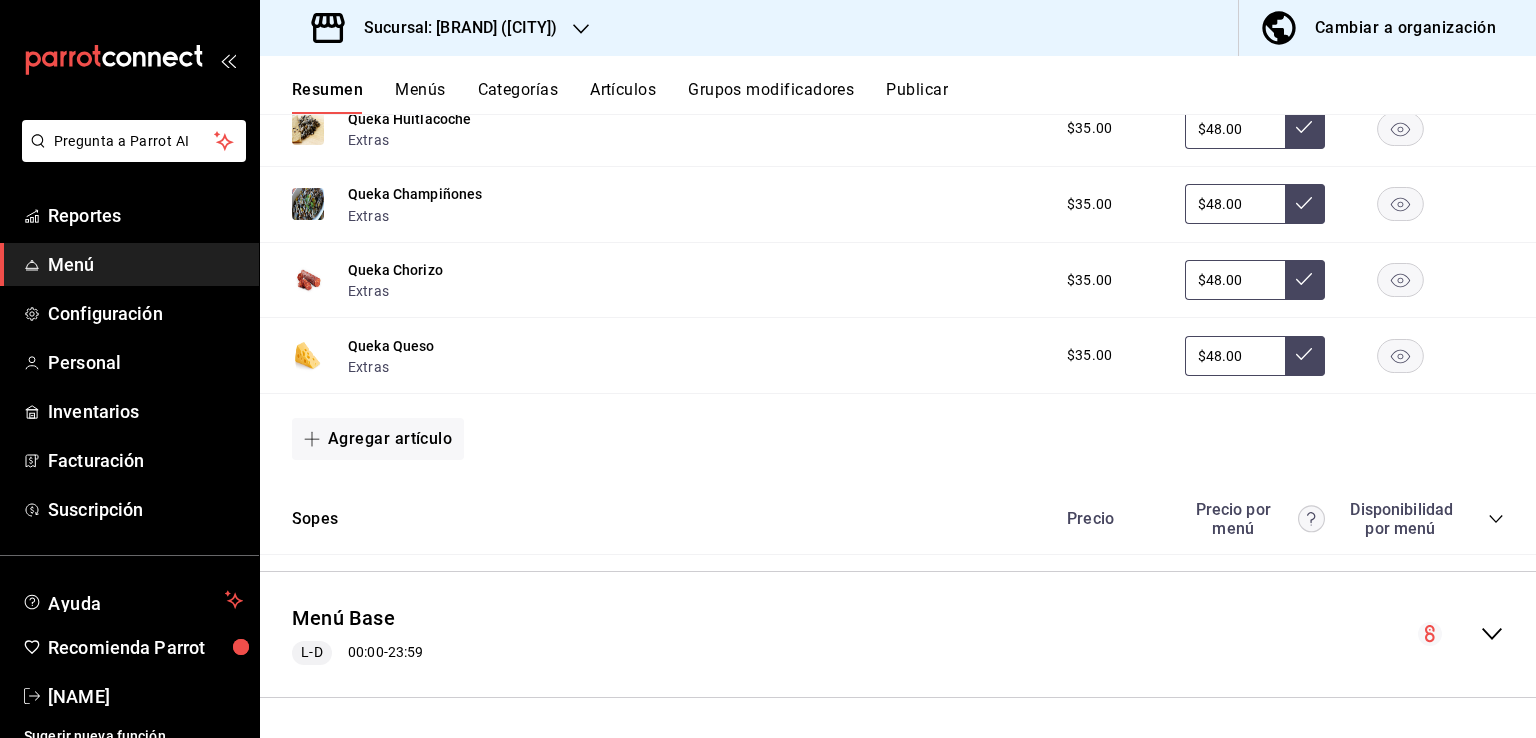 click on "Menú" at bounding box center (145, 264) 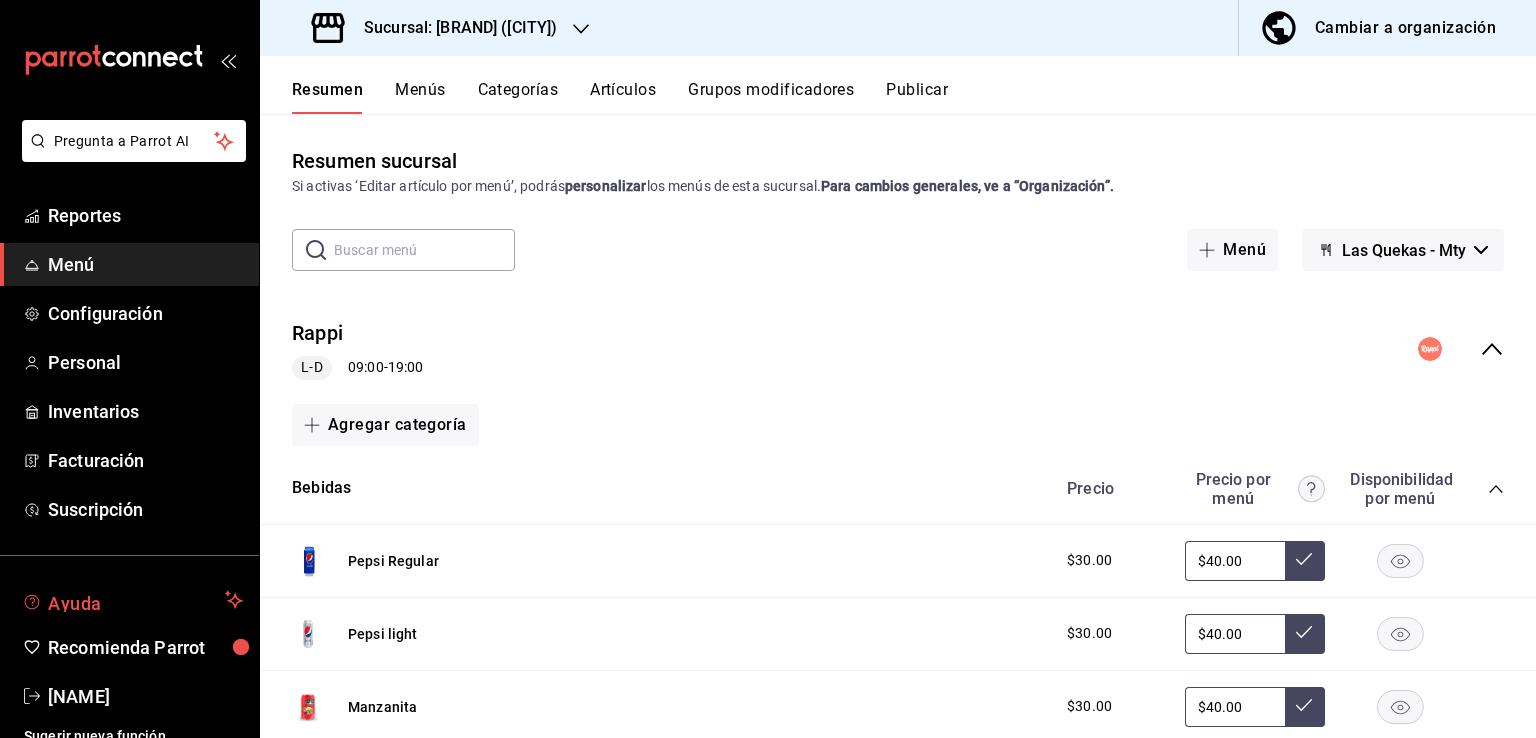 click on "Ayuda" at bounding box center [132, 600] 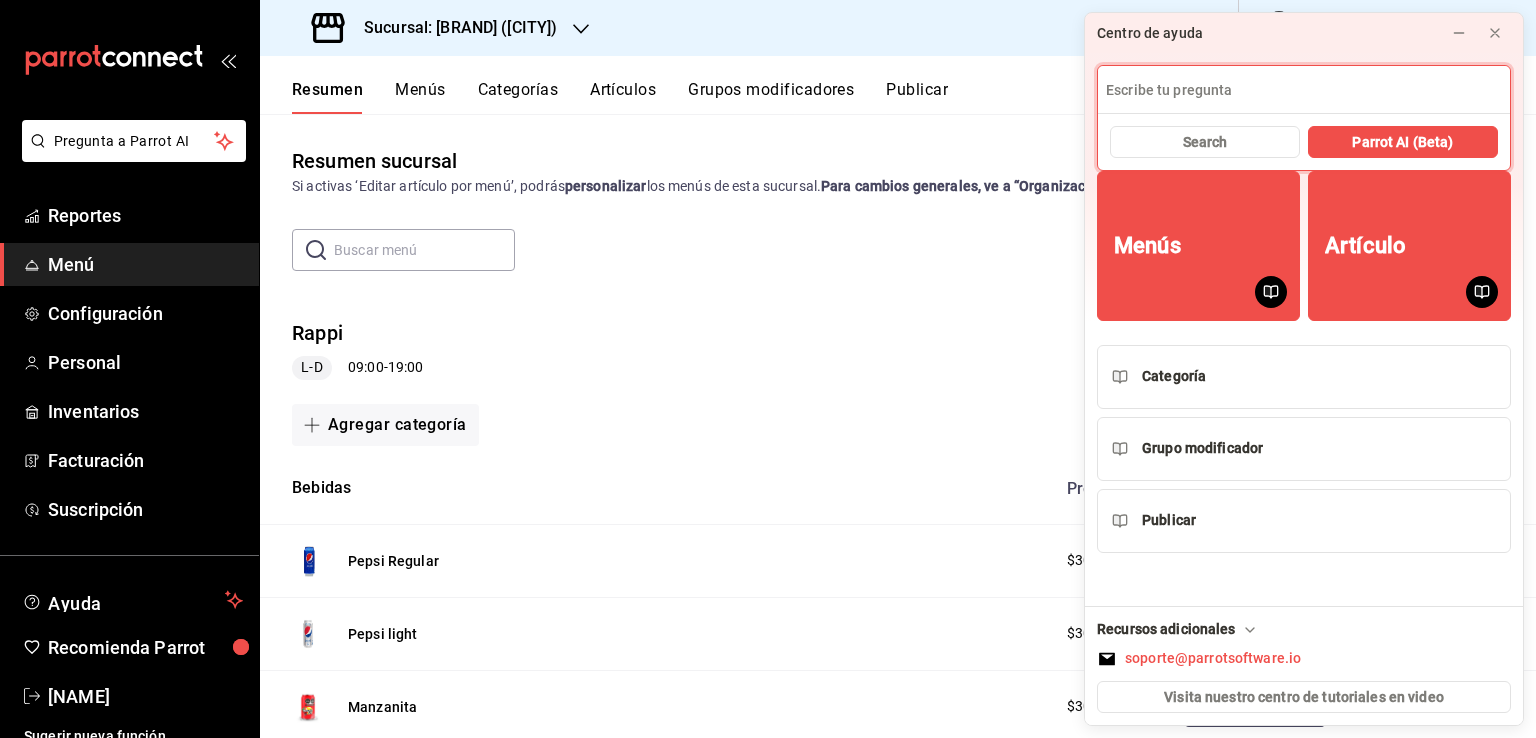 click at bounding box center (1304, 90) 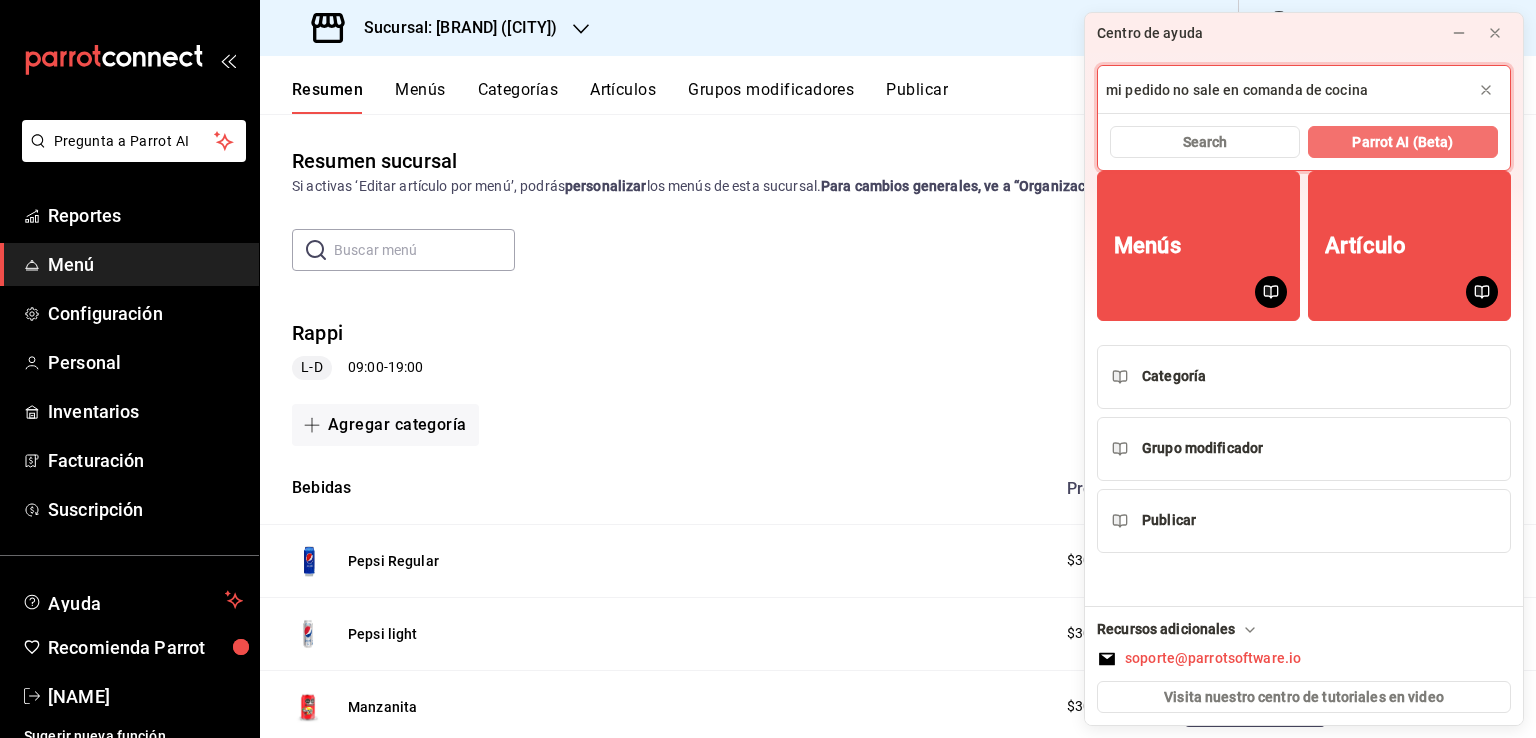 type on "mi pedido no sale en comanda de cocina" 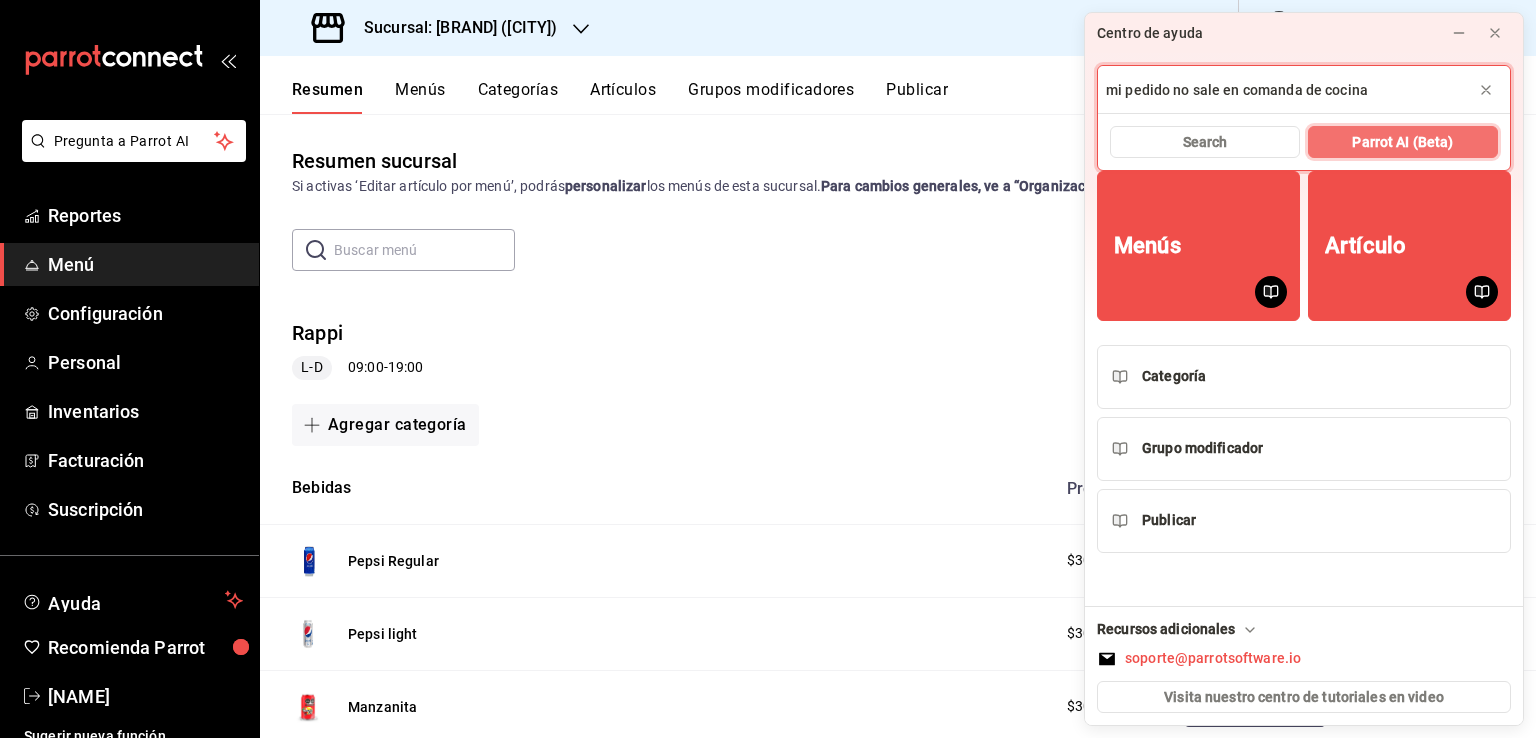 click on "Parrot AI (Beta)" at bounding box center (1402, 142) 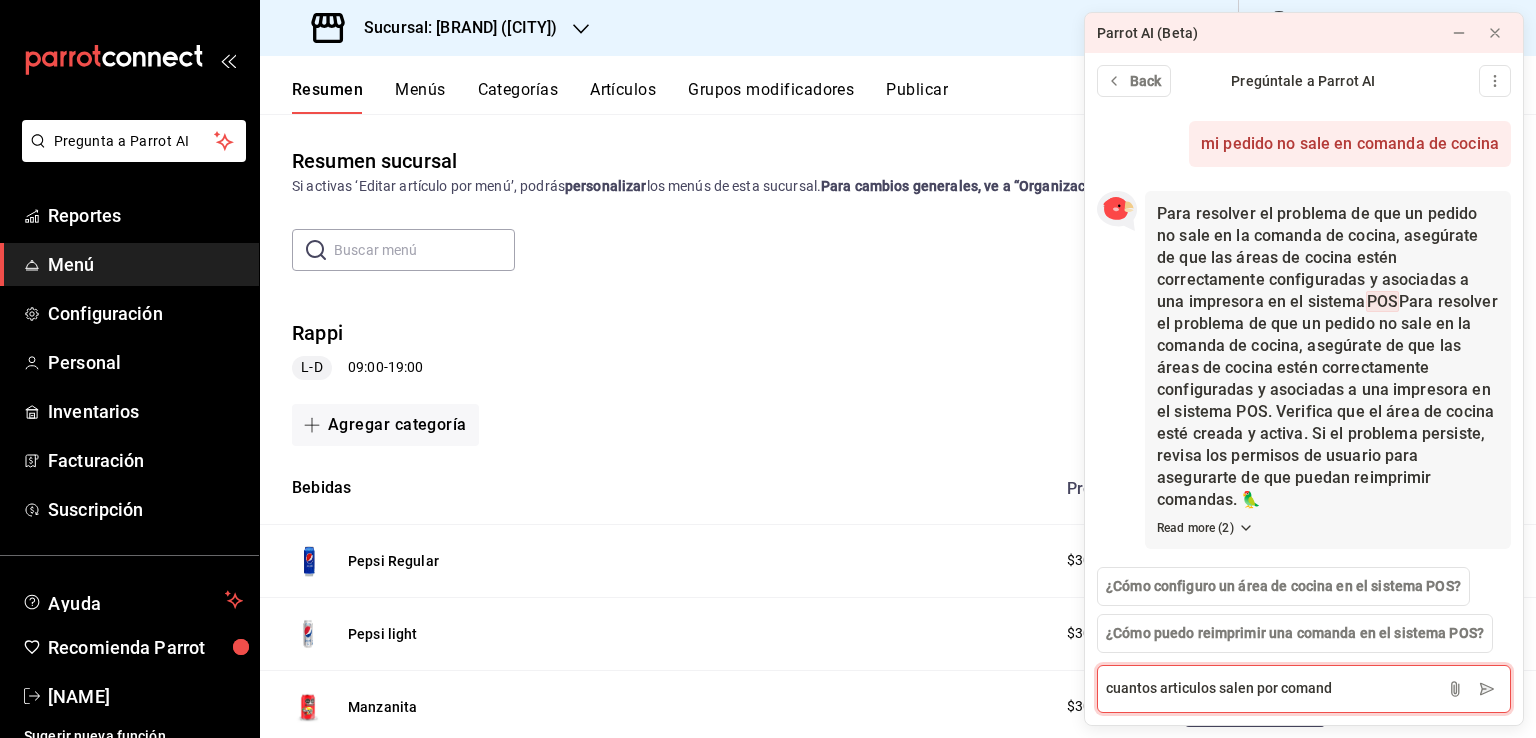 type on "cuantos articulos salen por comanda" 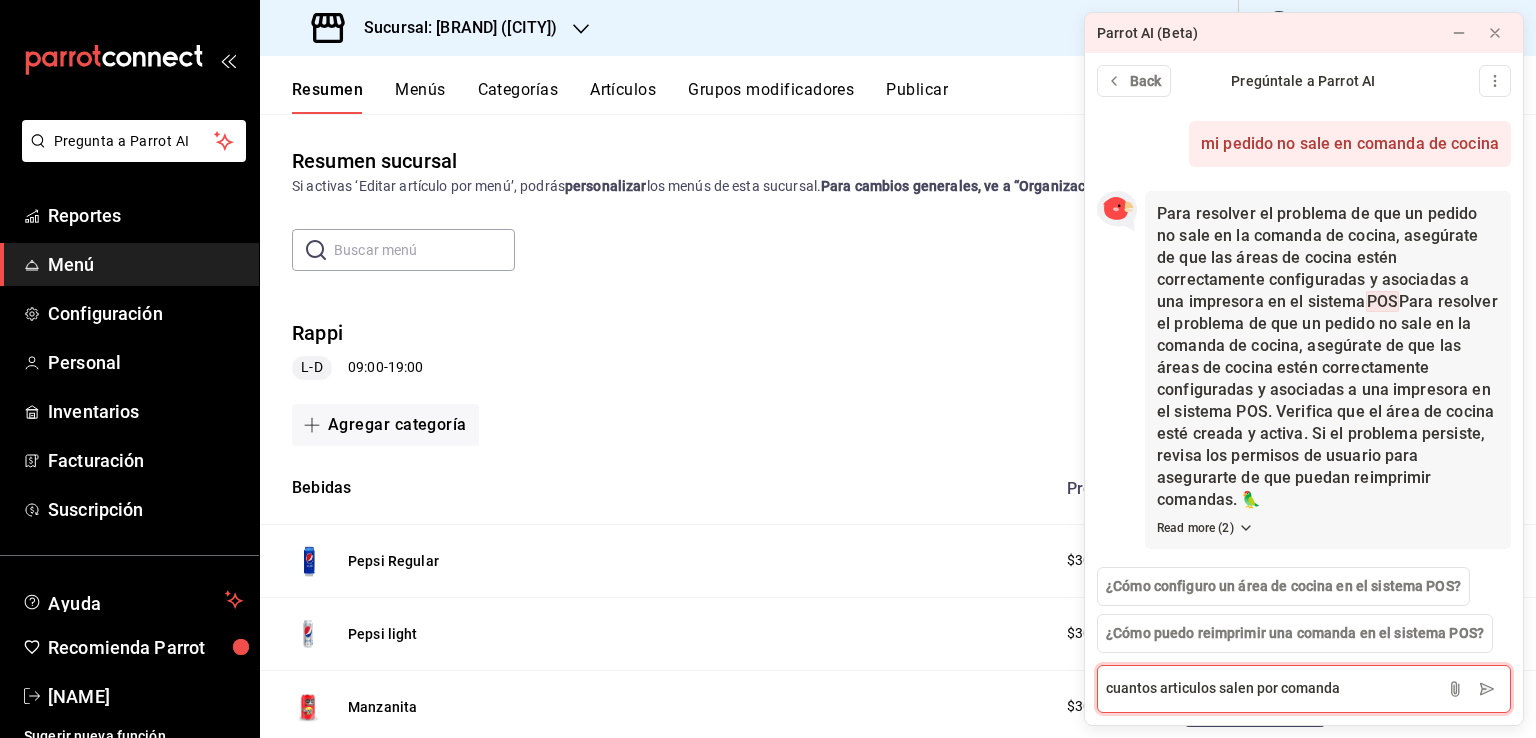 type 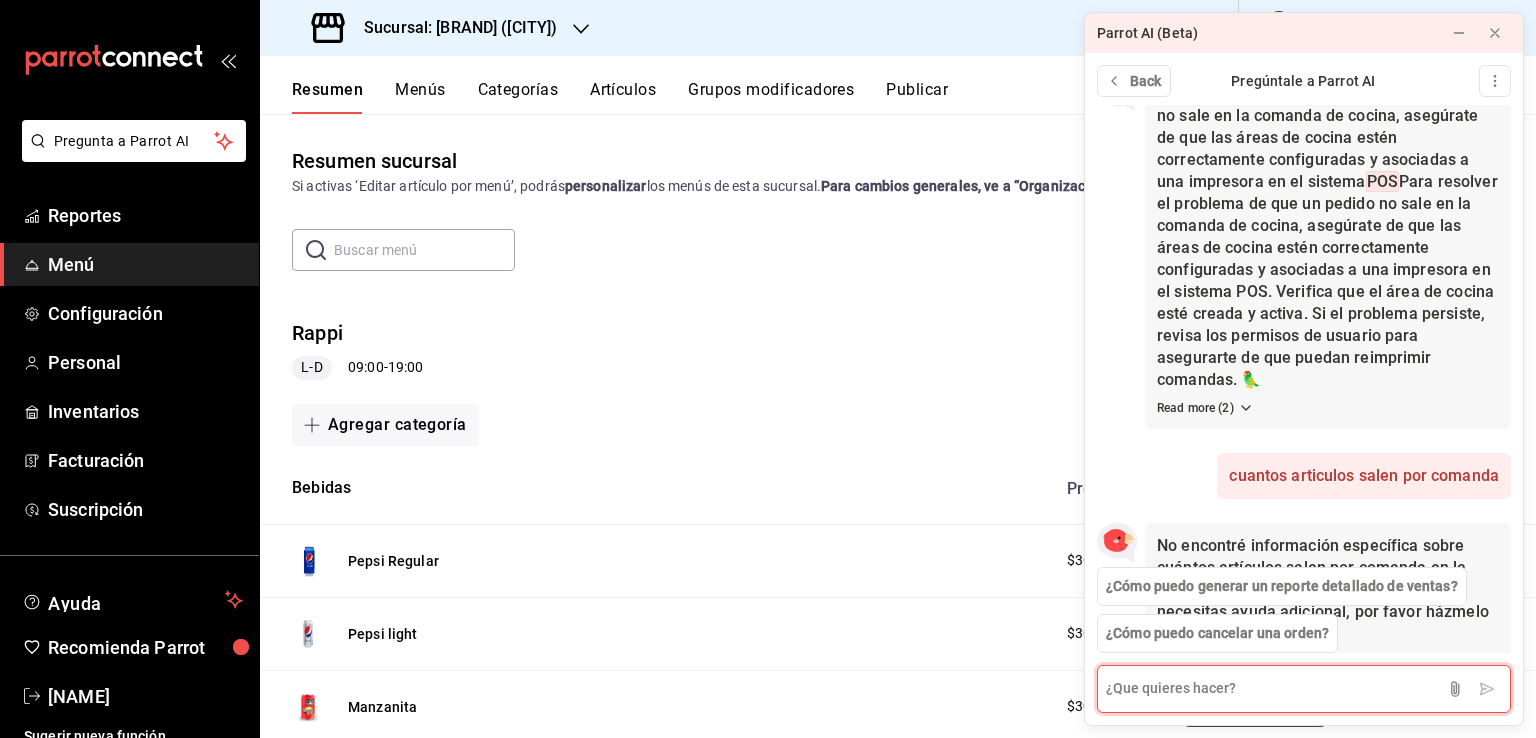 scroll, scrollTop: 140, scrollLeft: 0, axis: vertical 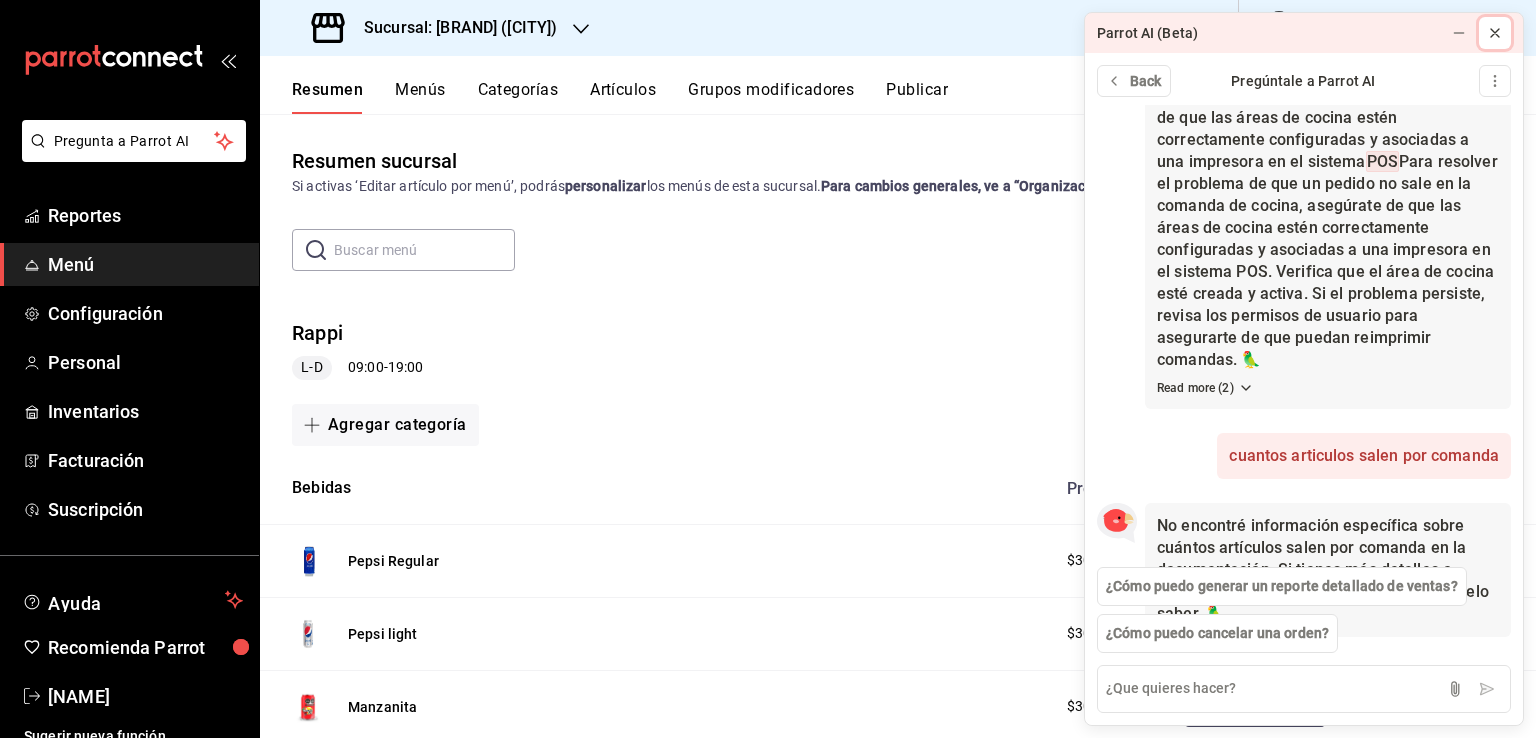 click at bounding box center (1495, 33) 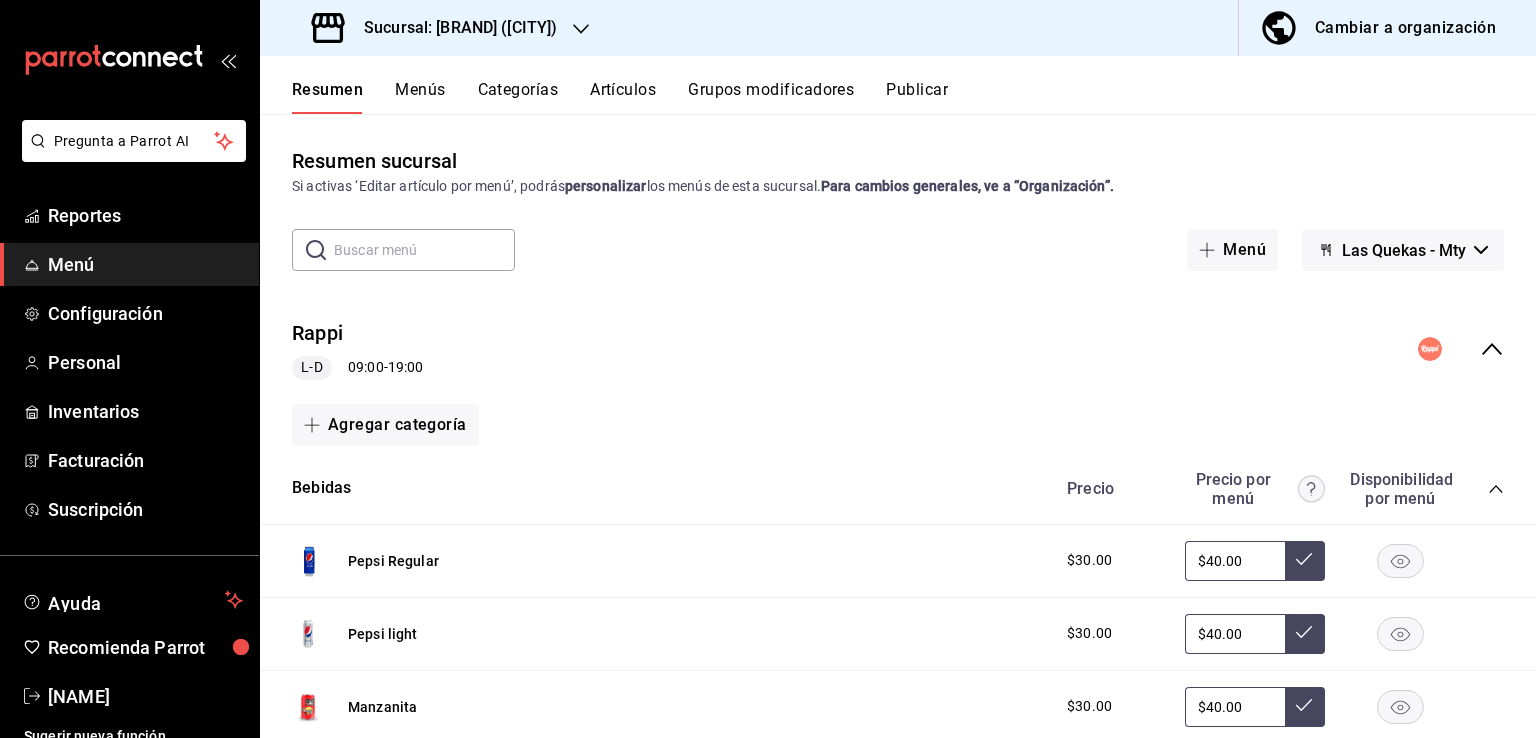click on "Publicar" at bounding box center [917, 97] 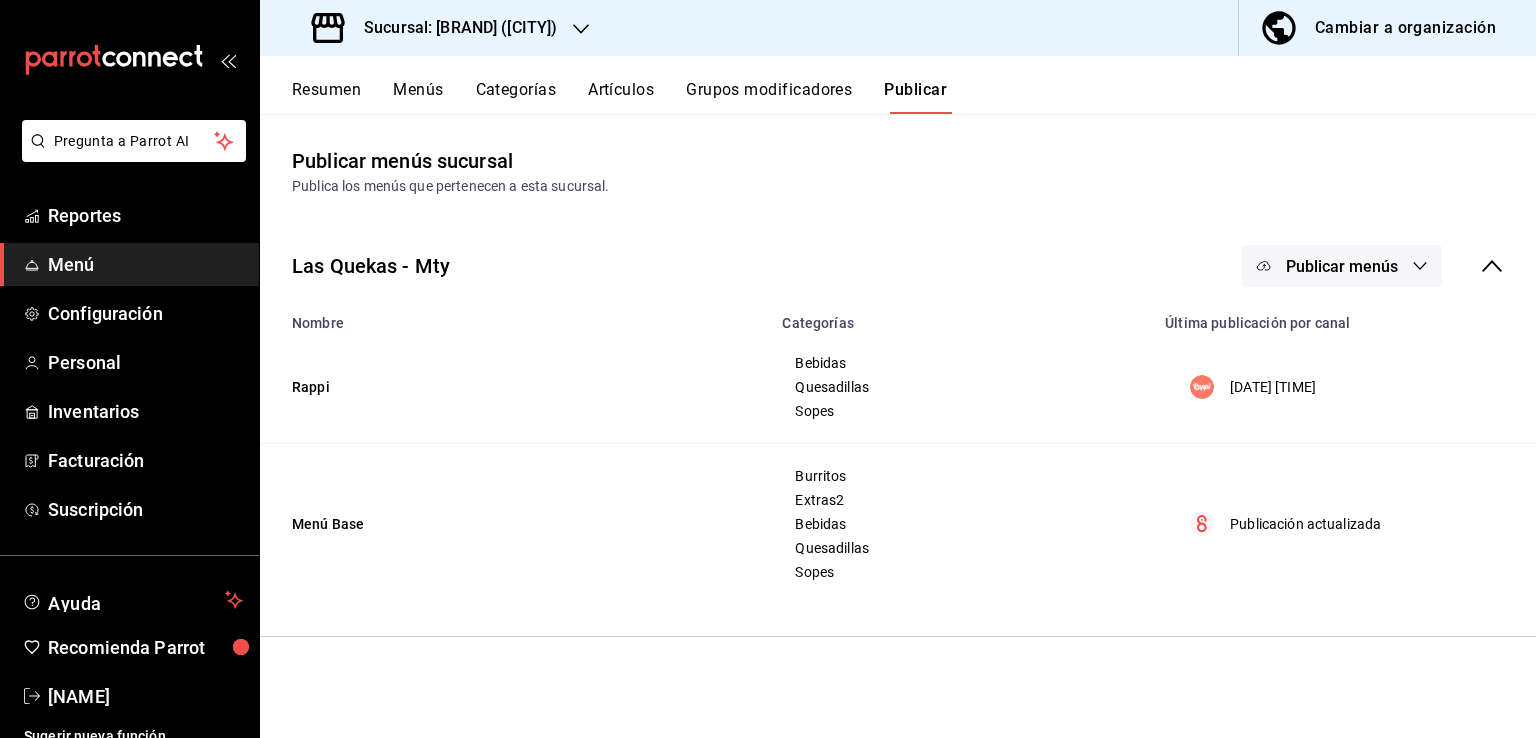 click 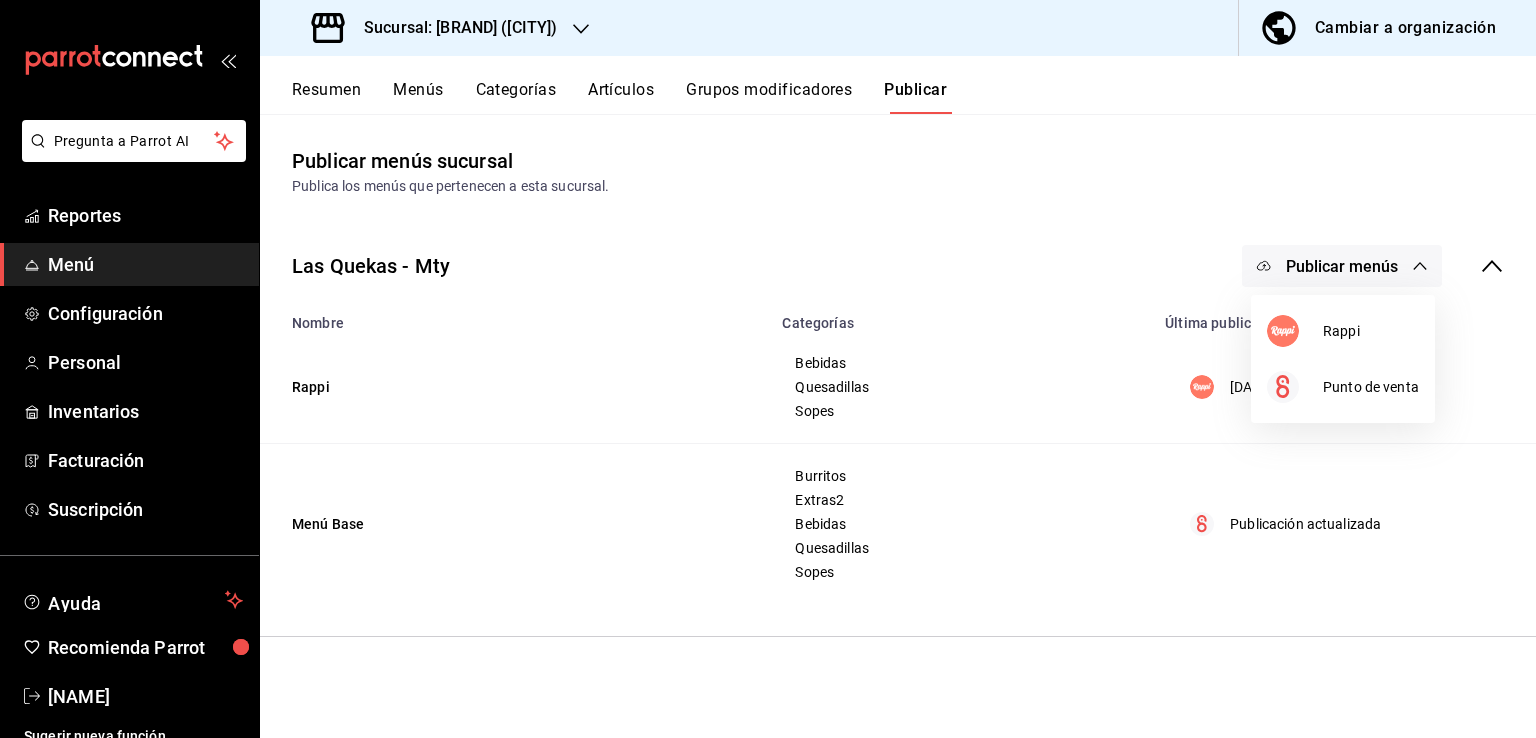 click at bounding box center (768, 369) 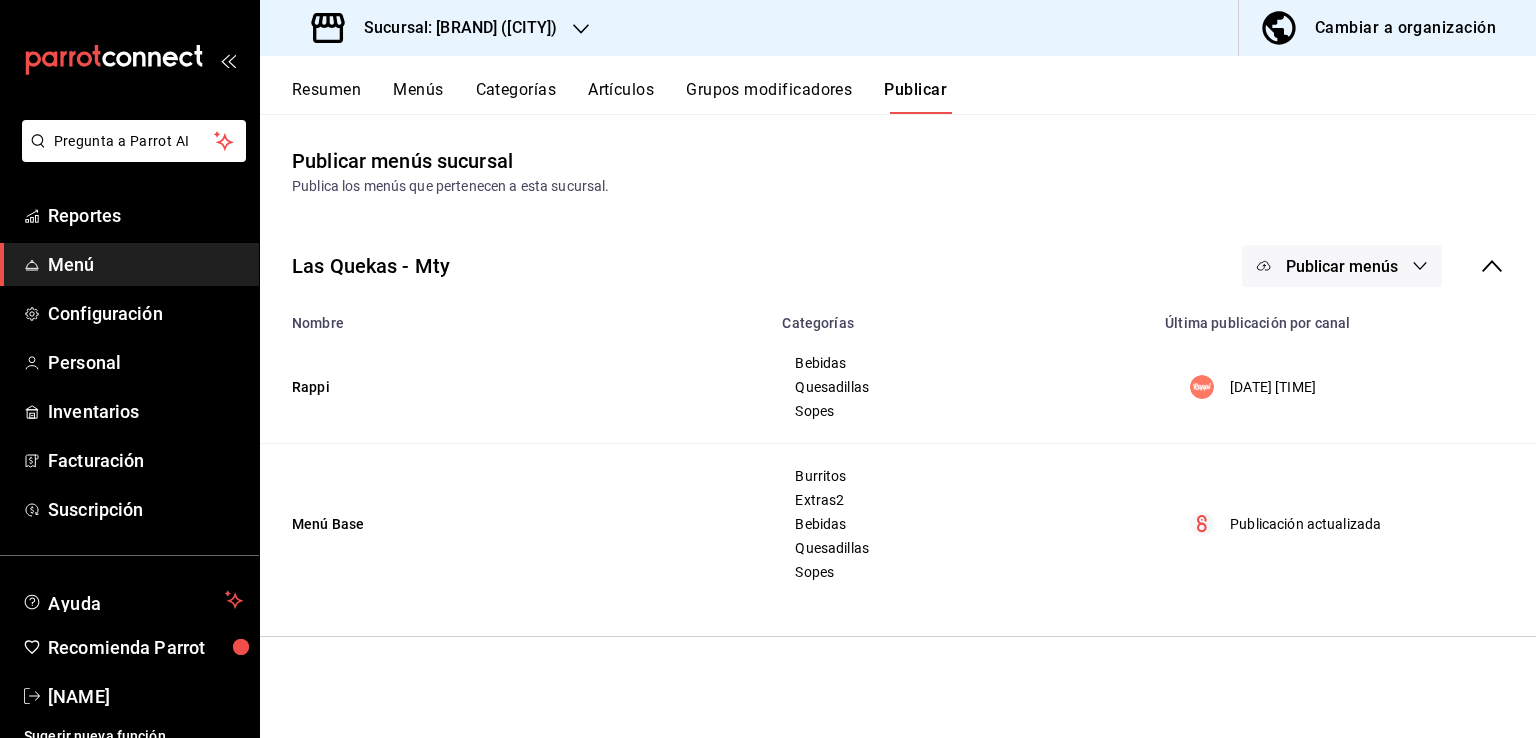 click on "Resumen" at bounding box center (326, 97) 